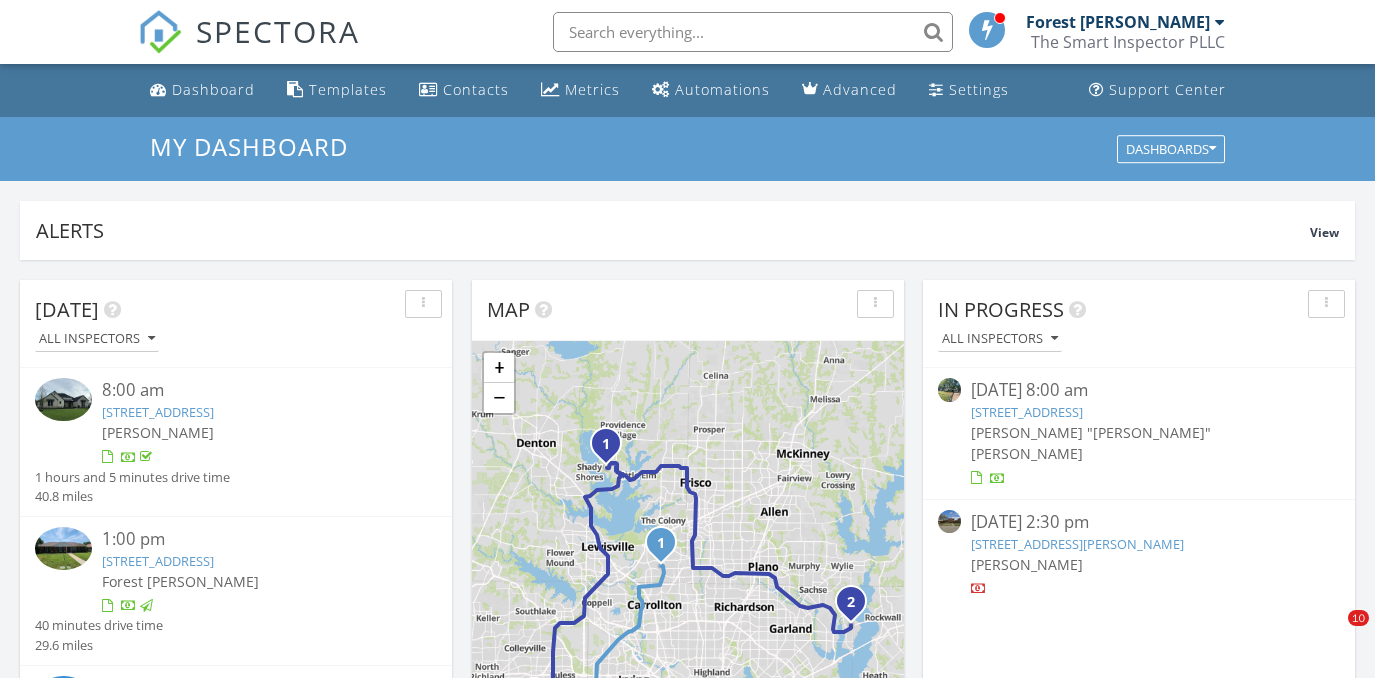 scroll, scrollTop: 0, scrollLeft: 0, axis: both 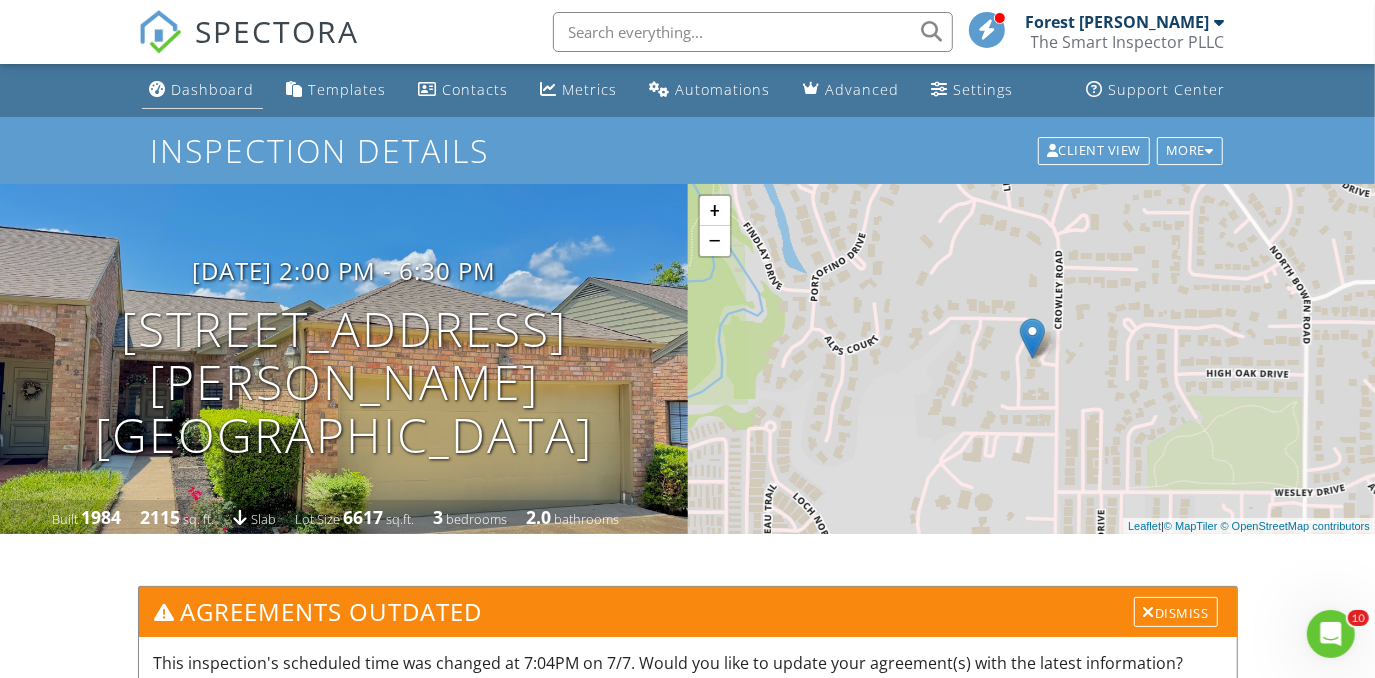 click on "Dashboard" at bounding box center (213, 89) 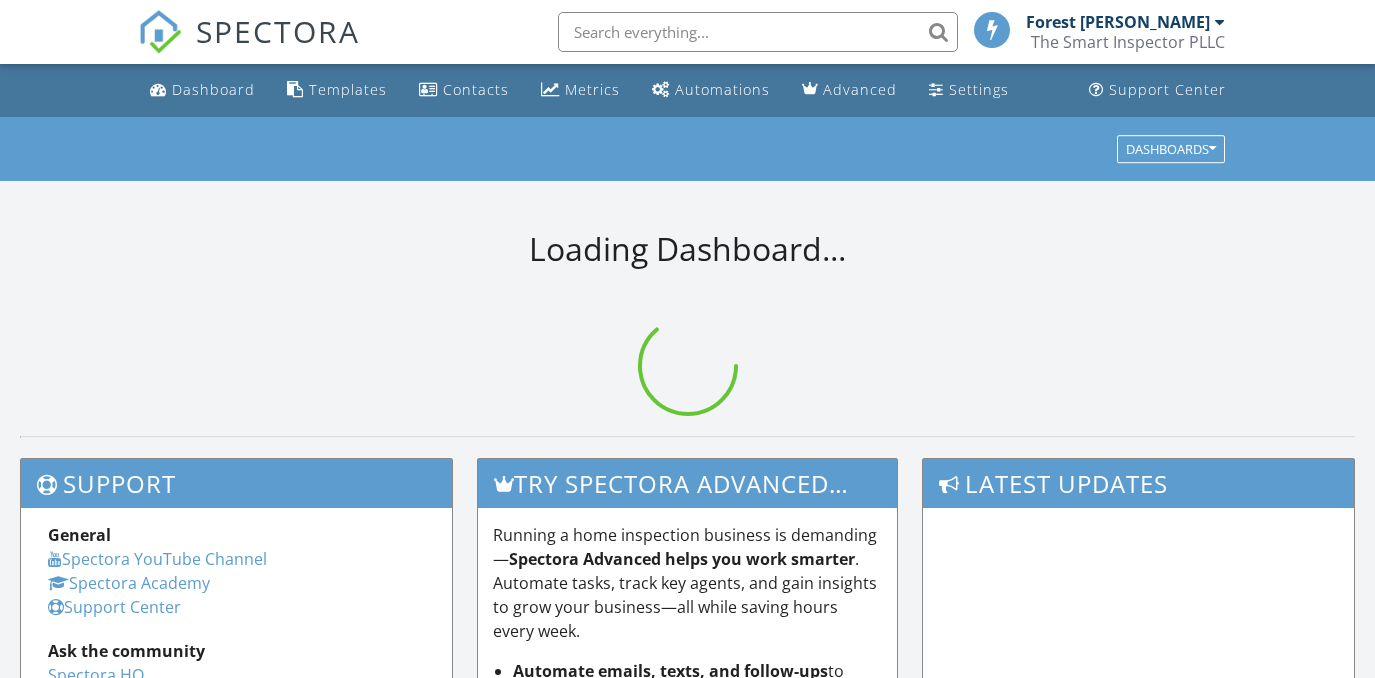 scroll, scrollTop: 0, scrollLeft: 0, axis: both 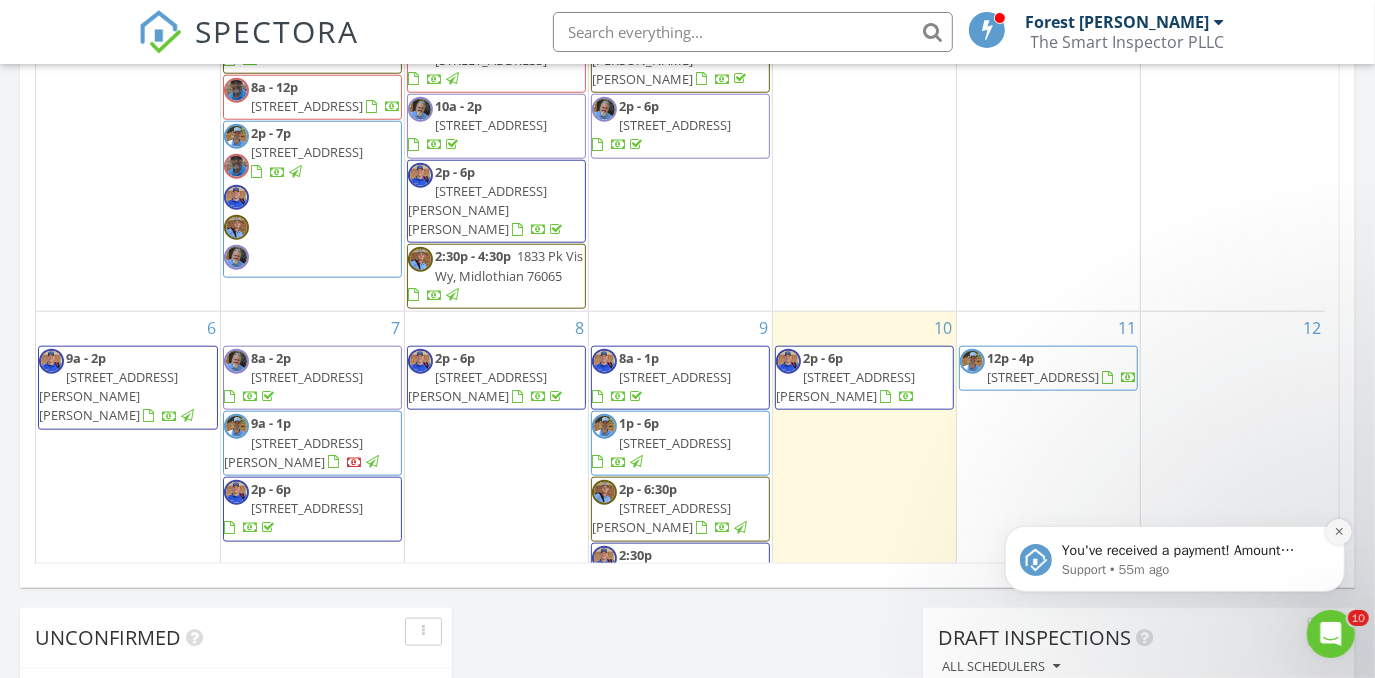 click 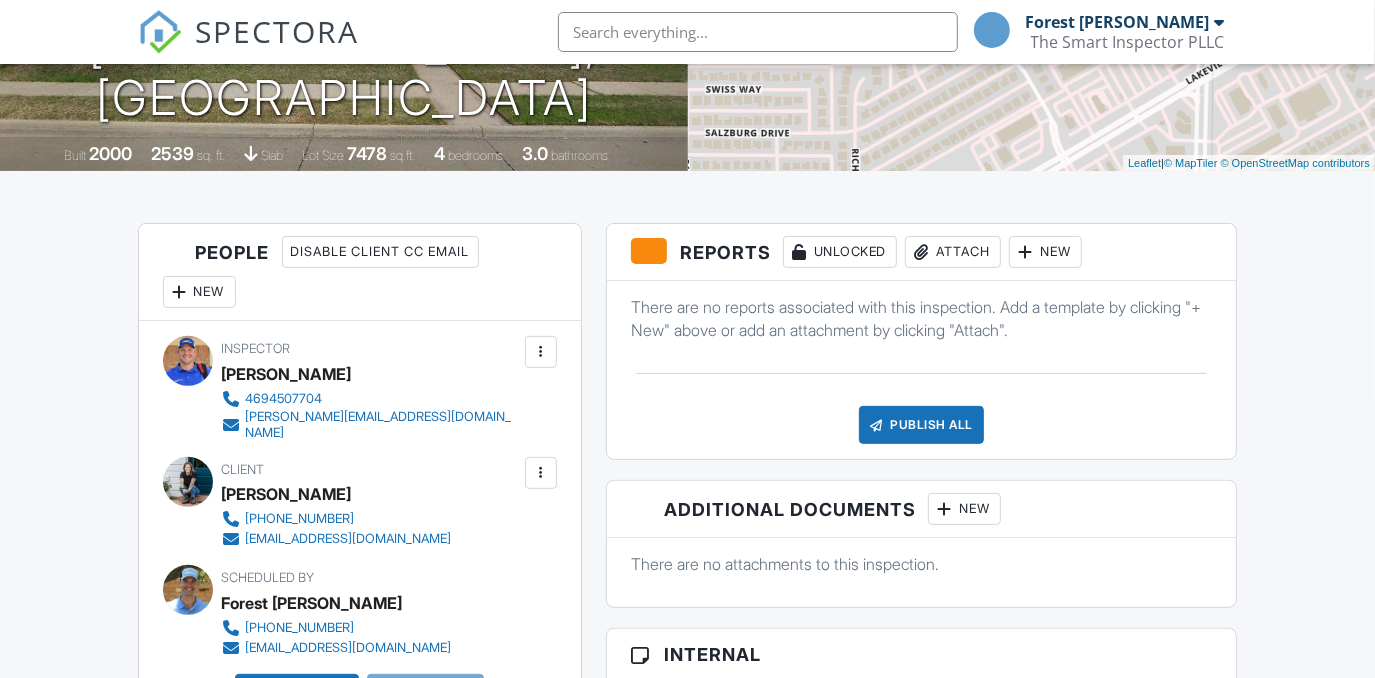 scroll, scrollTop: 363, scrollLeft: 0, axis: vertical 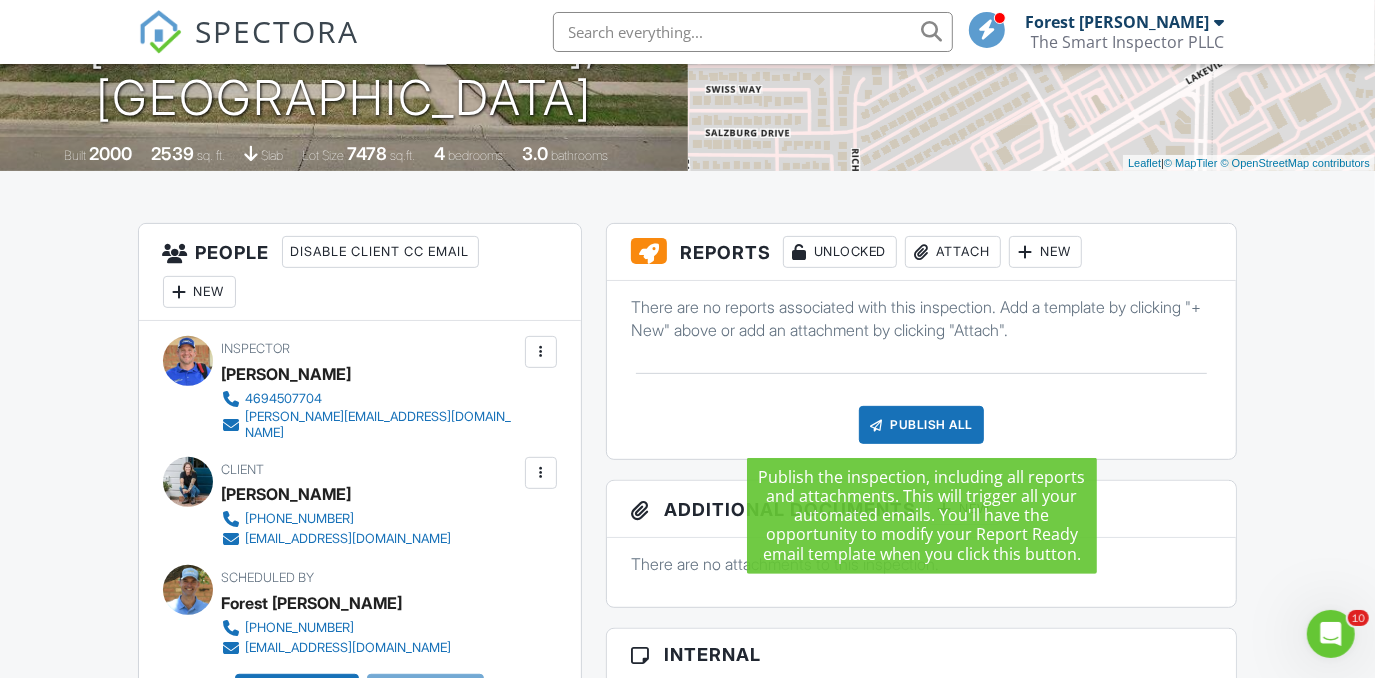 click on "Publish All" at bounding box center [921, 425] 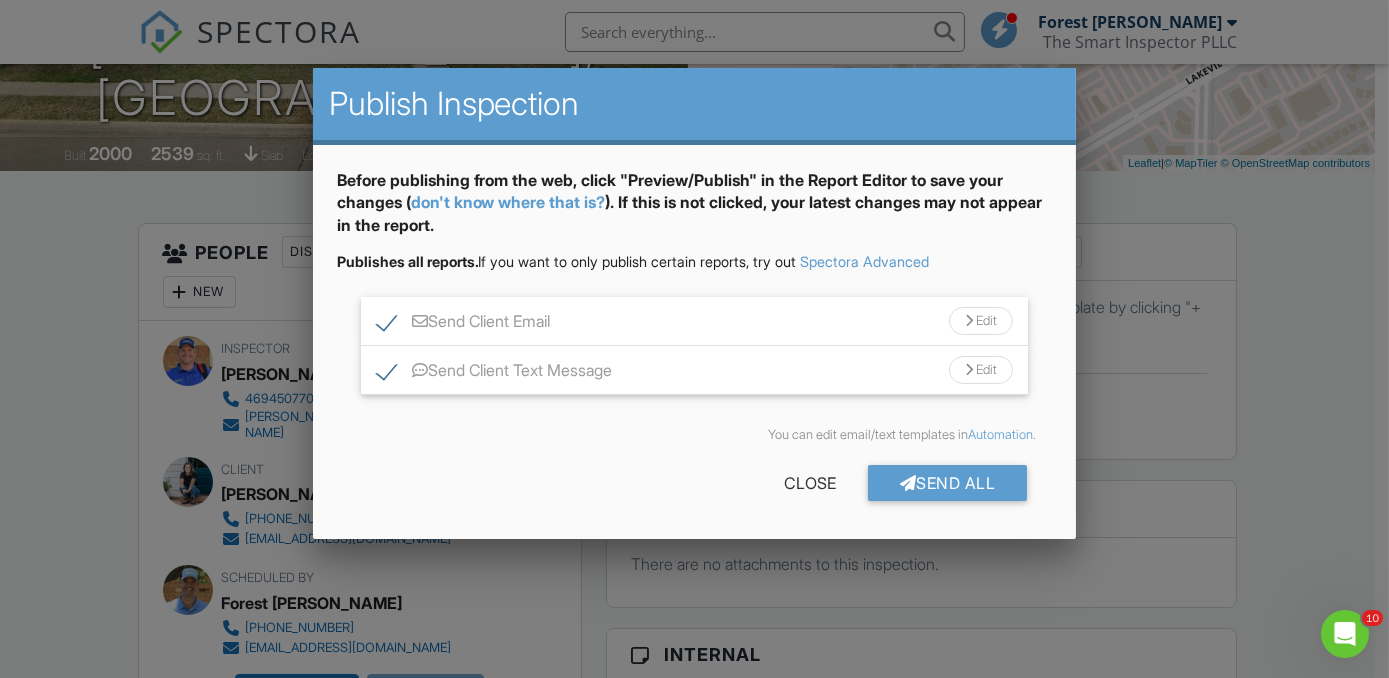 click on "Send Client Text Message" at bounding box center [495, 373] 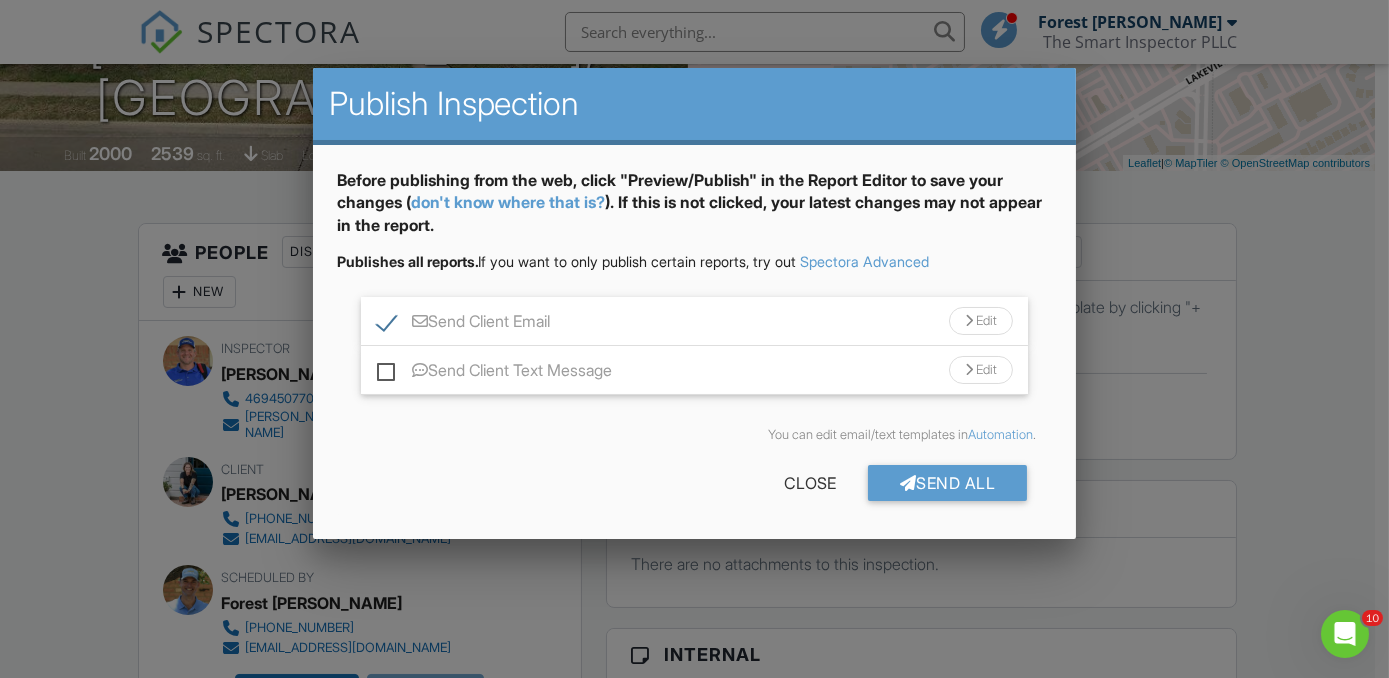 click on "Send Client Email" at bounding box center [464, 324] 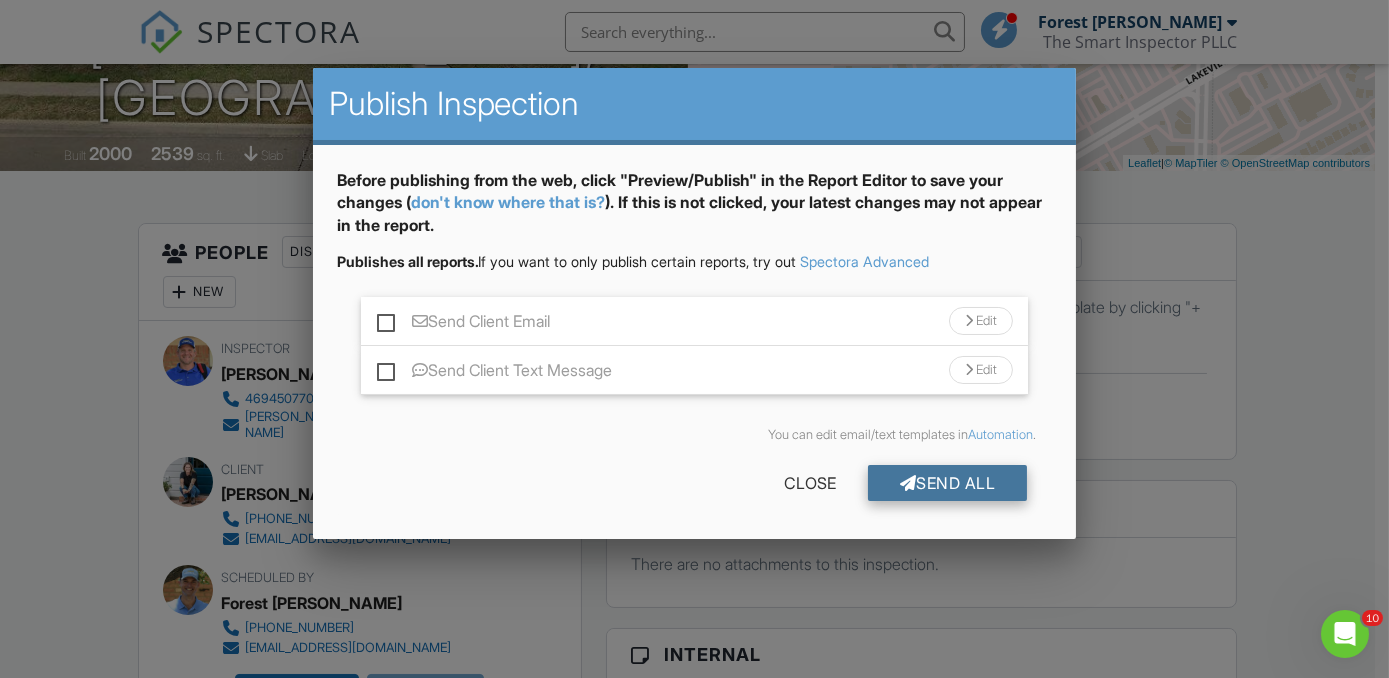 click on "Send All" at bounding box center (948, 483) 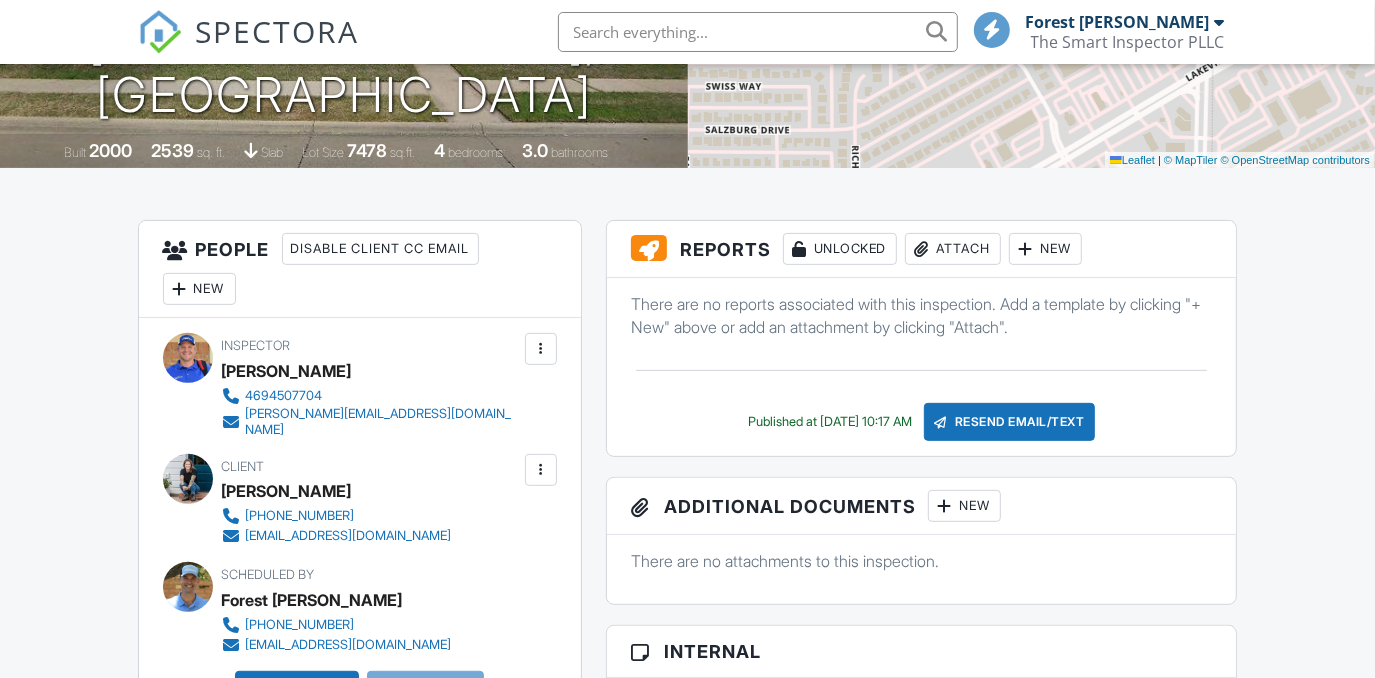 scroll, scrollTop: 0, scrollLeft: 0, axis: both 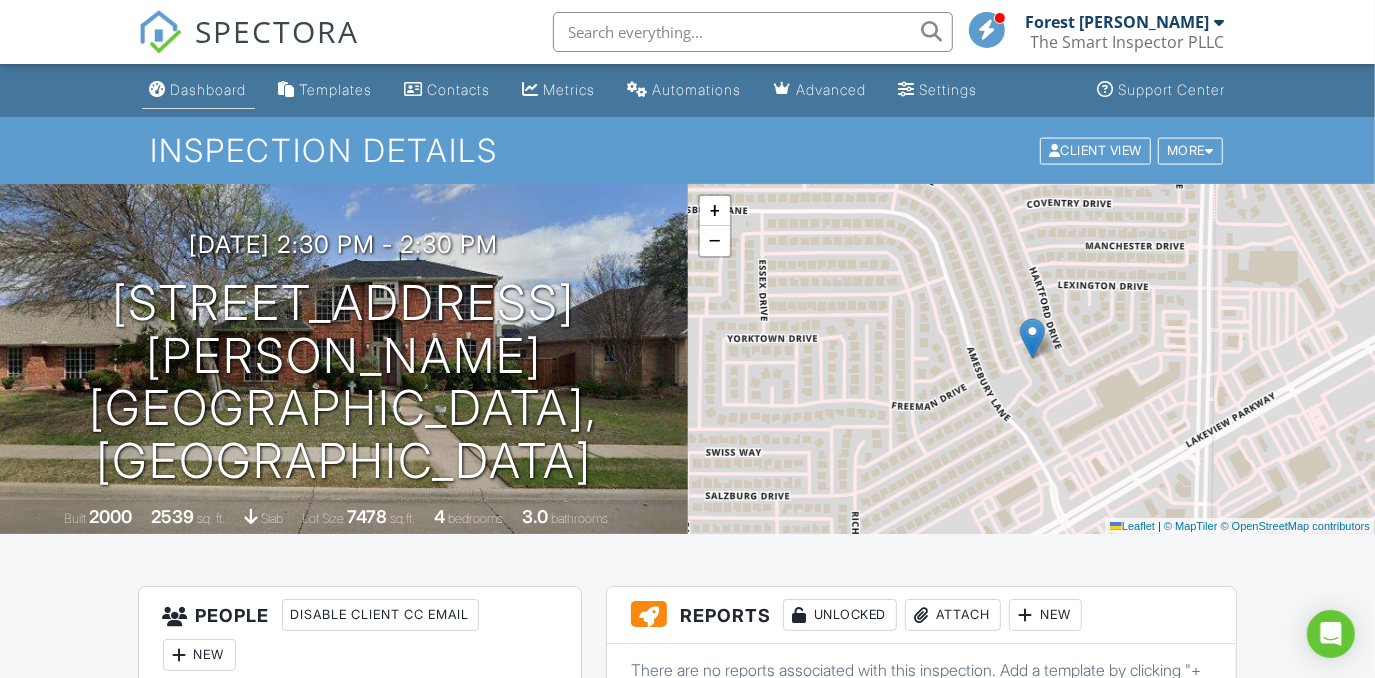 click on "Dashboard" at bounding box center (209, 89) 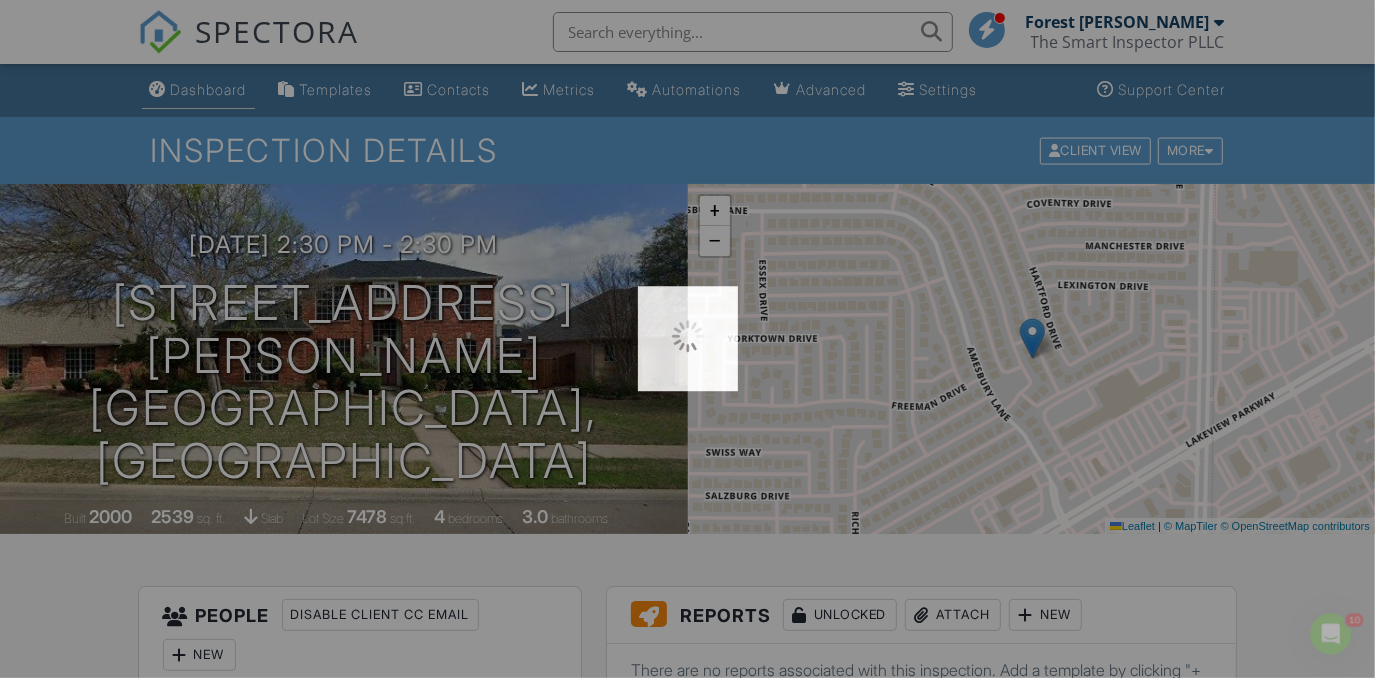 scroll, scrollTop: 0, scrollLeft: 0, axis: both 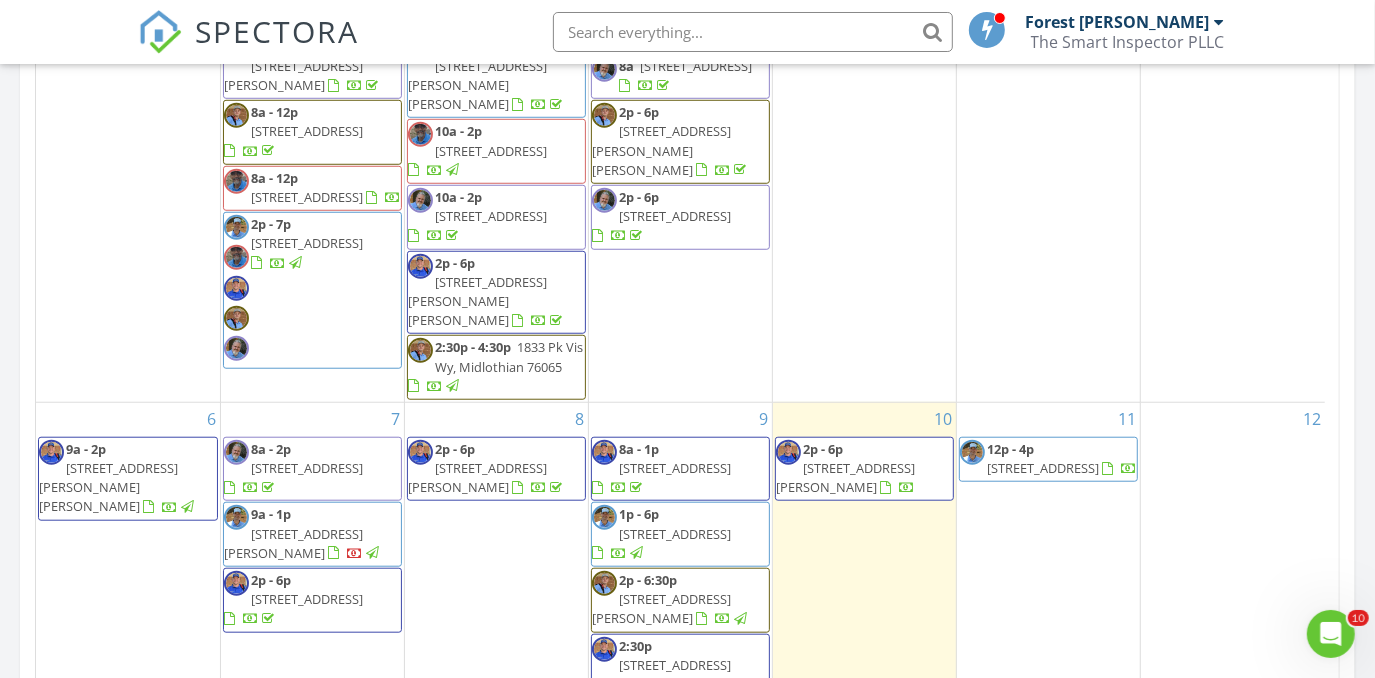 click on "12" at bounding box center [1233, 561] 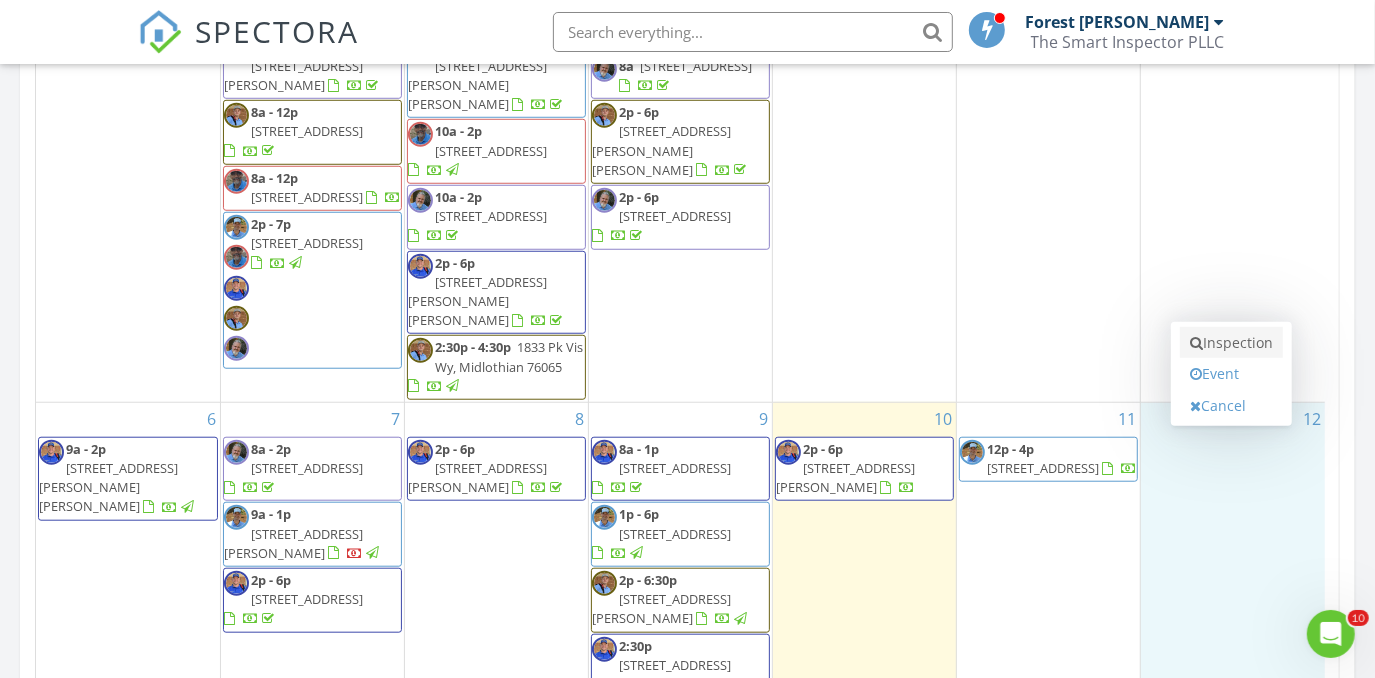 click on "Inspection" at bounding box center [1231, 343] 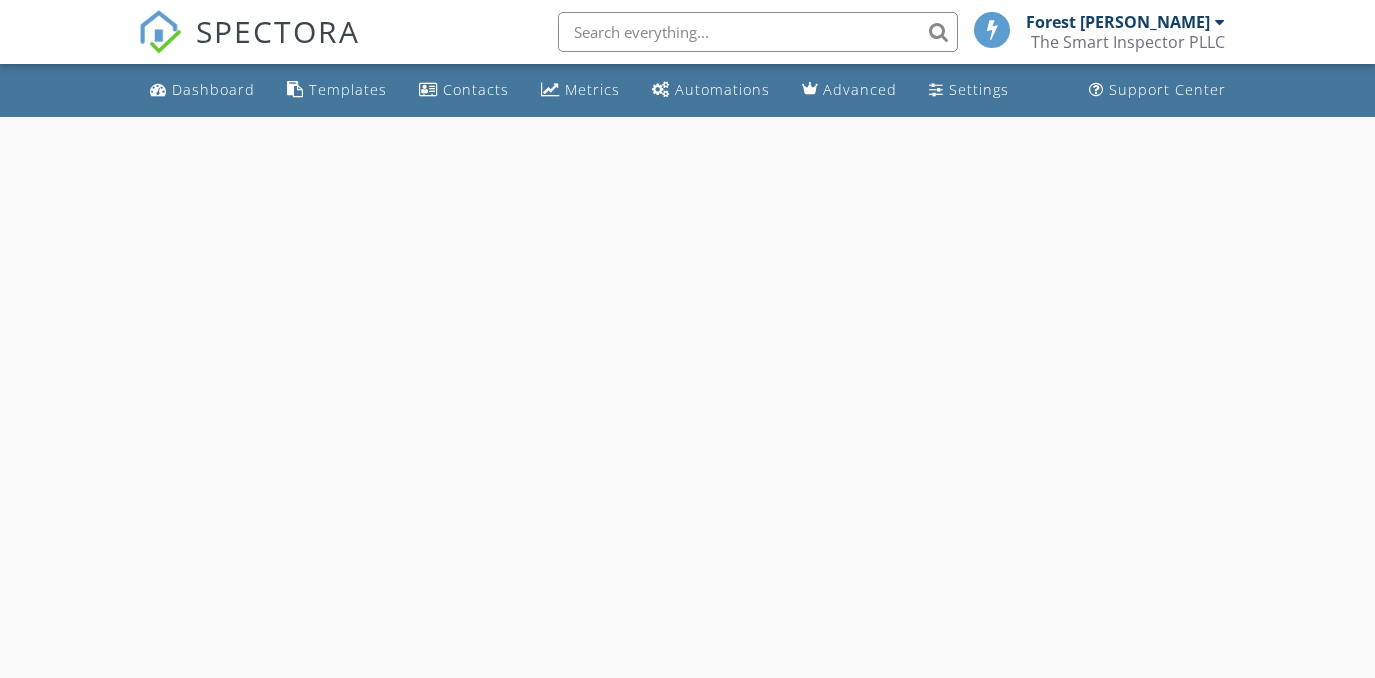 scroll, scrollTop: 0, scrollLeft: 0, axis: both 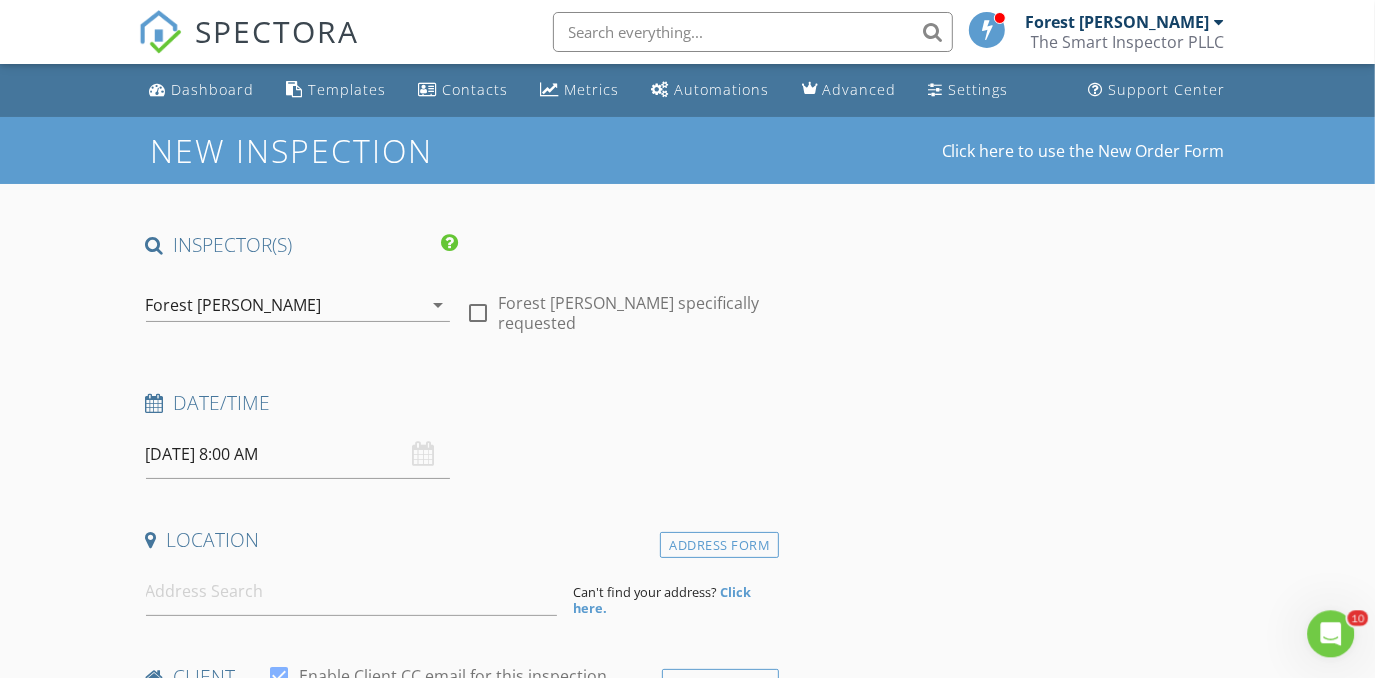 click on "Forest [PERSON_NAME]" at bounding box center [284, 305] 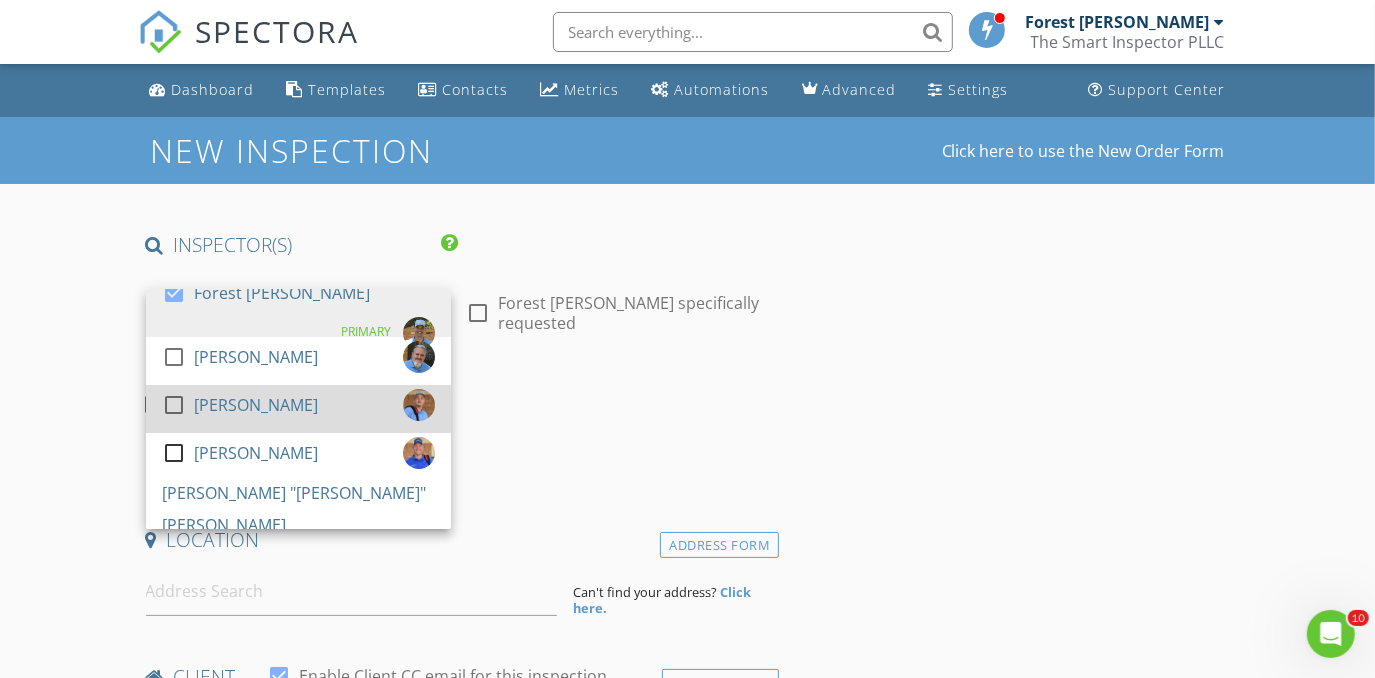 click on "[PERSON_NAME]" at bounding box center [256, 405] 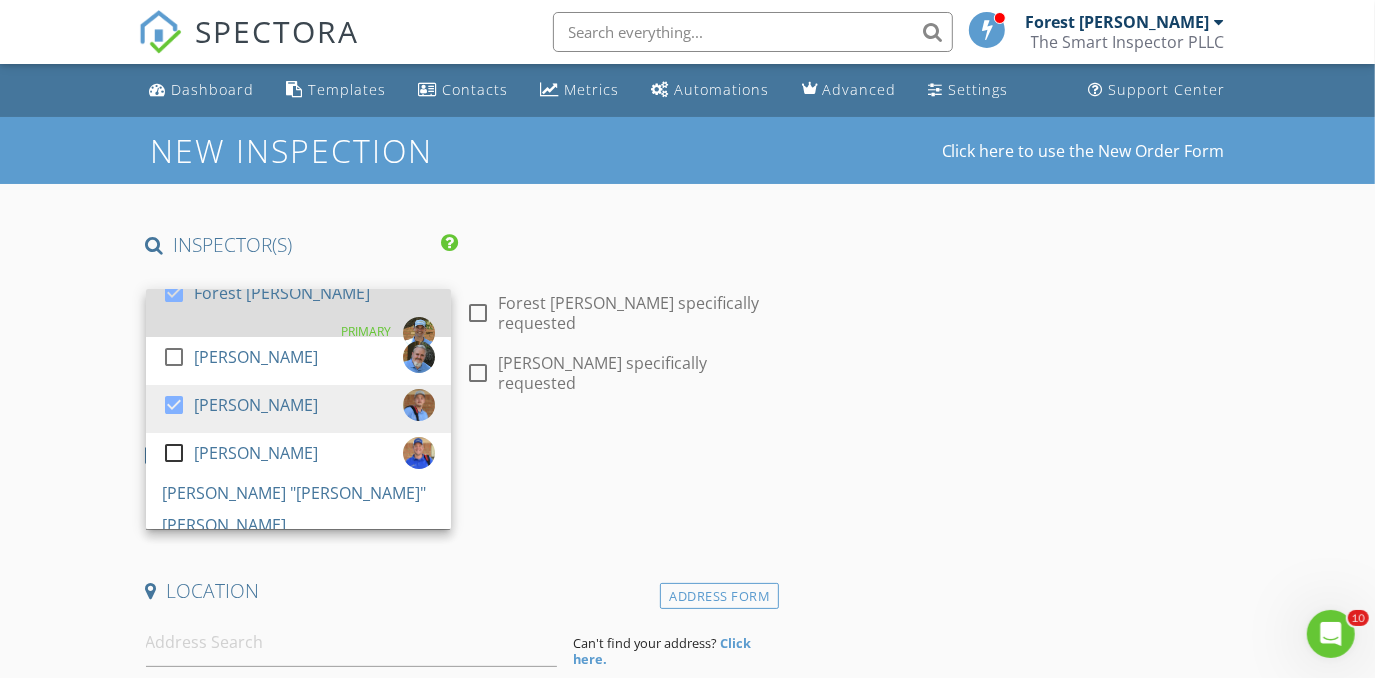 click on "Forest [PERSON_NAME]" at bounding box center [282, 293] 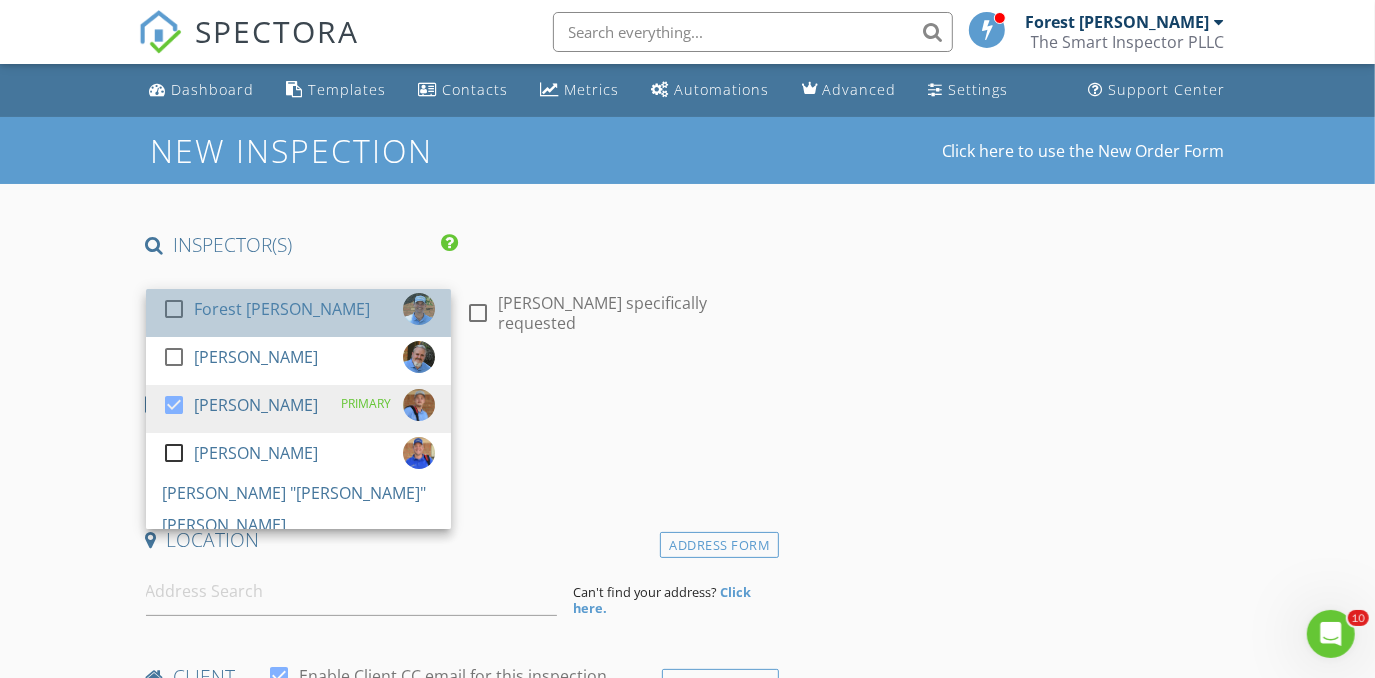 click on "Forest [PERSON_NAME]" at bounding box center (282, 309) 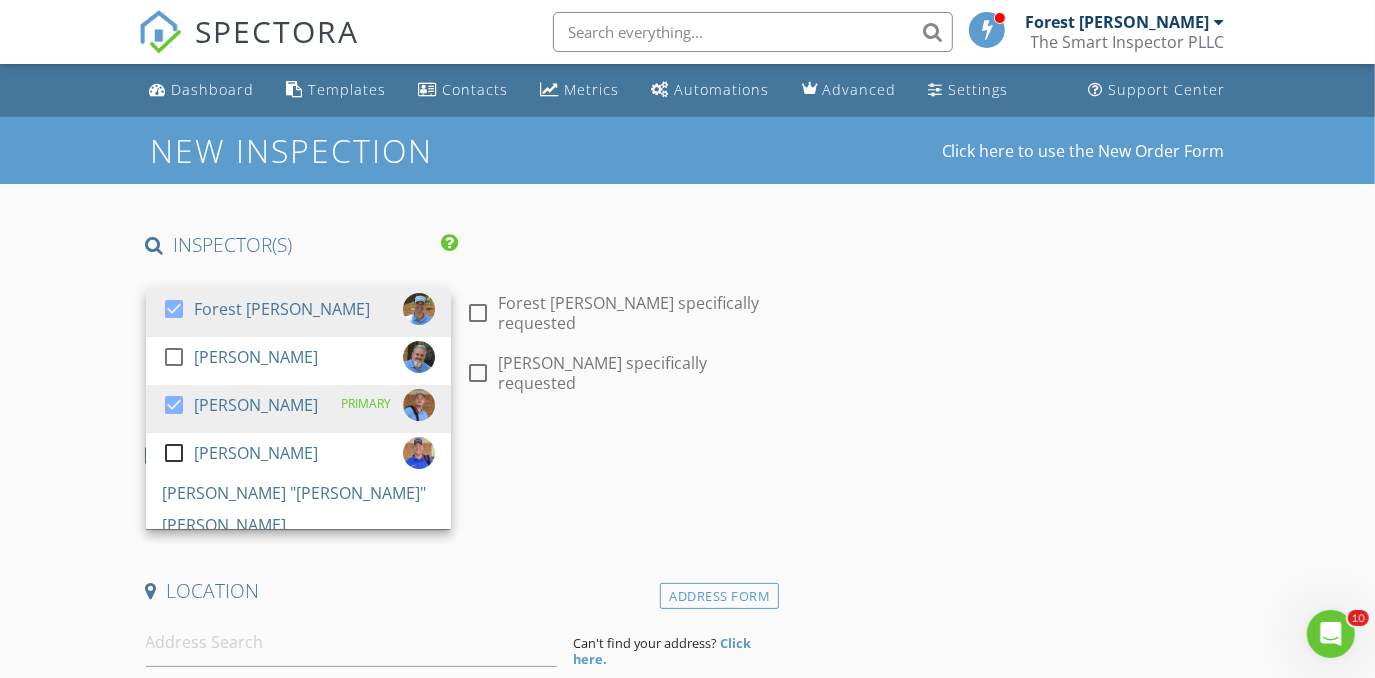 click on "New Inspection
Click here to use the New Order Form
INSPECTOR(S)
check_box   Forest Ivey     check_box_outline_blank   Brian Cain     check_box   Christopher Hudson   PRIMARY   check_box_outline_blank   Christopher Sarris     check_box_outline_blank   Antoine "Tony" Razzouk     Christopher Hudson,  Forest Ivey arrow_drop_down   check_box_outline_blank Forest Ivey specifically requested check_box_outline_blank Christopher Hudson specifically requested
Date/Time
07/12/2025 8:00 AM
Location
Address Form       Can't find your address?   Click here.
client
check_box Enable Client CC email for this inspection   Client Search     check_box_outline_blank Client is a Company/Organization     First Name   Last Name   Email   CC Email   Phone           Notes   Private Notes
ADD ADDITIONAL client" at bounding box center [687, 1693] 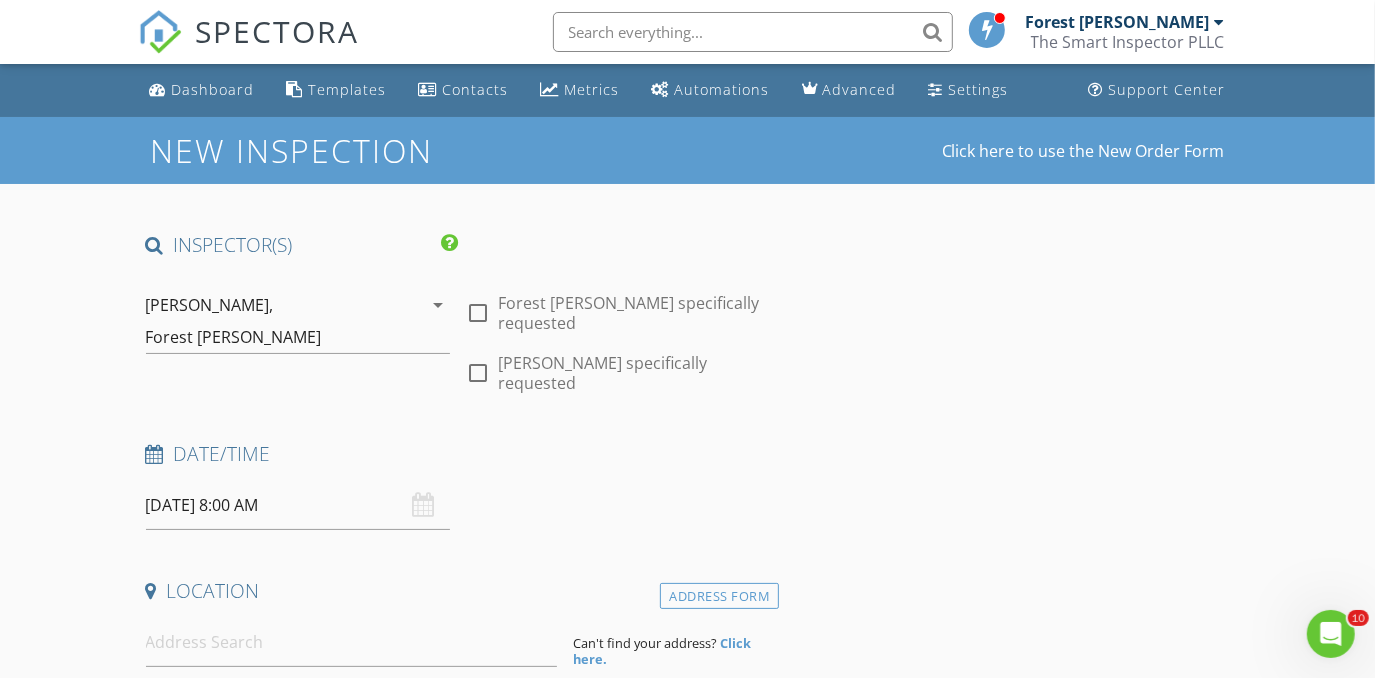 click on "07/12/2025 8:00 AM" at bounding box center (298, 505) 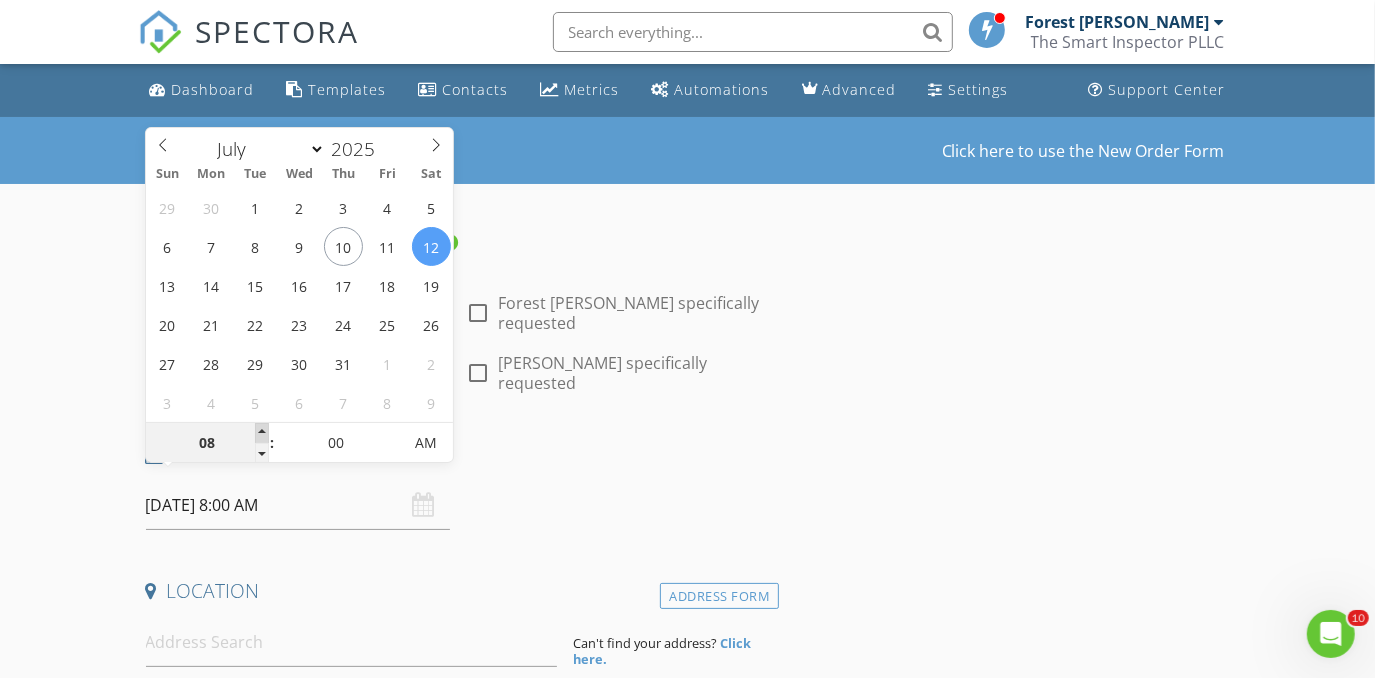 type on "09" 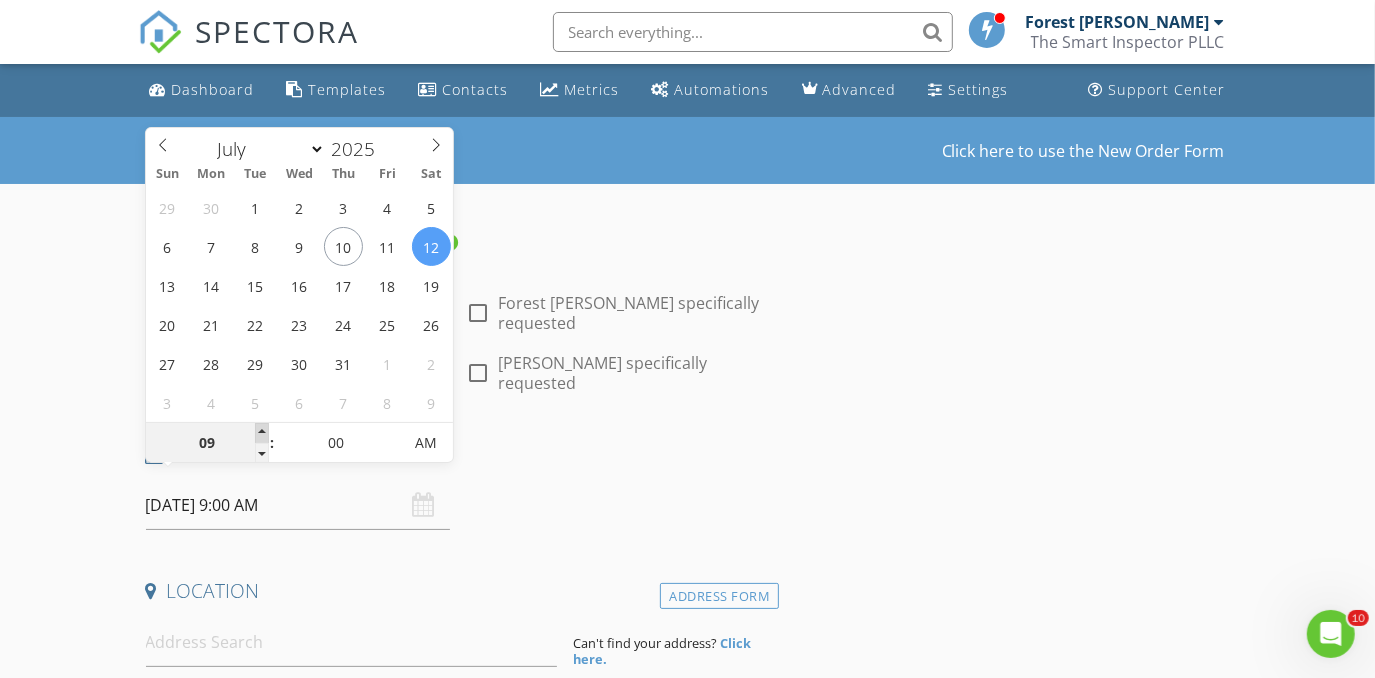 click at bounding box center (262, 433) 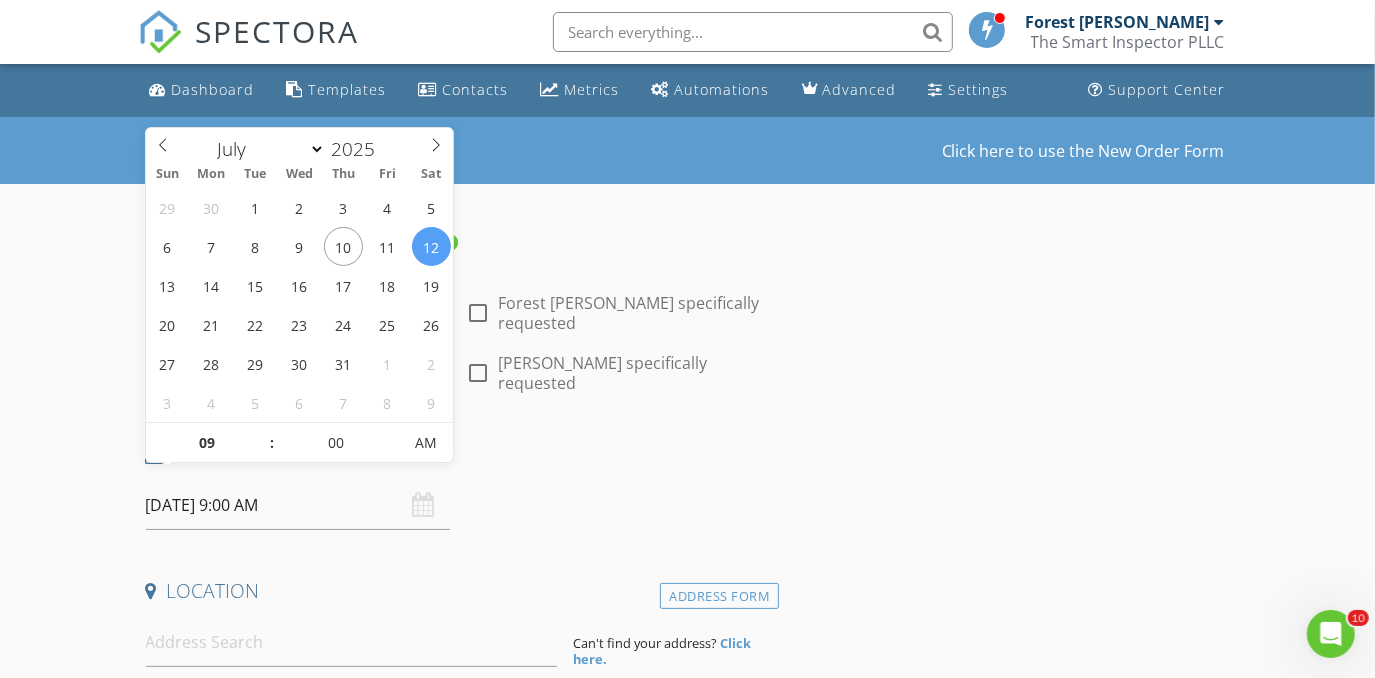click on "New Inspection
Click here to use the New Order Form
INSPECTOR(S)
check_box   Forest Ivey     check_box_outline_blank   Brian Cain     check_box   Christopher Hudson   PRIMARY   check_box_outline_blank   Christopher Sarris     check_box_outline_blank   Antoine "Tony" Razzouk     Christopher Hudson,  Forest Ivey arrow_drop_down   check_box_outline_blank Forest Ivey specifically requested check_box_outline_blank Christopher Hudson specifically requested
Date/Time
07/12/2025 9:00 AM
Location
Address Form       Can't find your address?   Click here.
client
check_box Enable Client CC email for this inspection   Client Search     check_box_outline_blank Client is a Company/Organization     First Name   Last Name   Email   CC Email   Phone           Notes   Private Notes
ADD ADDITIONAL client" at bounding box center (687, 1693) 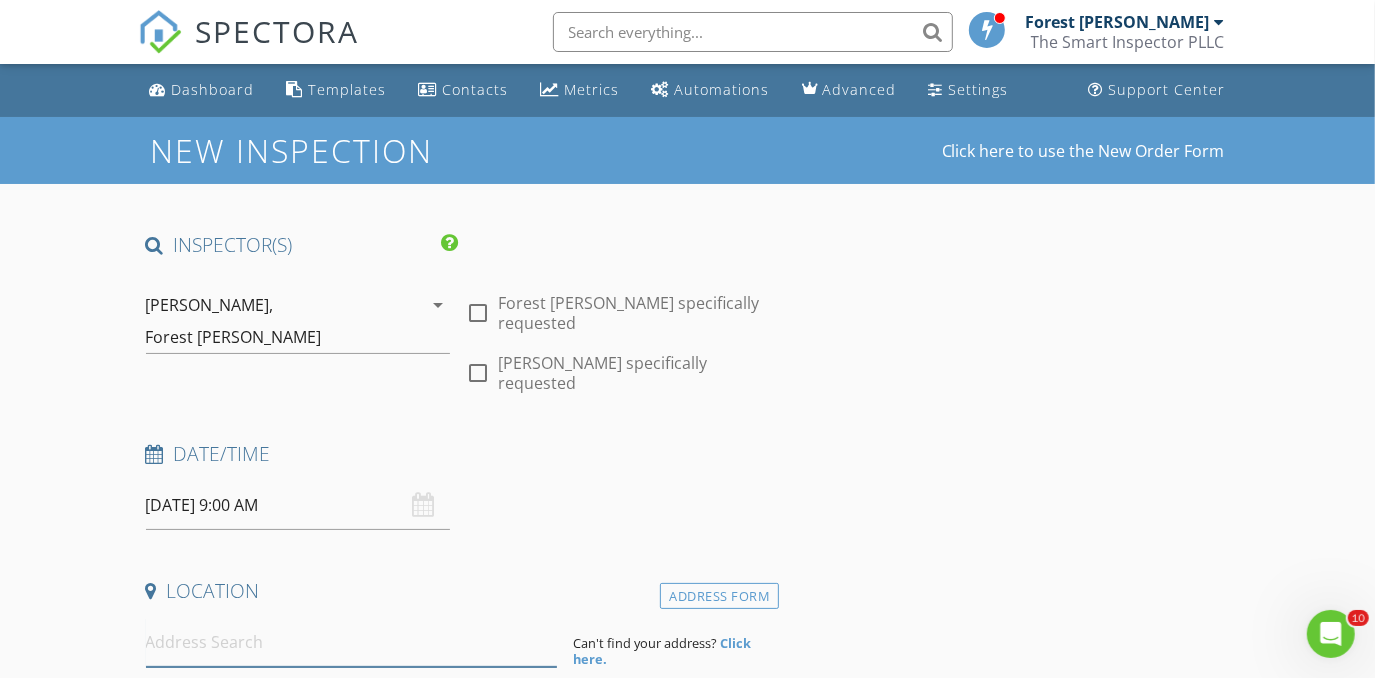 click at bounding box center (352, 642) 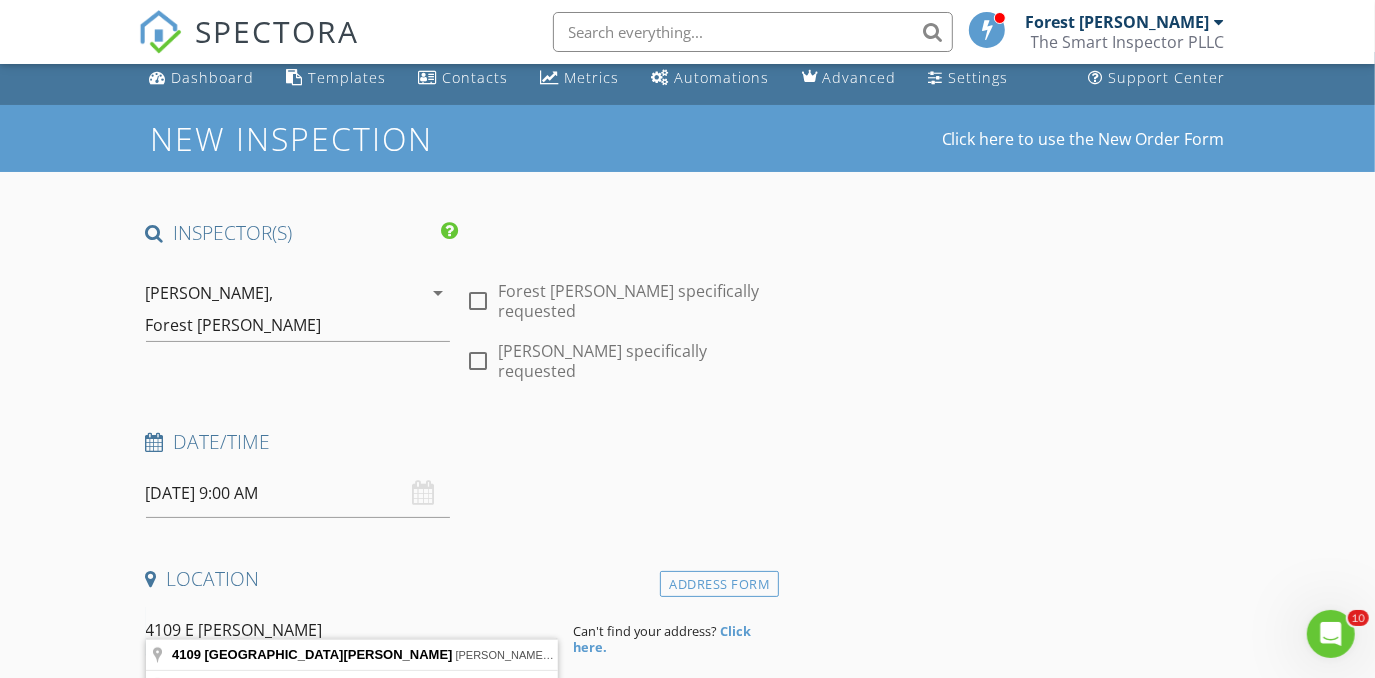 scroll, scrollTop: 90, scrollLeft: 0, axis: vertical 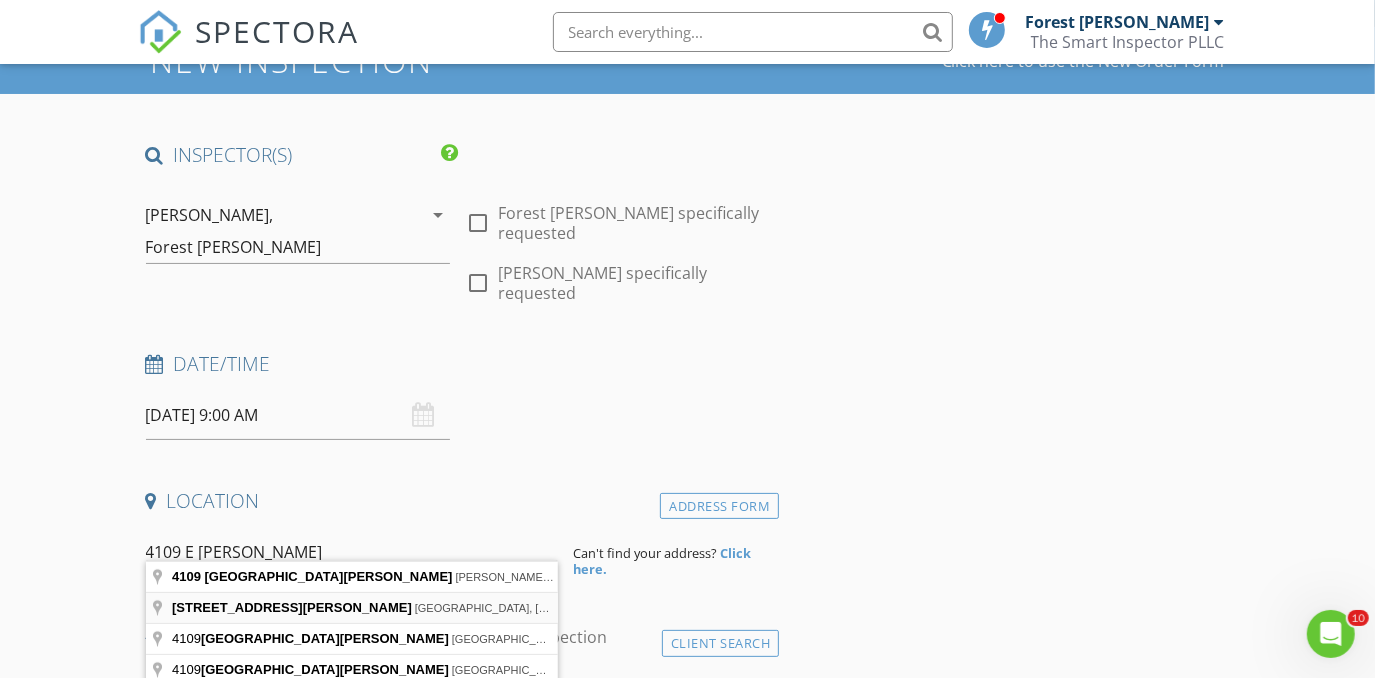 type on "4109 East Bankhead Drive, Weatherford, TX, USA" 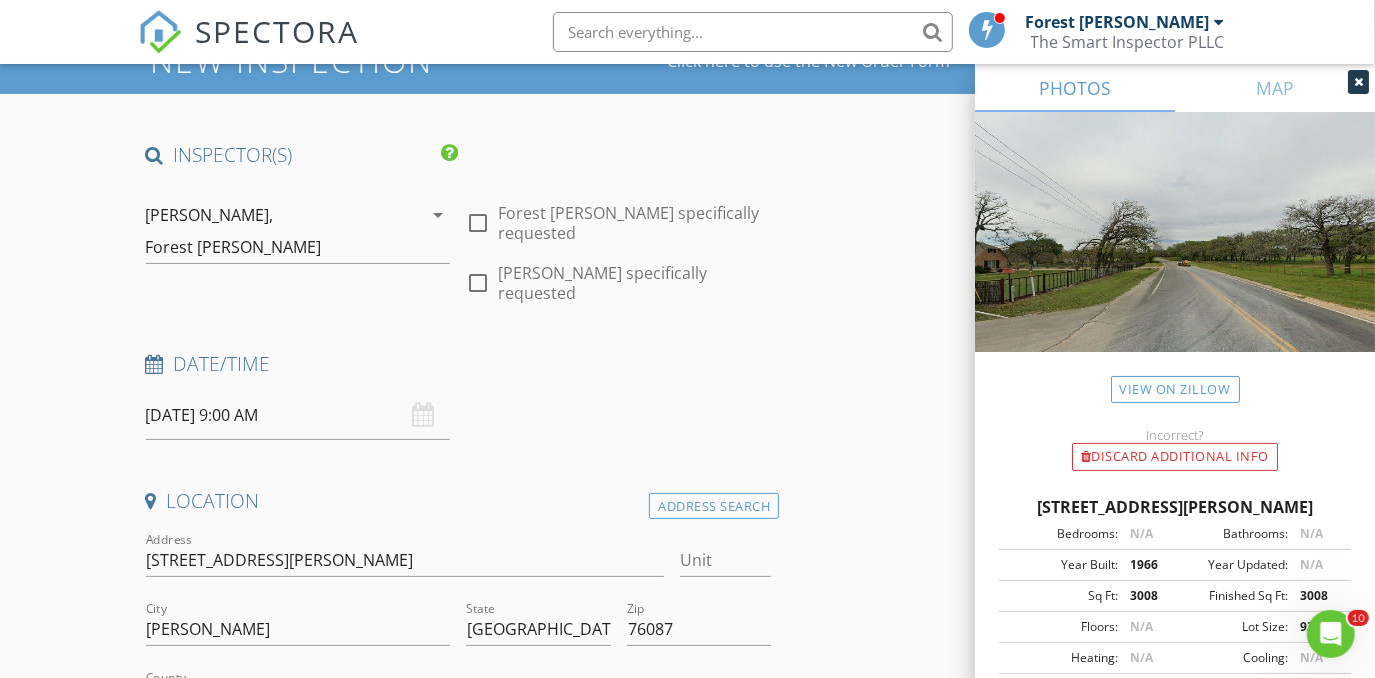 scroll, scrollTop: 363, scrollLeft: 0, axis: vertical 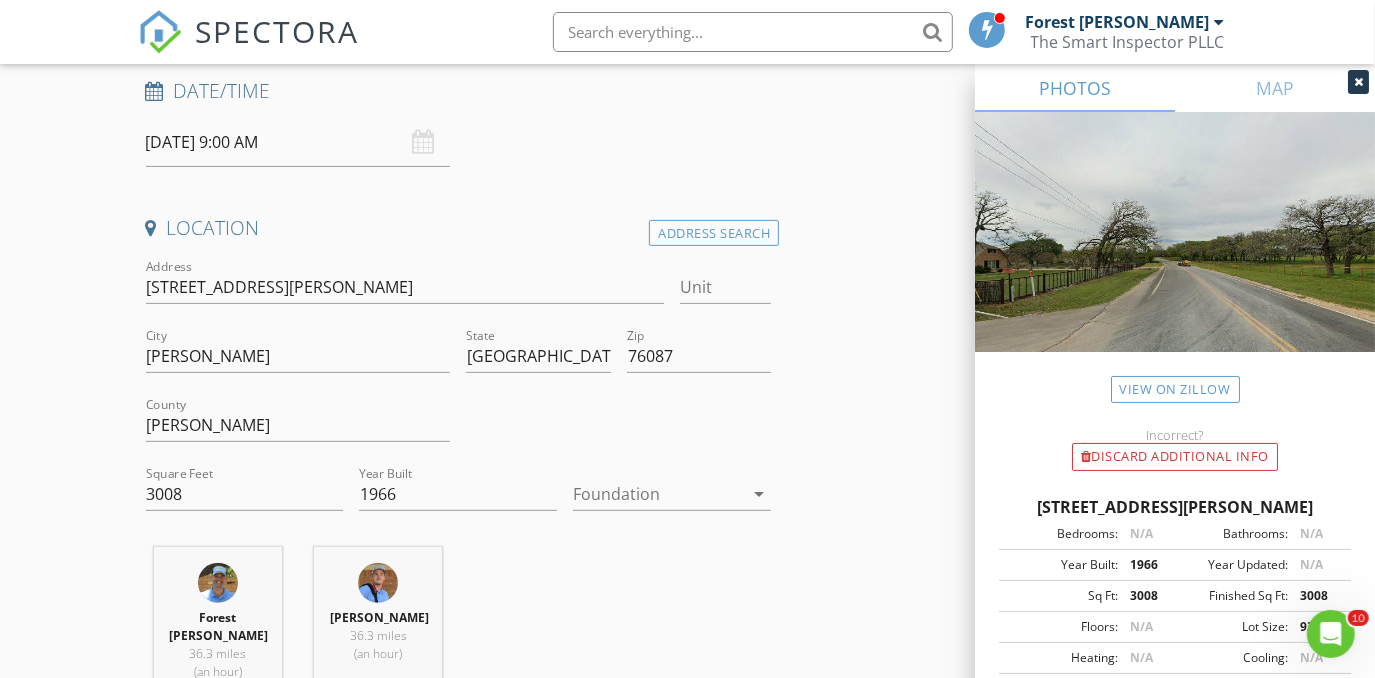 click at bounding box center [658, 494] 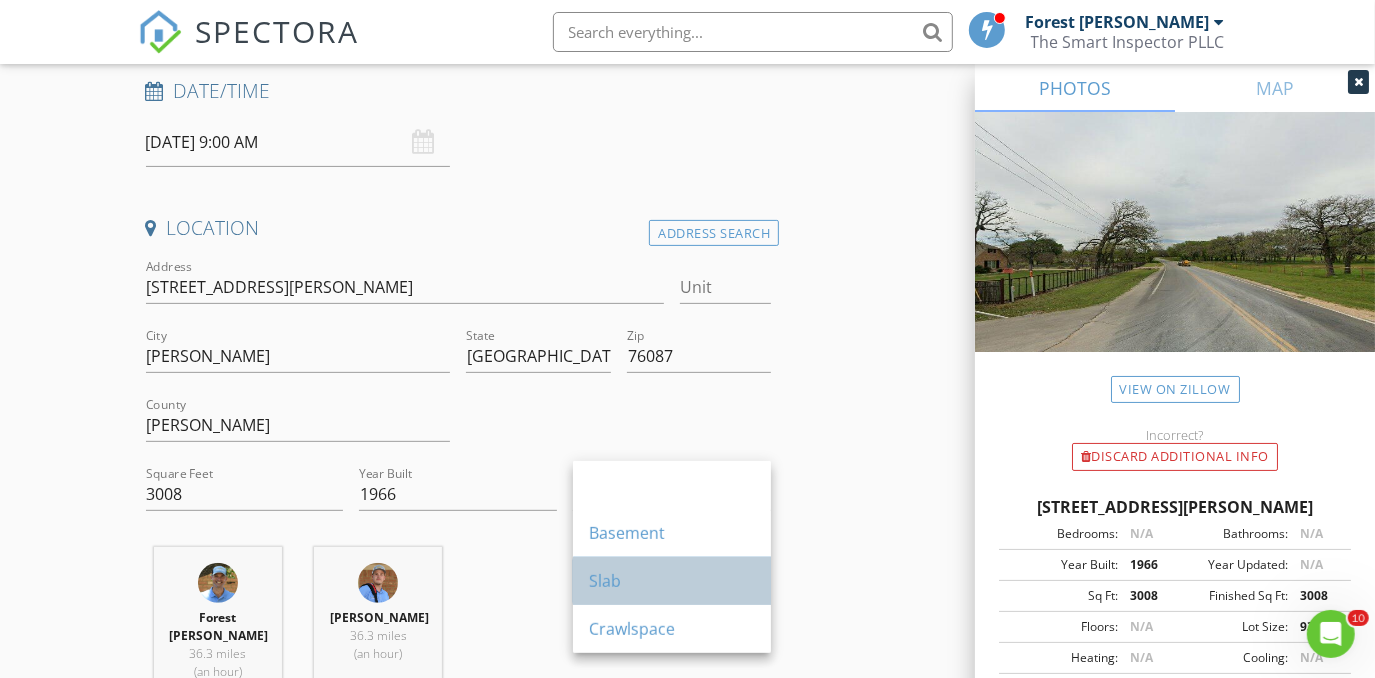 click on "Slab" at bounding box center (672, 581) 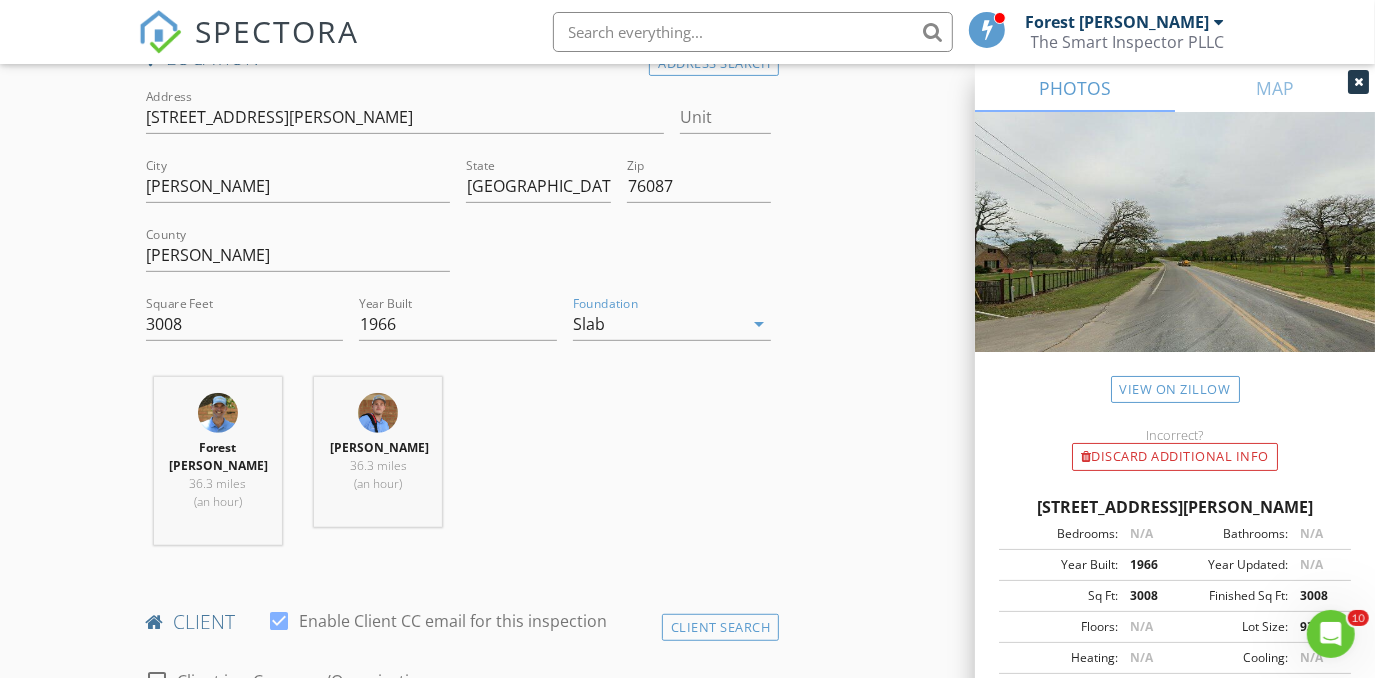 scroll, scrollTop: 818, scrollLeft: 0, axis: vertical 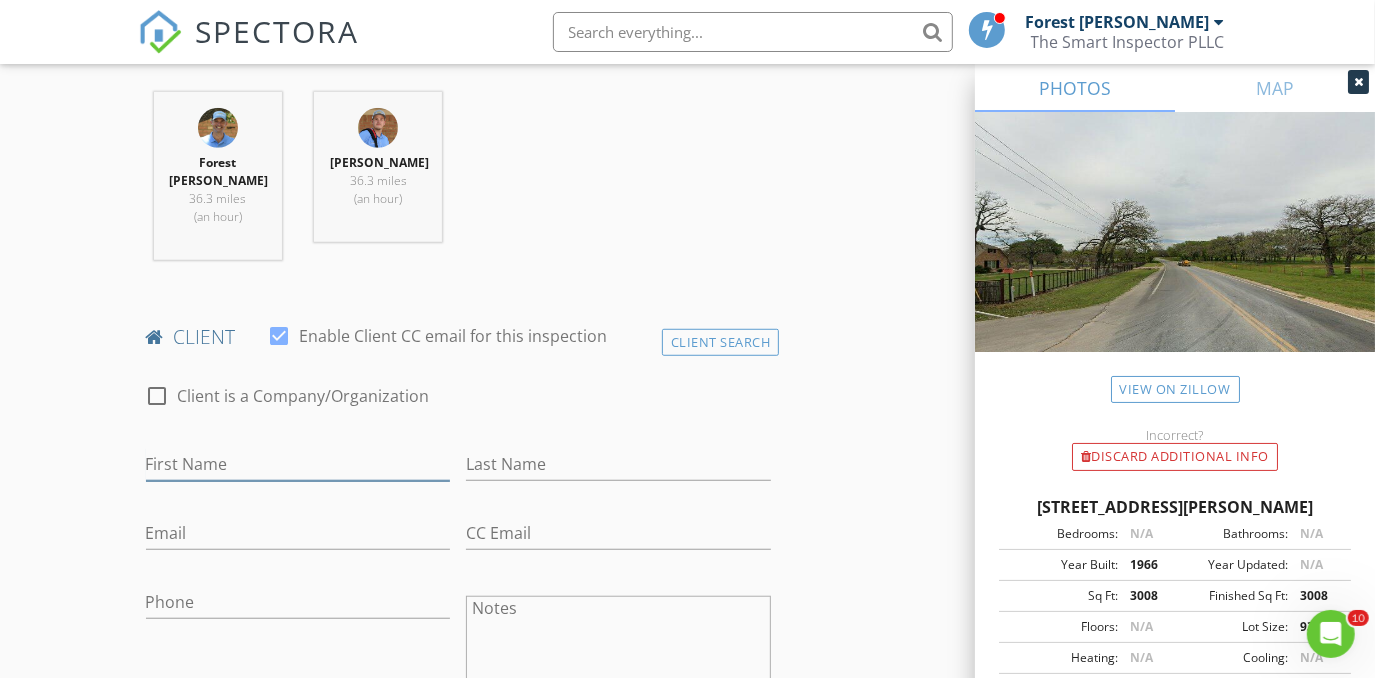 click on "First Name" at bounding box center [298, 464] 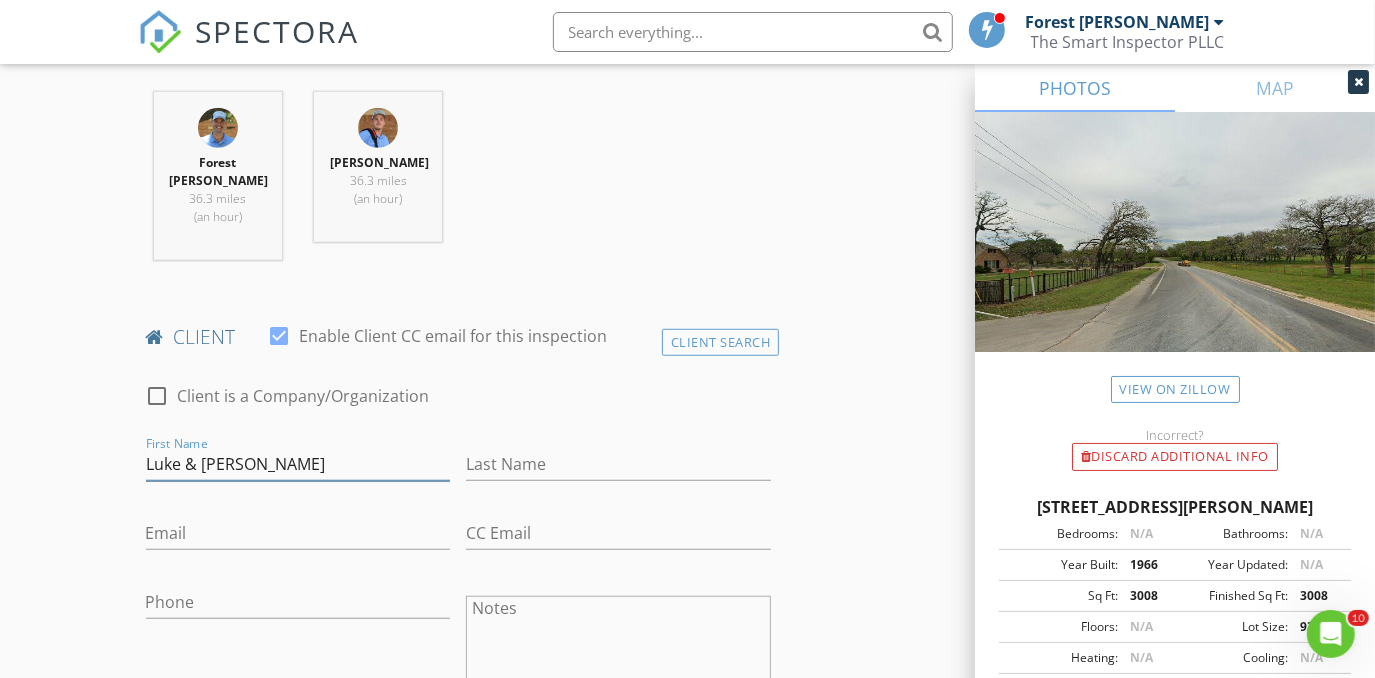 type on "Luke & [PERSON_NAME]" 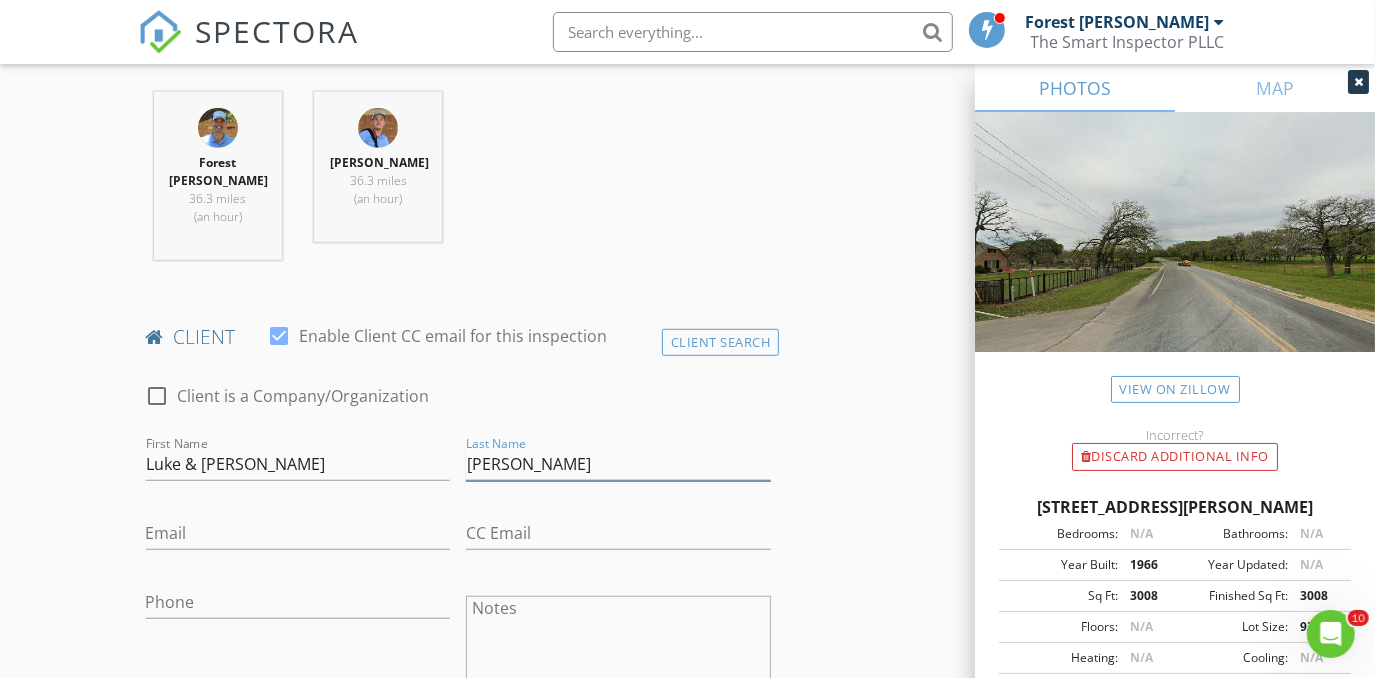 type on "[PERSON_NAME]" 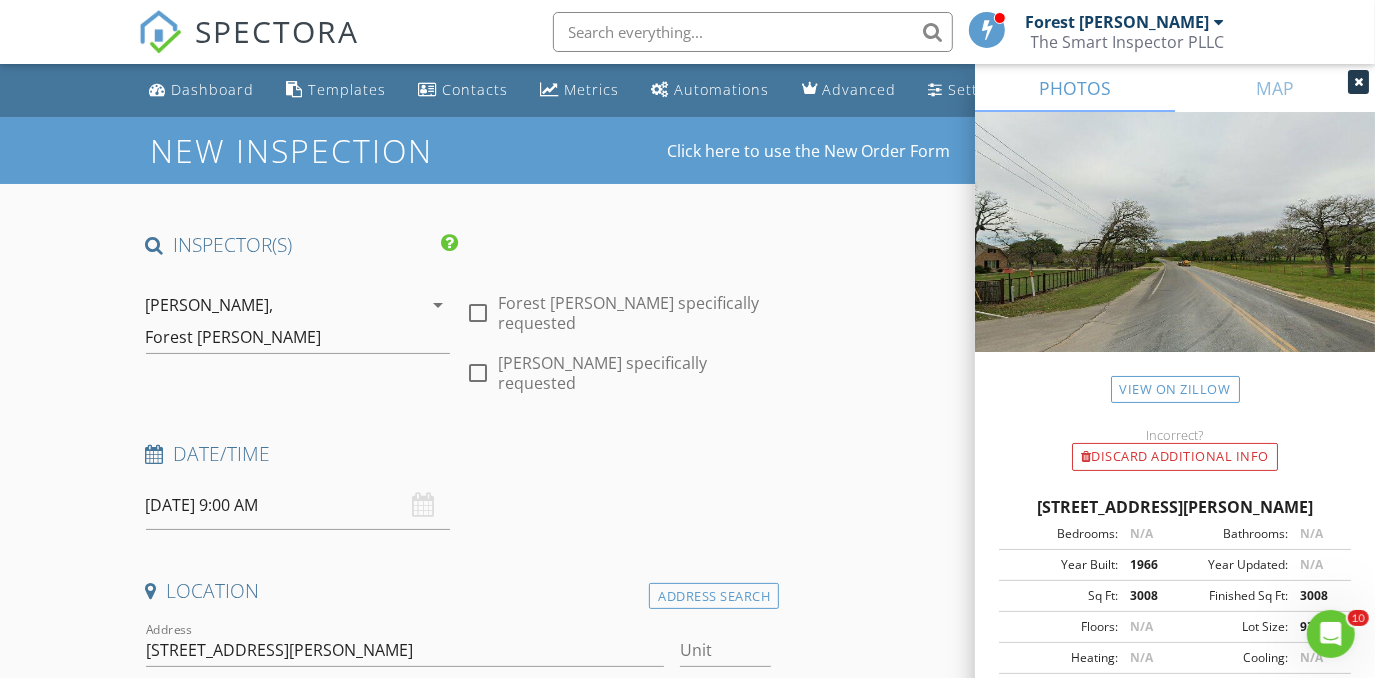 scroll, scrollTop: 0, scrollLeft: 0, axis: both 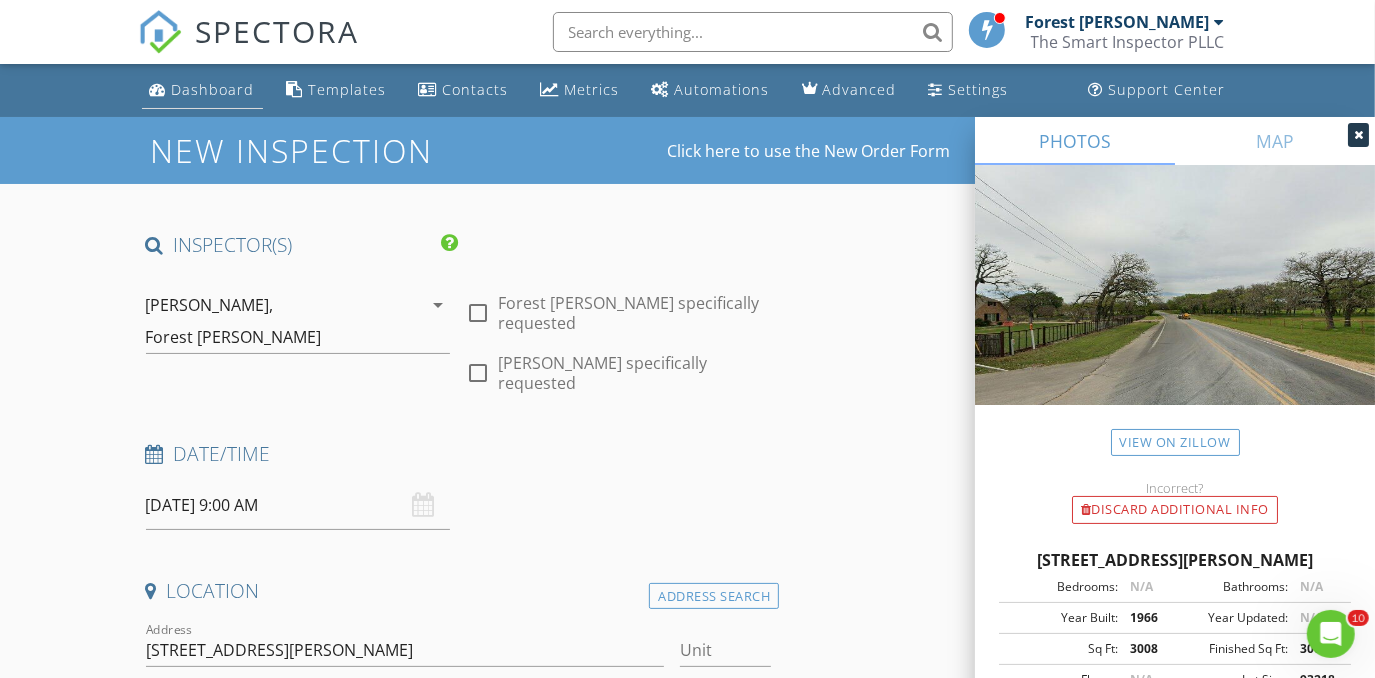 type on "[EMAIL_ADDRESS][DOMAIN_NAME]" 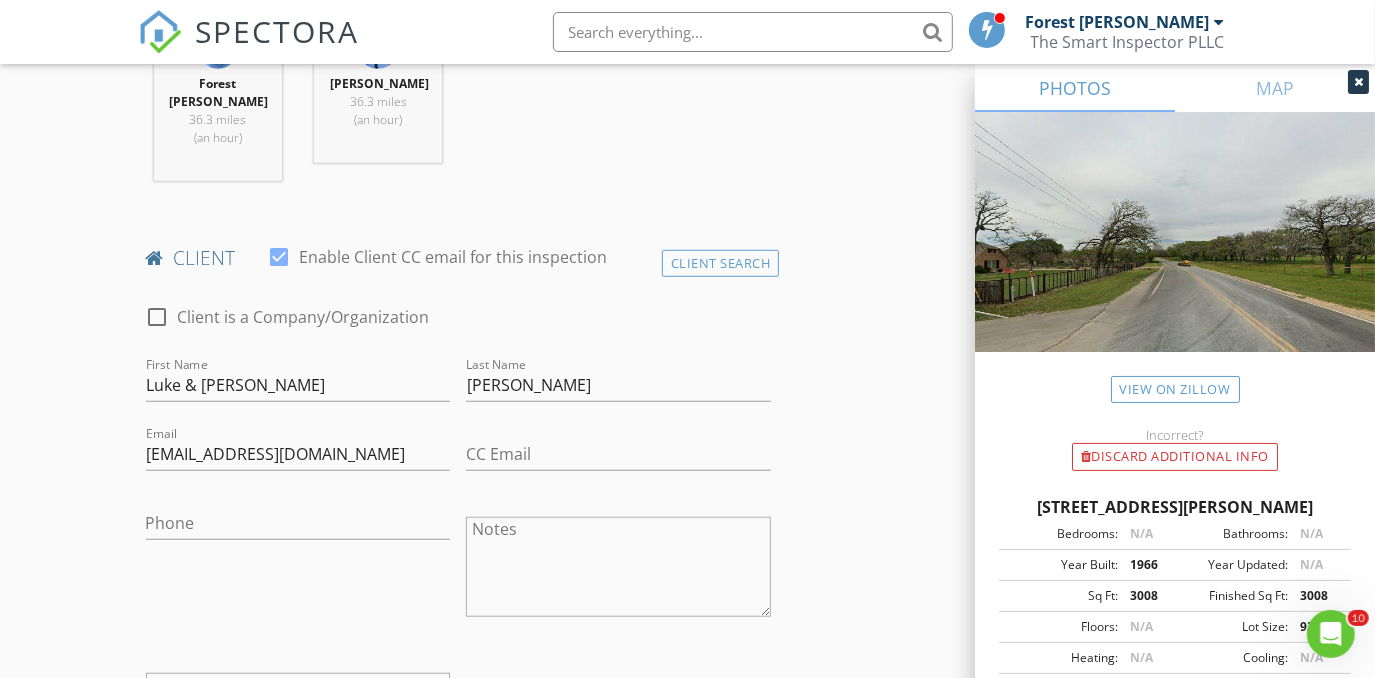 scroll, scrollTop: 909, scrollLeft: 0, axis: vertical 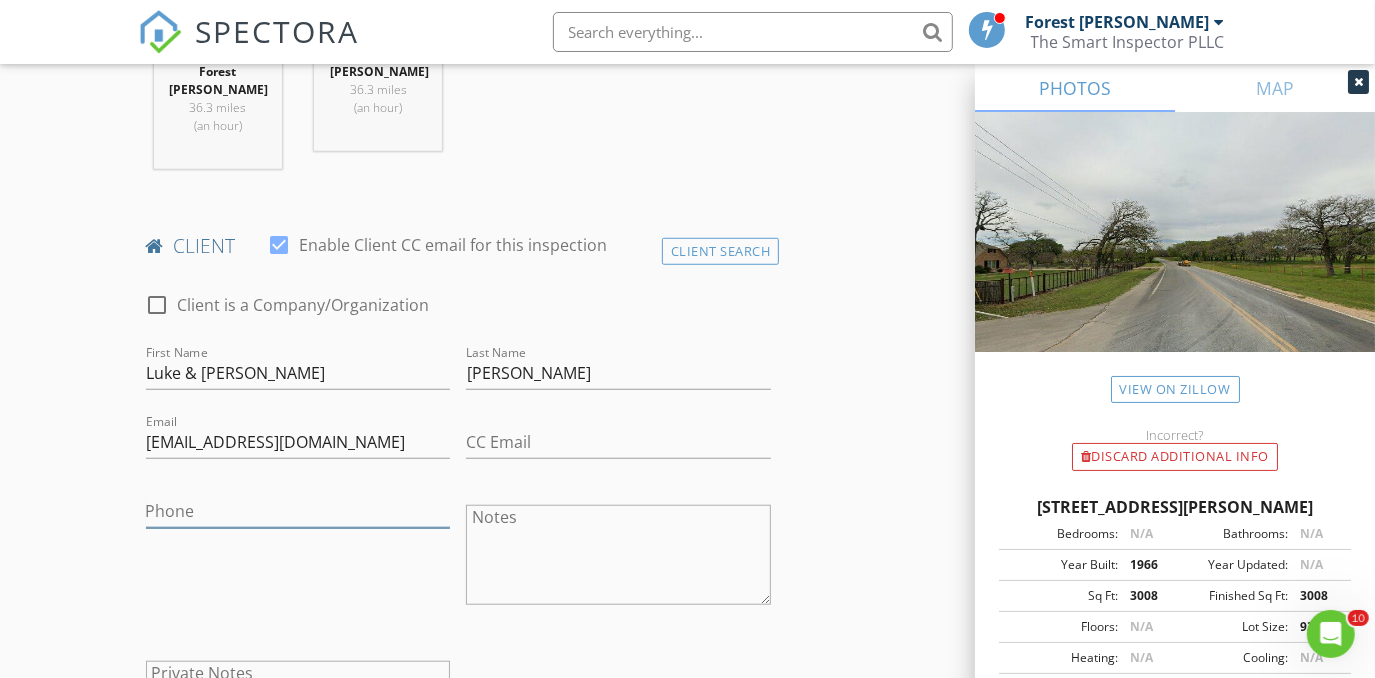 click on "Phone" at bounding box center [298, 511] 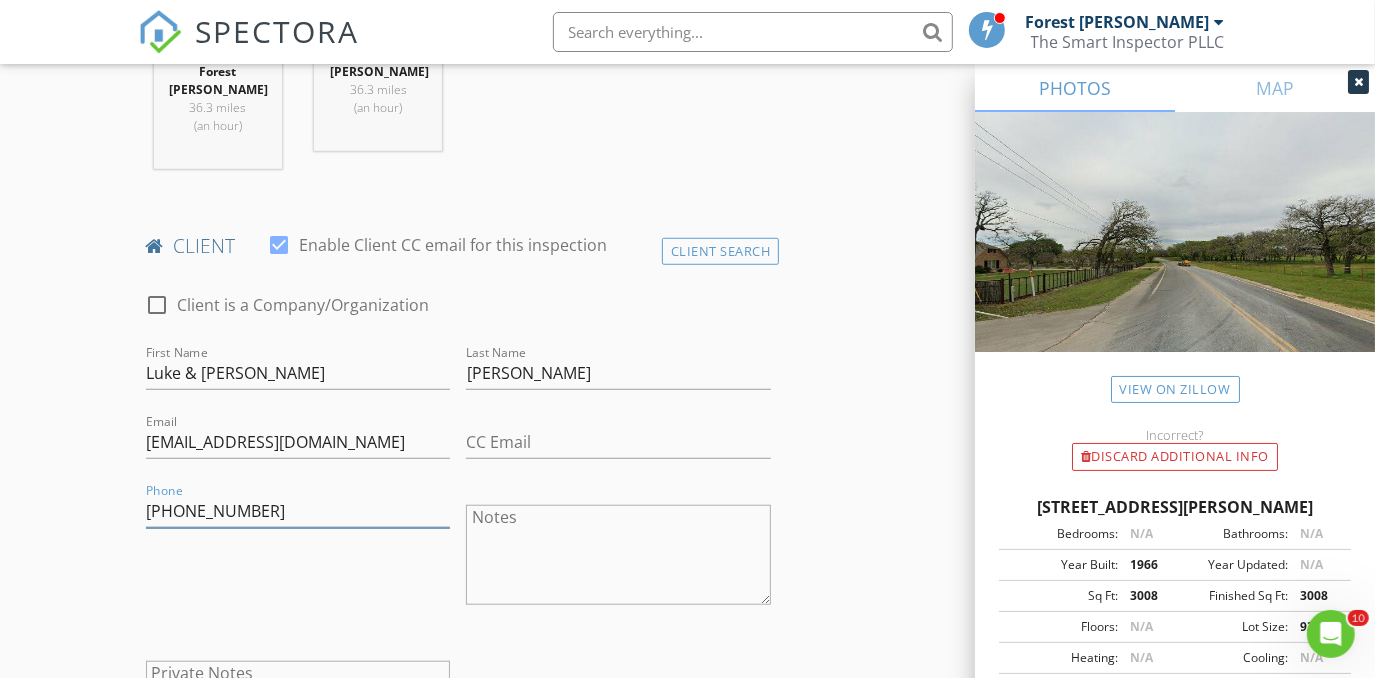 type on "[PHONE_NUMBER]" 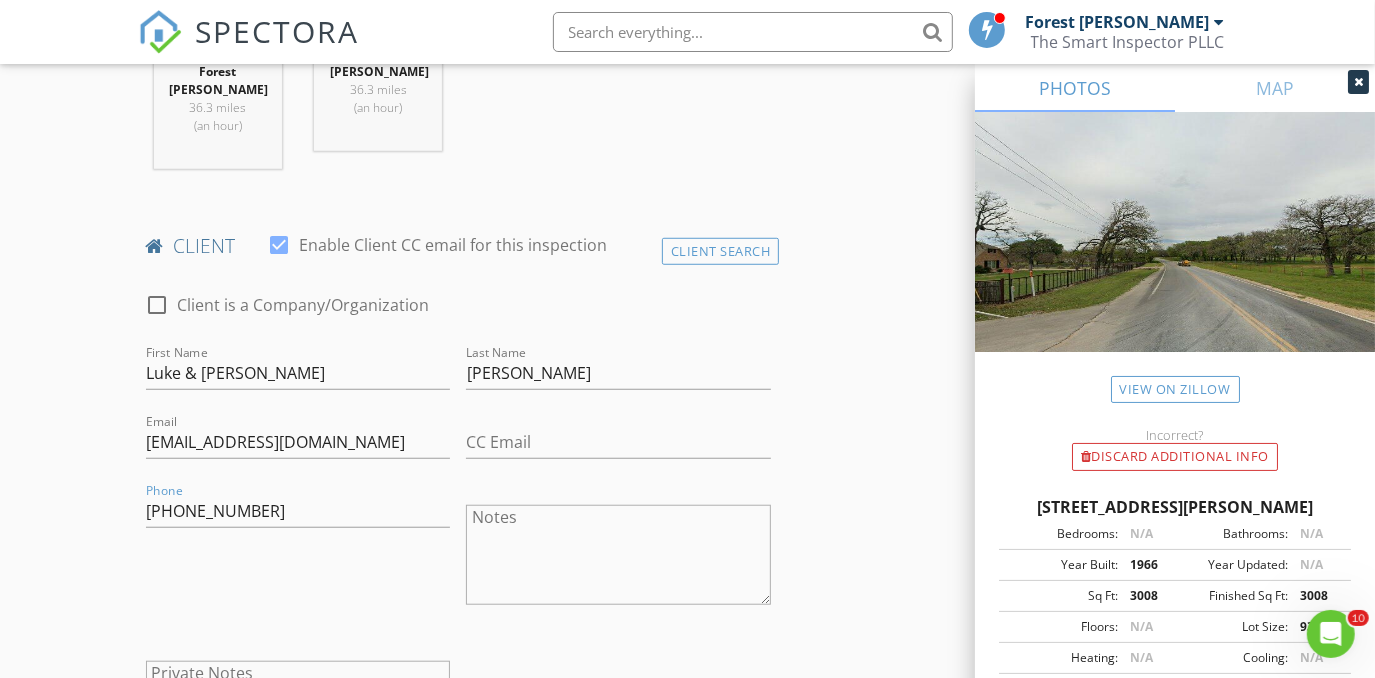 click on "New Inspection
Click here to use the New Order Form
INSPECTOR(S)
check_box   Forest Ivey     check_box_outline_blank   Brian Cain     check_box   Christopher Hudson   PRIMARY   check_box_outline_blank   Christopher Sarris     check_box_outline_blank   Antoine "Tony" Razzouk     Christopher Hudson,  Forest Ivey arrow_drop_down   check_box_outline_blank Forest Ivey specifically requested check_box_outline_blank Christopher Hudson specifically requested
Date/Time
07/12/2025 9:00 AM
Location
Address Search       Address 4109 E Bankhead Dr   Unit   City Weatherford   State TX   Zip 76087   County Parker     Square Feet 3008   Year Built 1966   Foundation Slab arrow_drop_down     Forest Ivey     36.3 miles     (an hour)         Christopher Hudson     36.3 miles     (an hour)
client
check_box Enable Client CC email for this inspection" at bounding box center [687, 997] 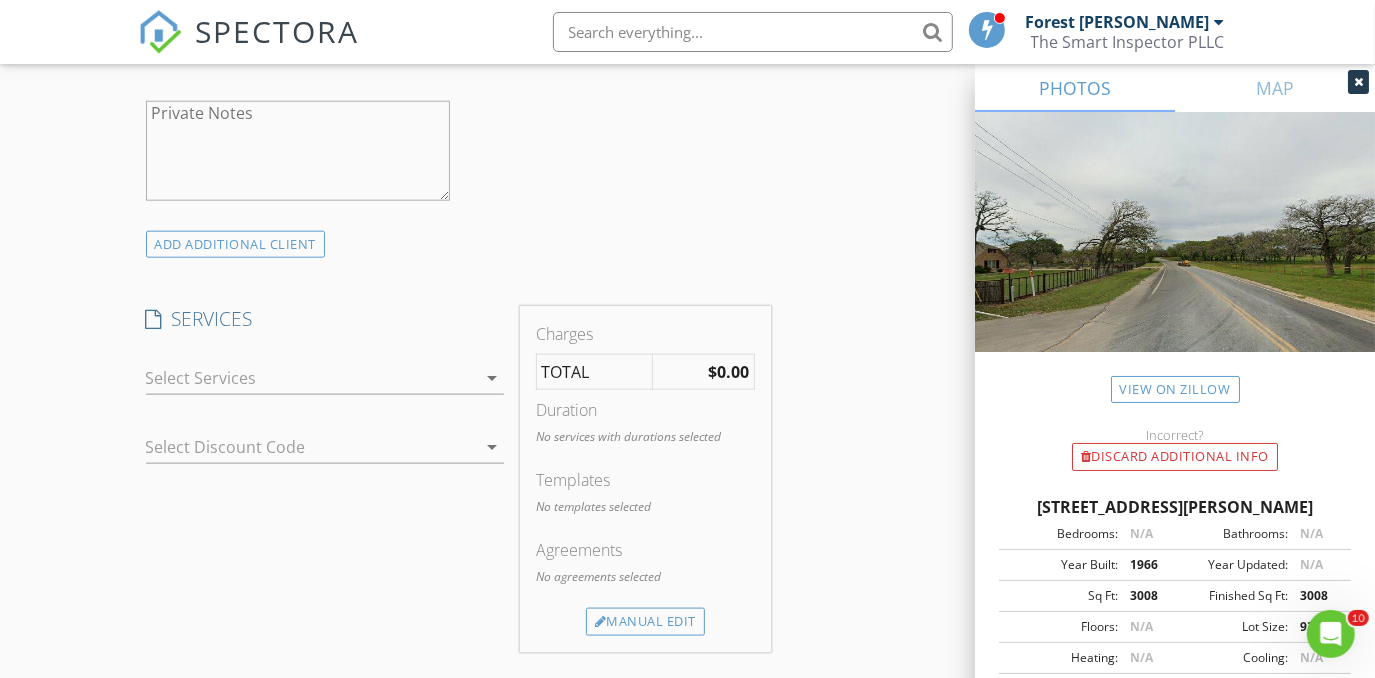 scroll, scrollTop: 1545, scrollLeft: 0, axis: vertical 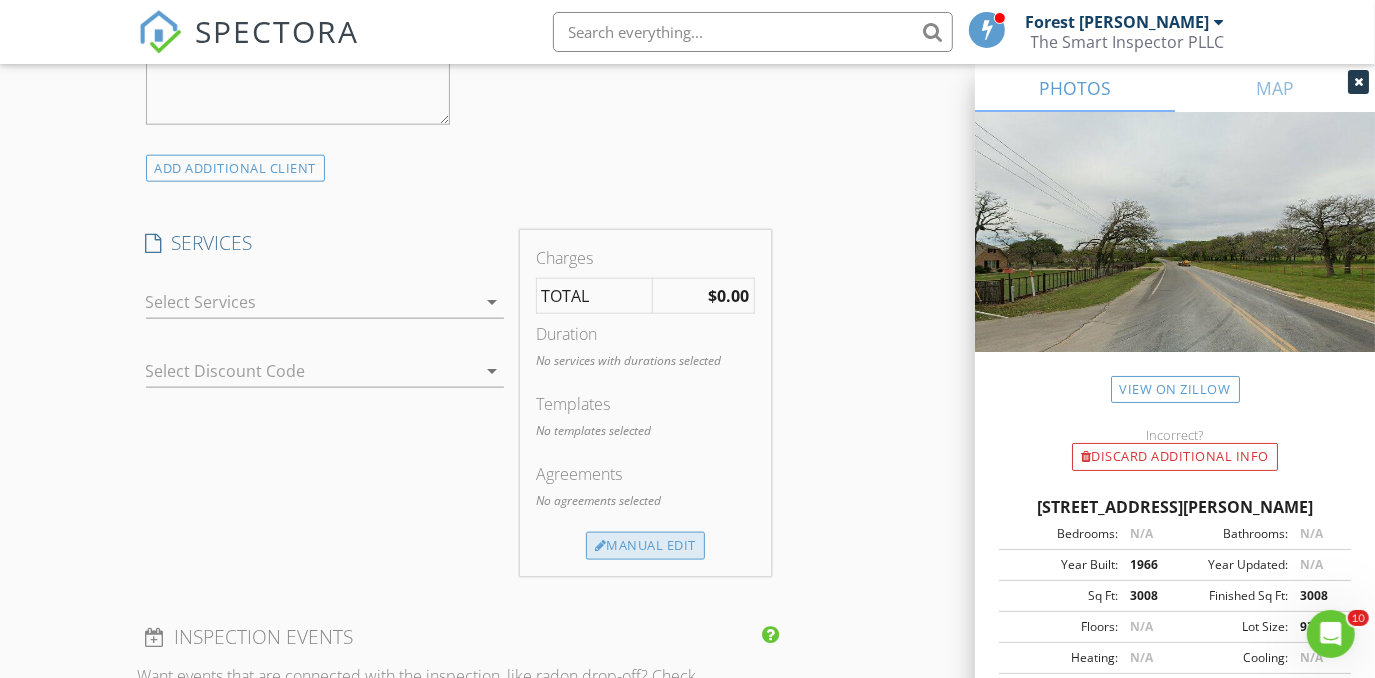 click on "Manual Edit" at bounding box center (645, 546) 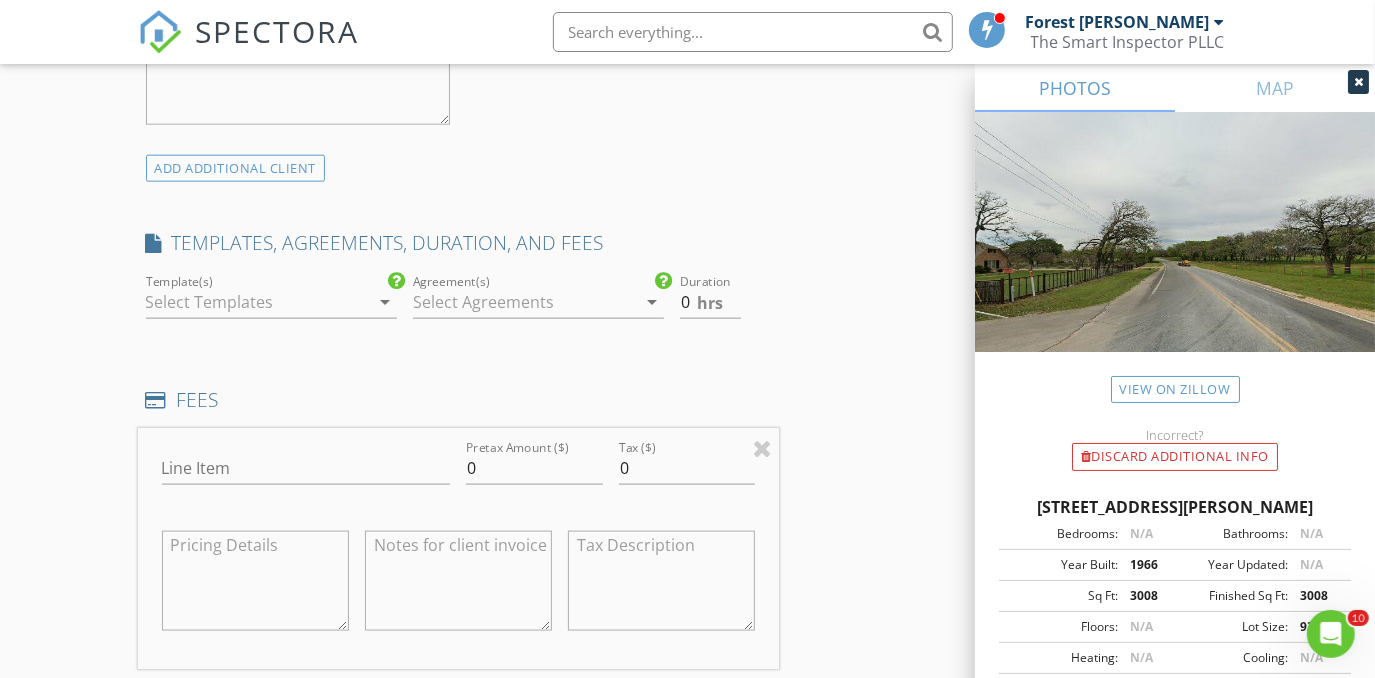 click at bounding box center [257, 302] 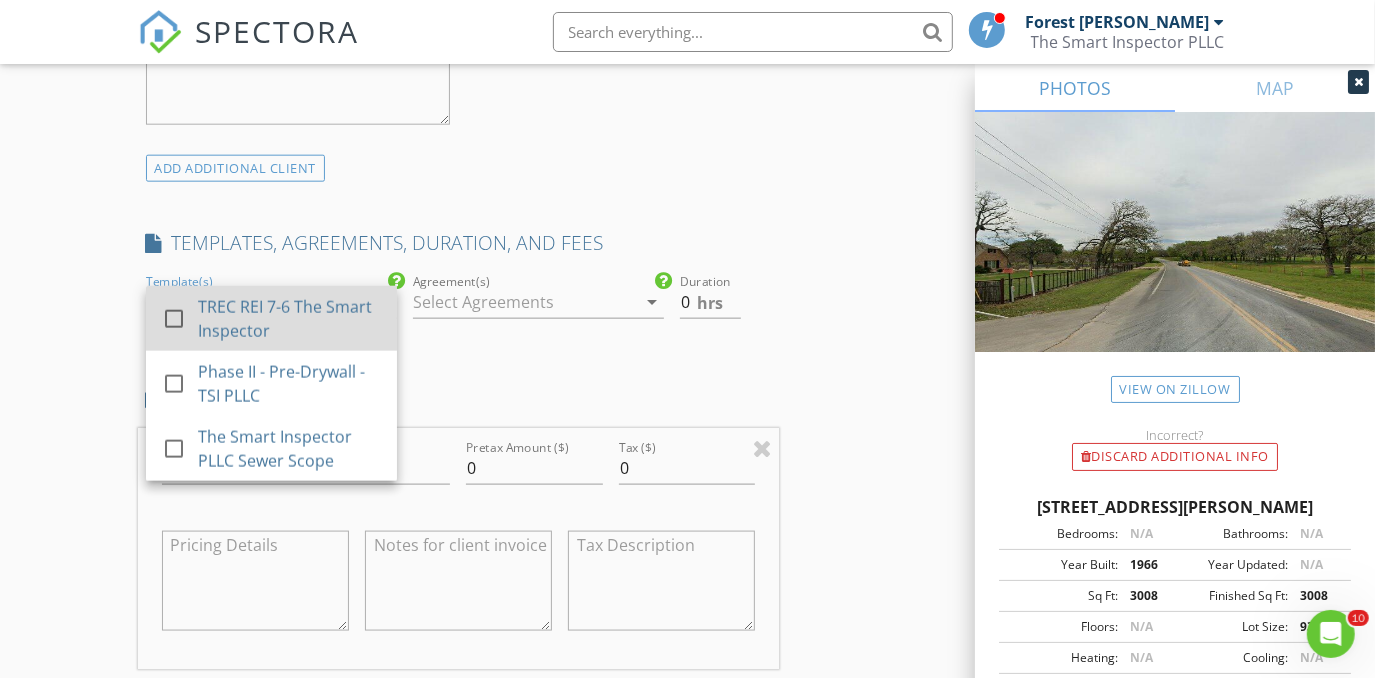 click on "TREC REI 7-6 The Smart Inspector" at bounding box center (289, 319) 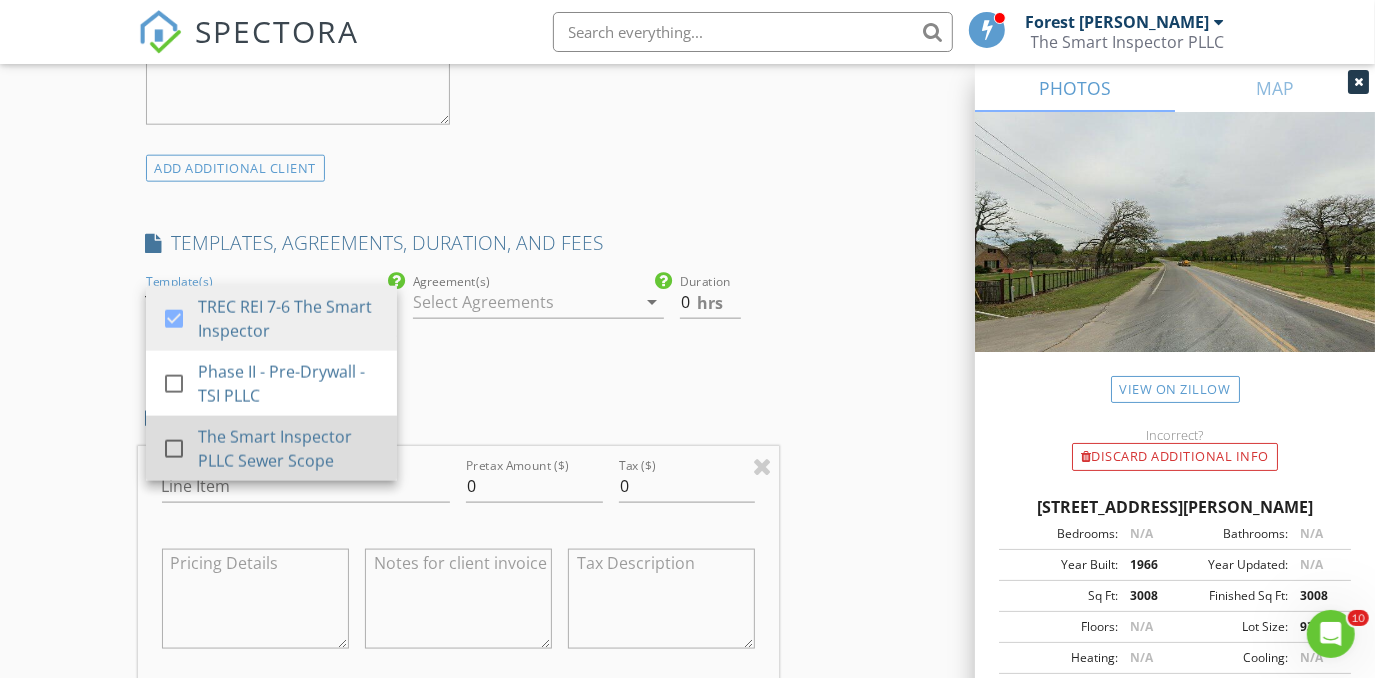 click on "The Smart Inspector PLLC Sewer Scope" at bounding box center [289, 449] 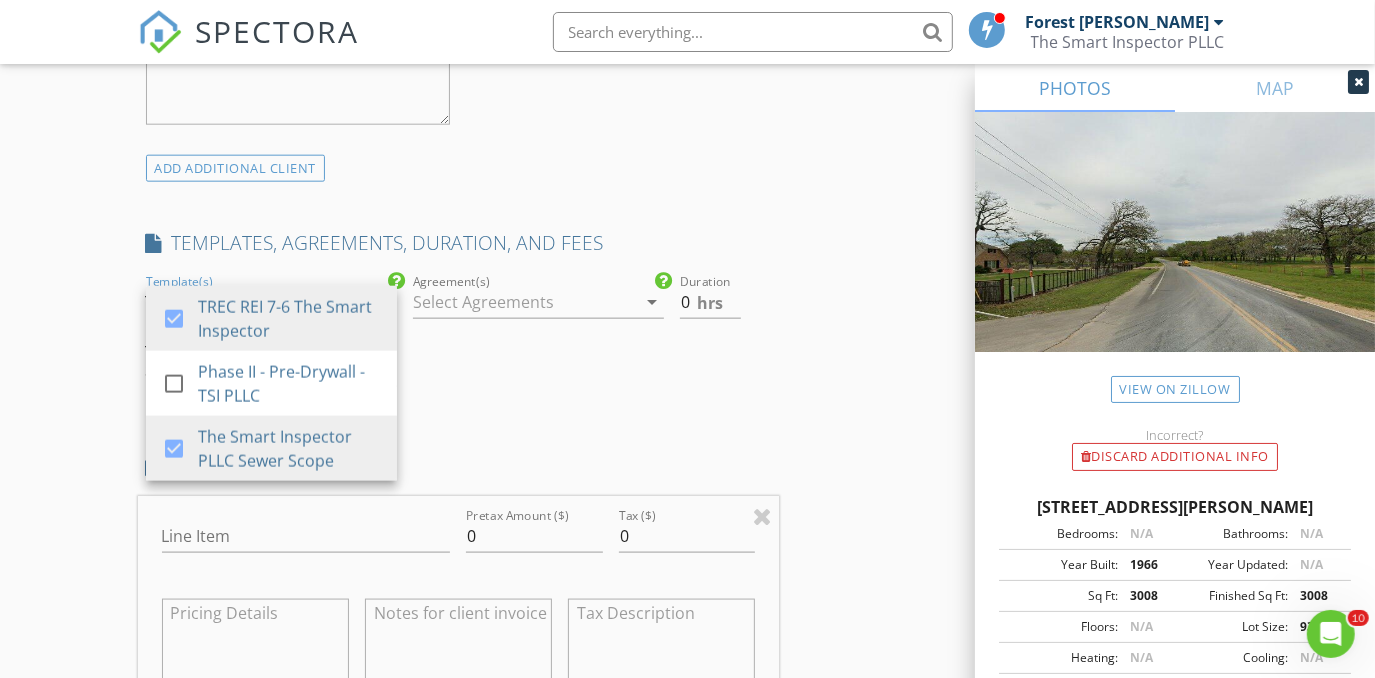 click at bounding box center [524, 302] 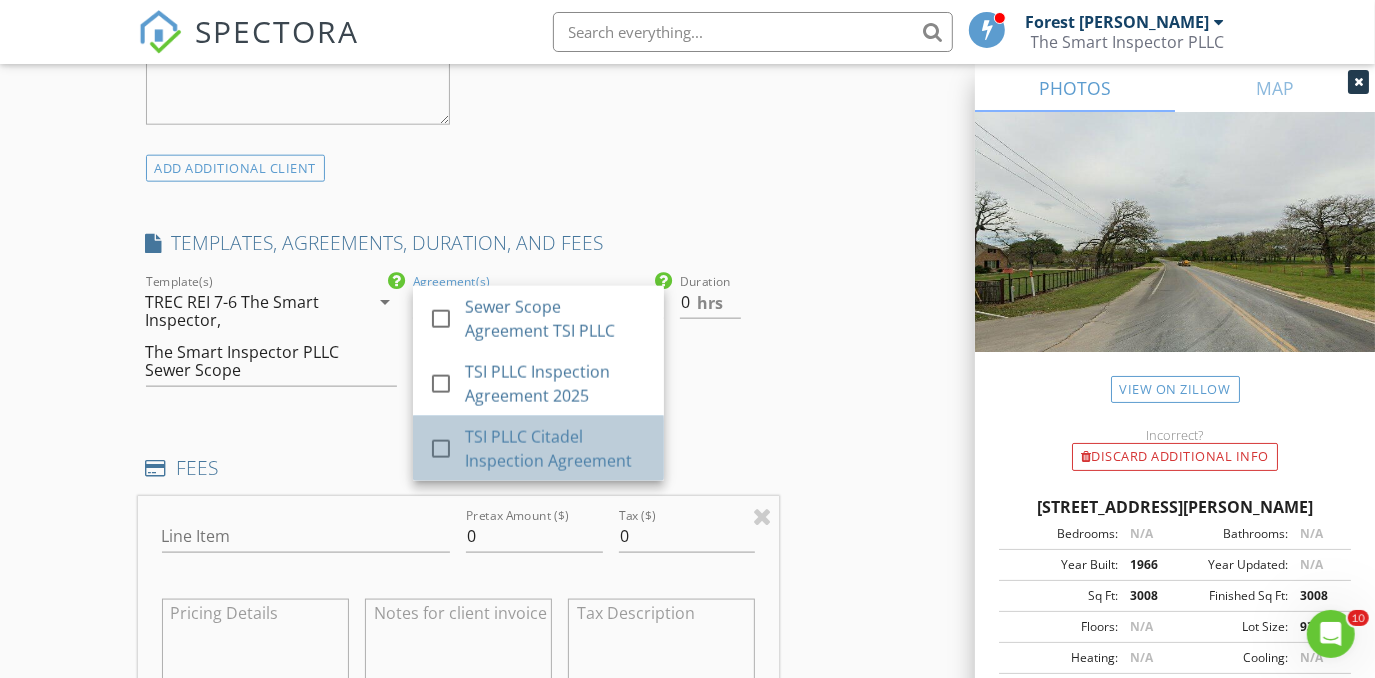 click on "TSI PLLC Citadel Inspection Agreement" at bounding box center [556, 449] 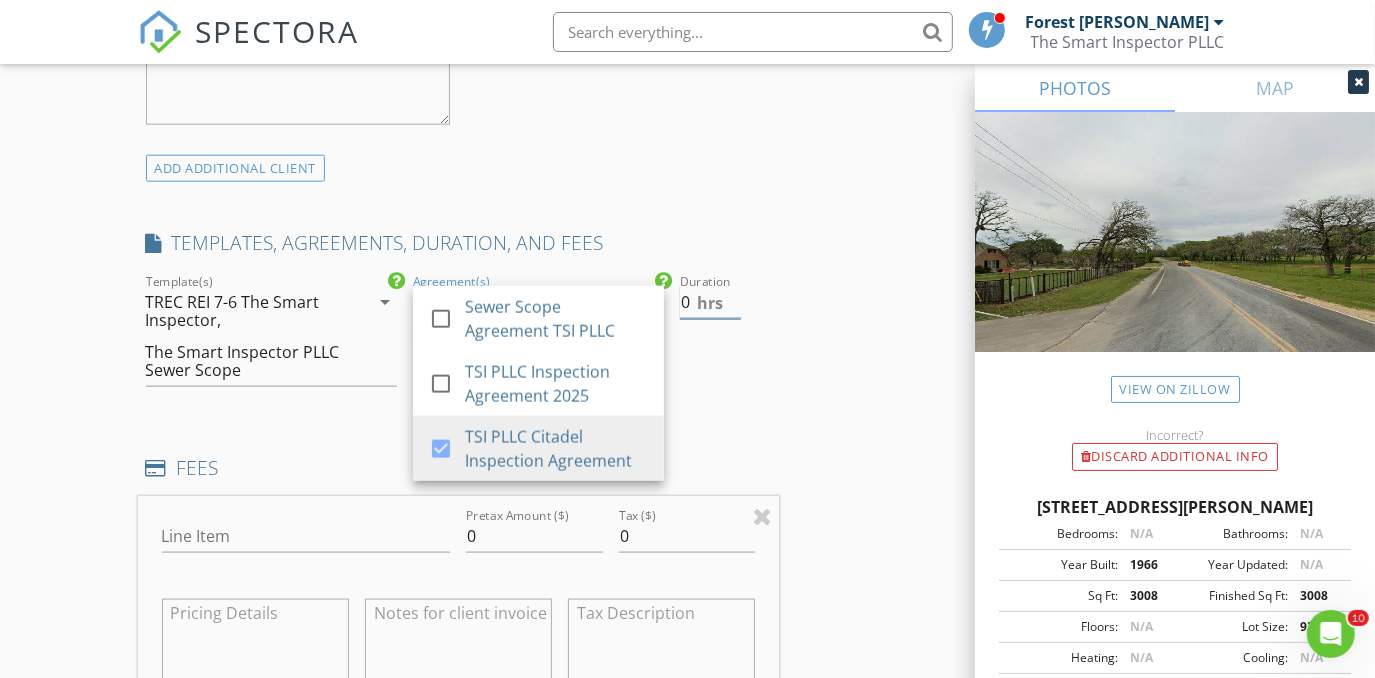 click on "0" at bounding box center (710, 302) 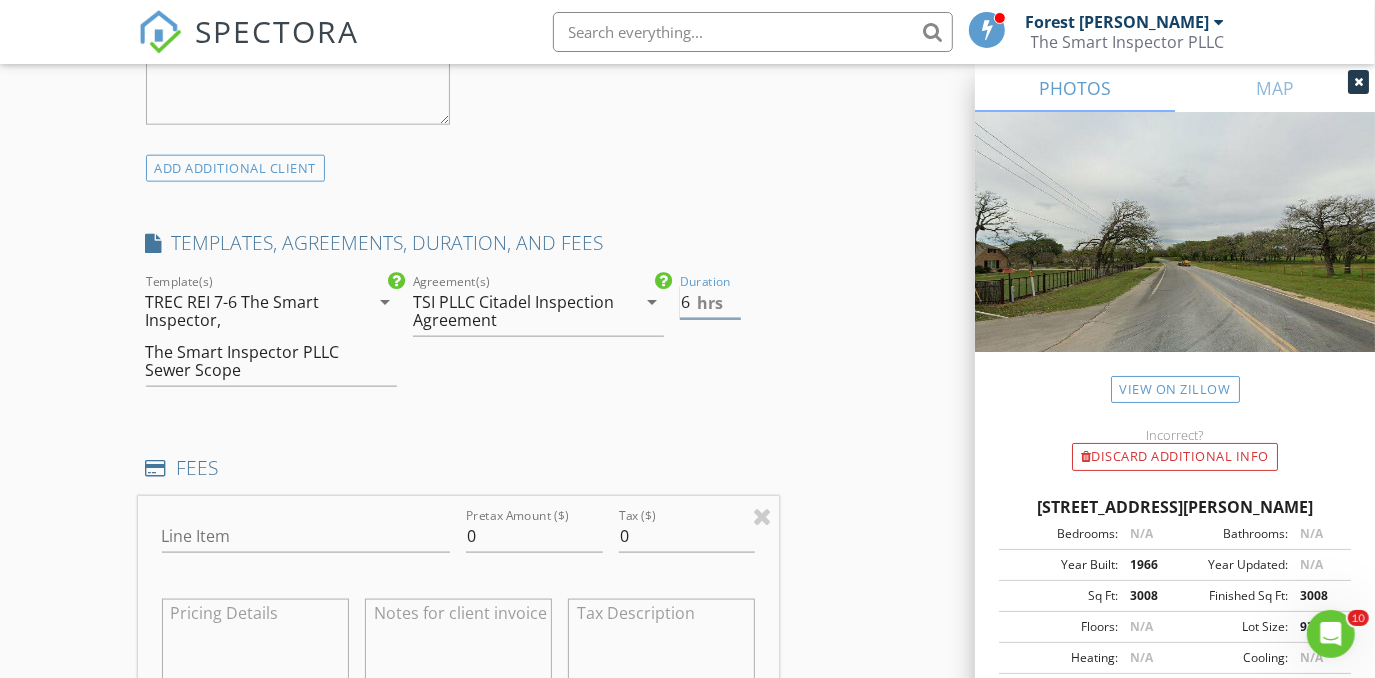 type on "6" 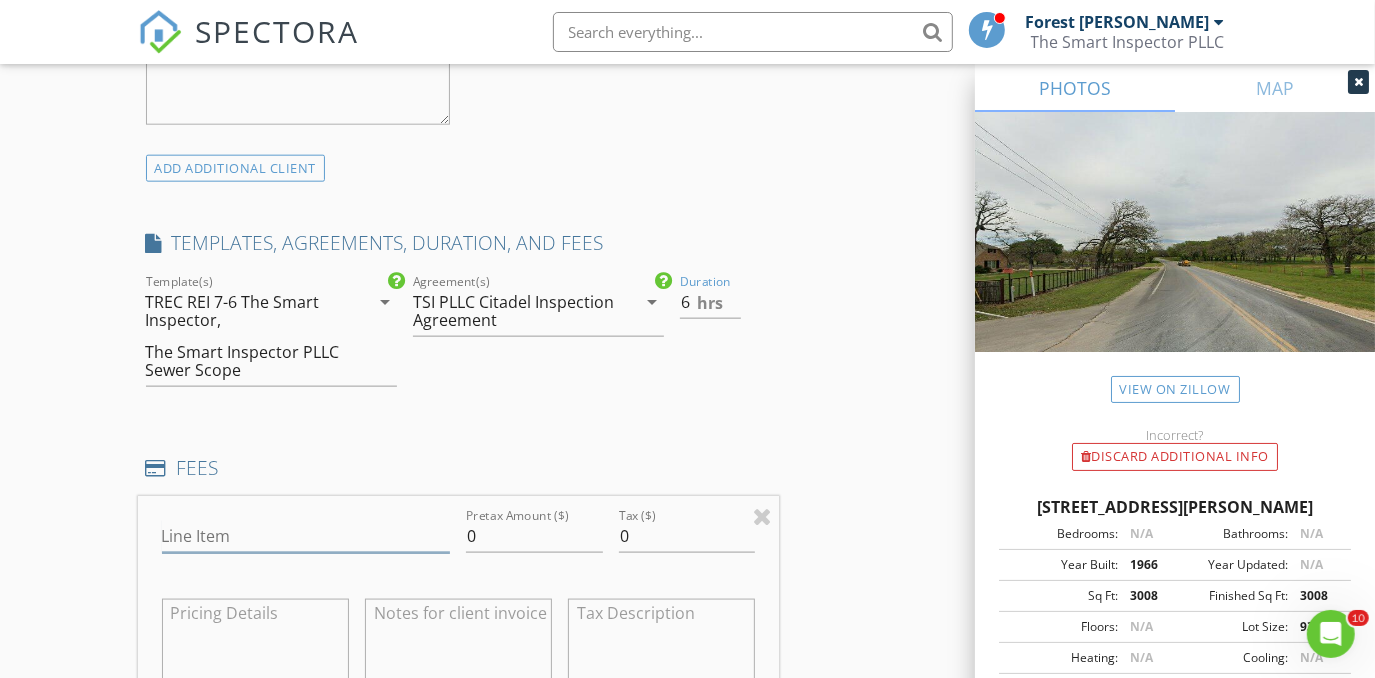 click on "Line Item" at bounding box center (306, 536) 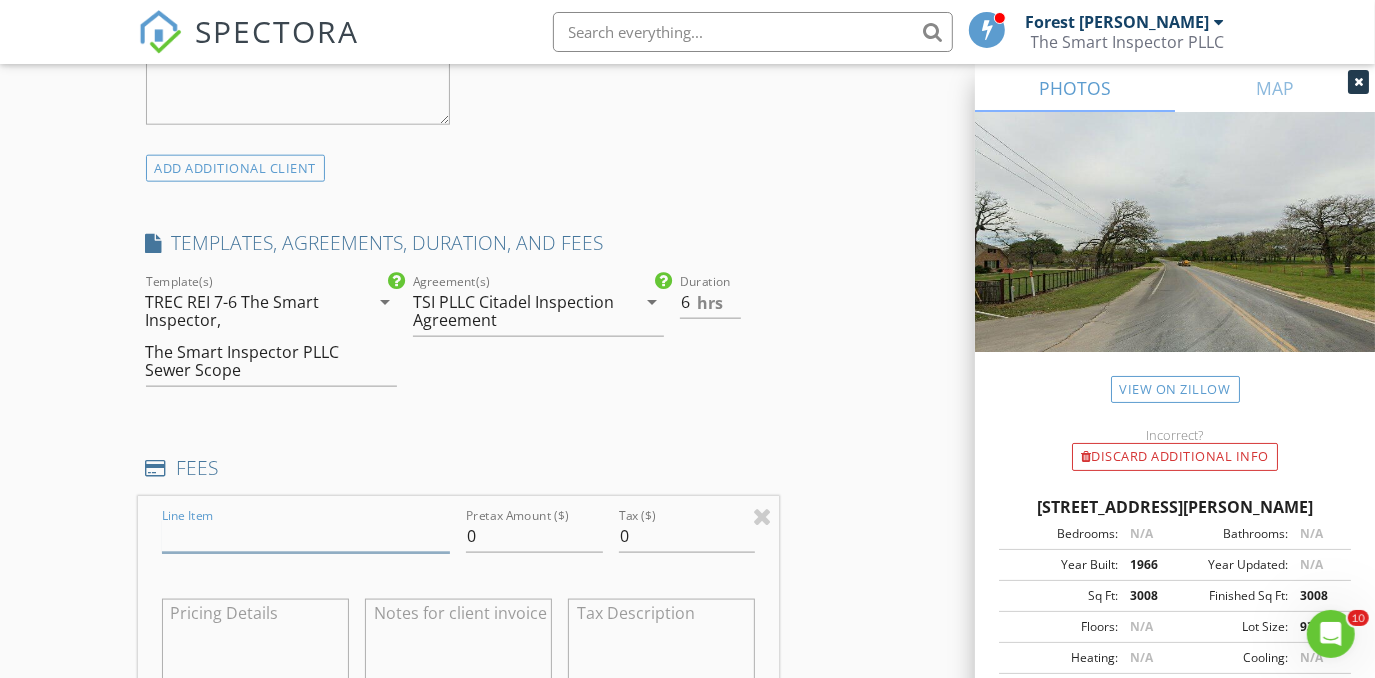 type on "Home Inspection" 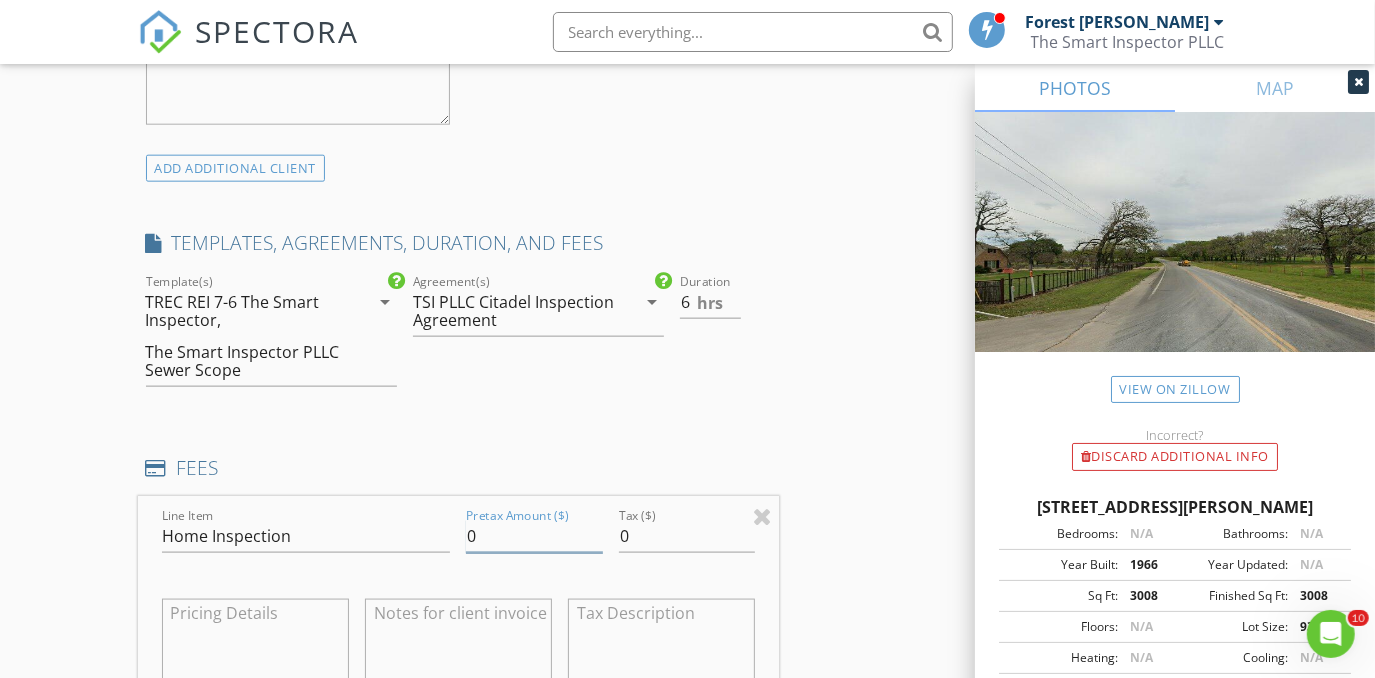 click on "0" at bounding box center (534, 536) 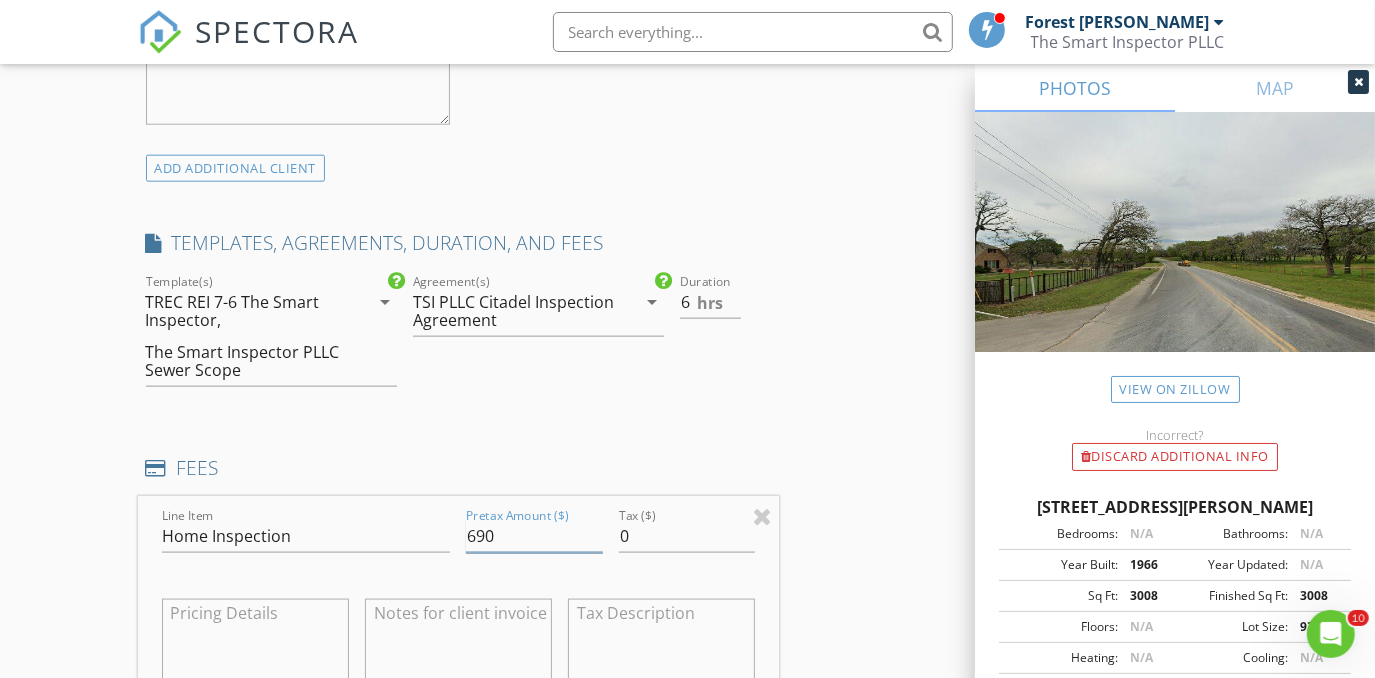 type on "690" 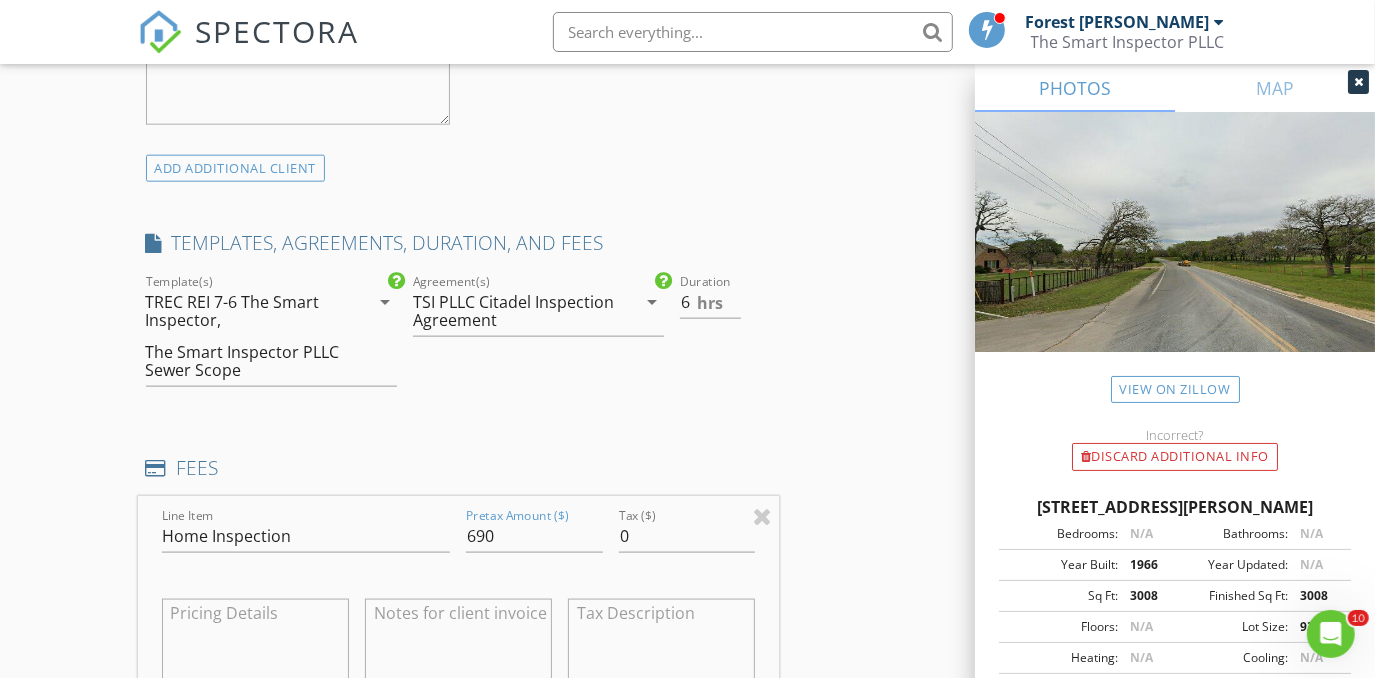 click on "New Inspection
Click here to use the New Order Form
INSPECTOR(S)
check_box   Forest Ivey     check_box_outline_blank   Brian Cain     check_box   Christopher Hudson   PRIMARY   check_box_outline_blank   Christopher Sarris     check_box_outline_blank   Antoine "Tony" Razzouk     Christopher Hudson,  Forest Ivey arrow_drop_down   check_box_outline_blank Forest Ivey specifically requested check_box_outline_blank Christopher Hudson specifically requested
Date/Time
07/12/2025 9:00 AM
Location
Address Search       Address 4109 E Bankhead Dr   Unit   City Weatherford   State TX   Zip 76087   County Parker     Square Feet 3008   Year Built 1966   Foundation Slab arrow_drop_down     Forest Ivey     36.3 miles     (an hour)         Christopher Hudson     36.3 miles     (an hour)
client
check_box Enable Client CC email for this inspection" at bounding box center (687, 504) 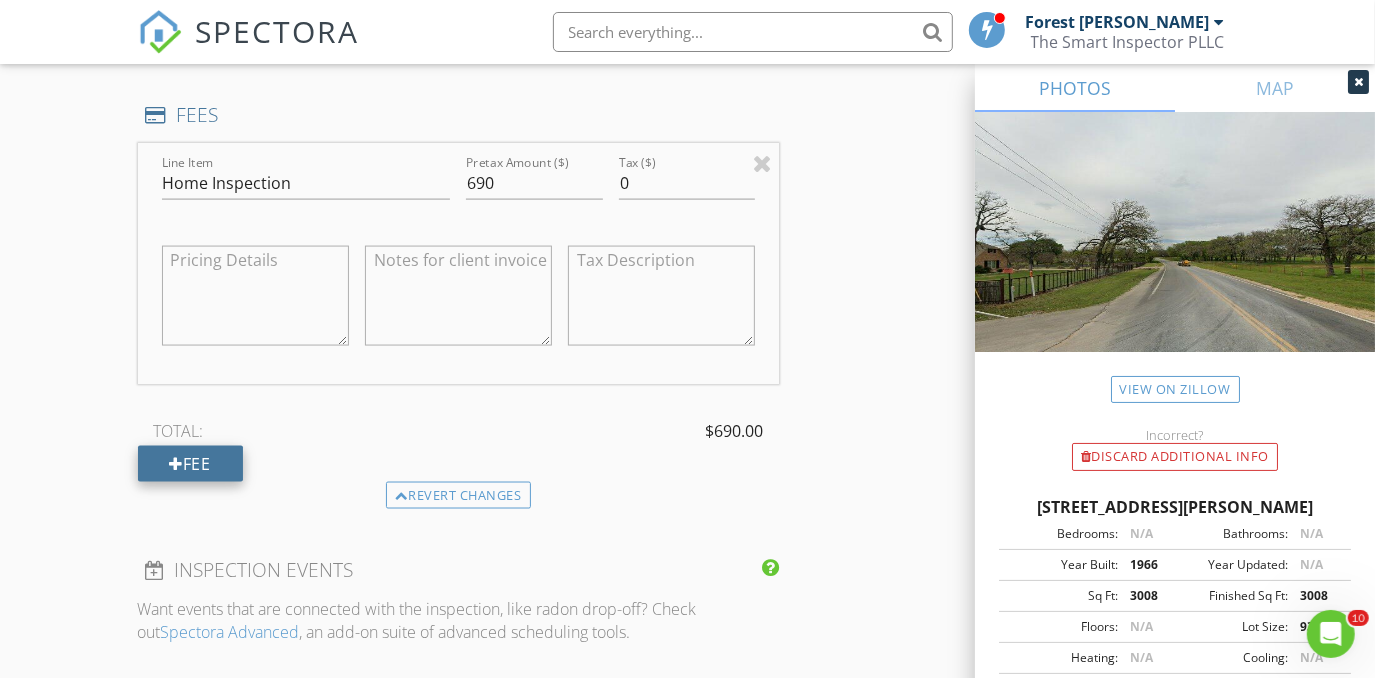 scroll, scrollTop: 1909, scrollLeft: 0, axis: vertical 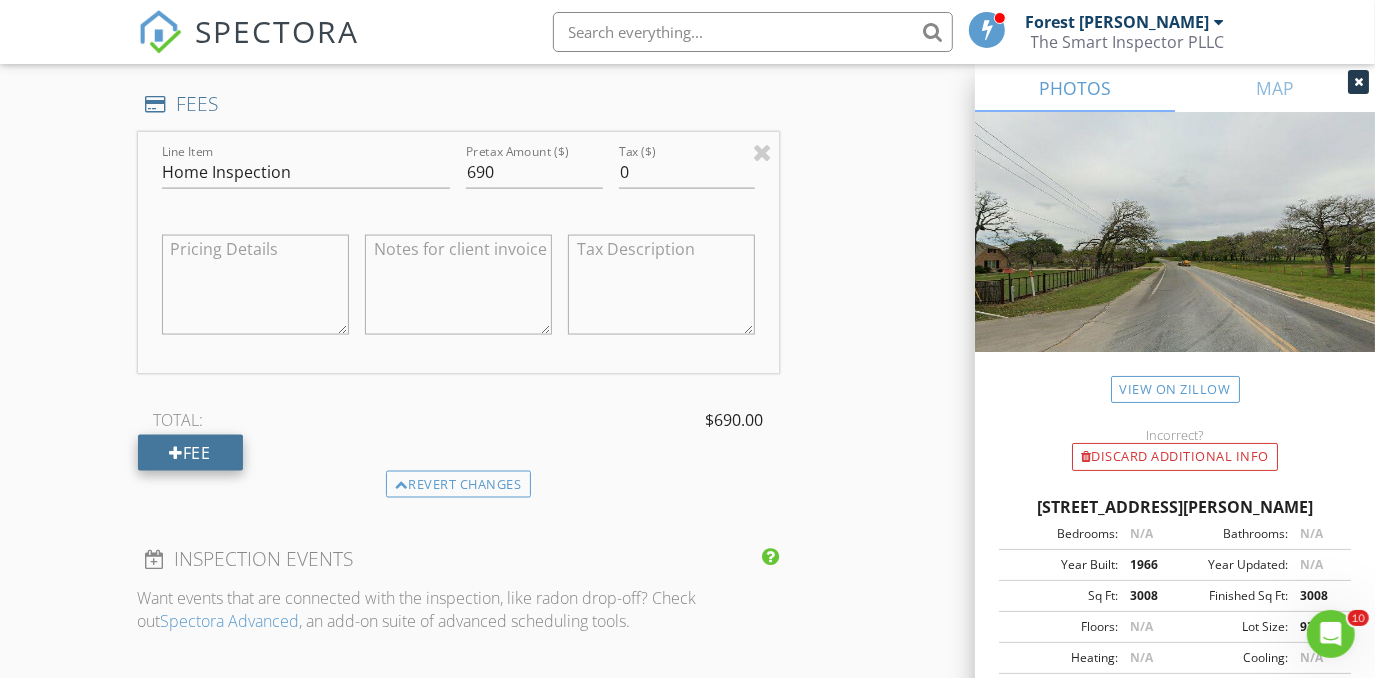 click on "Fee" at bounding box center [190, 453] 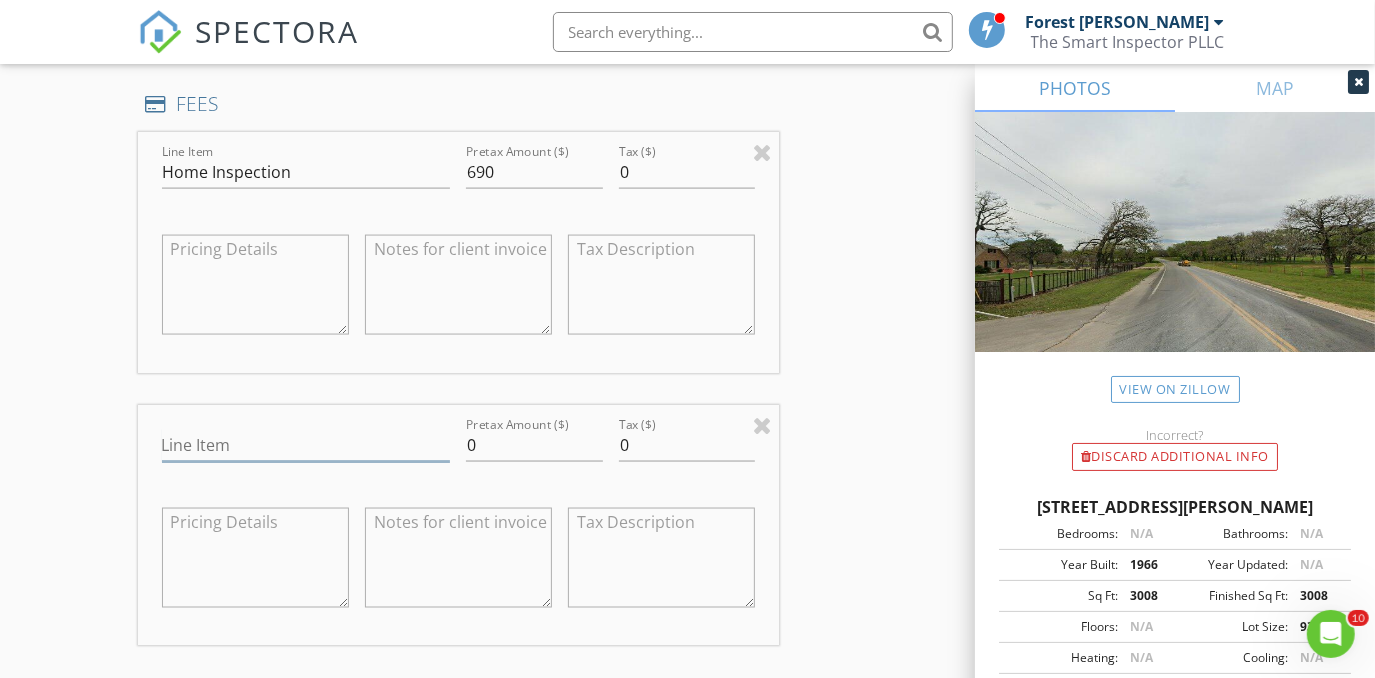 click on "Line Item" at bounding box center [306, 445] 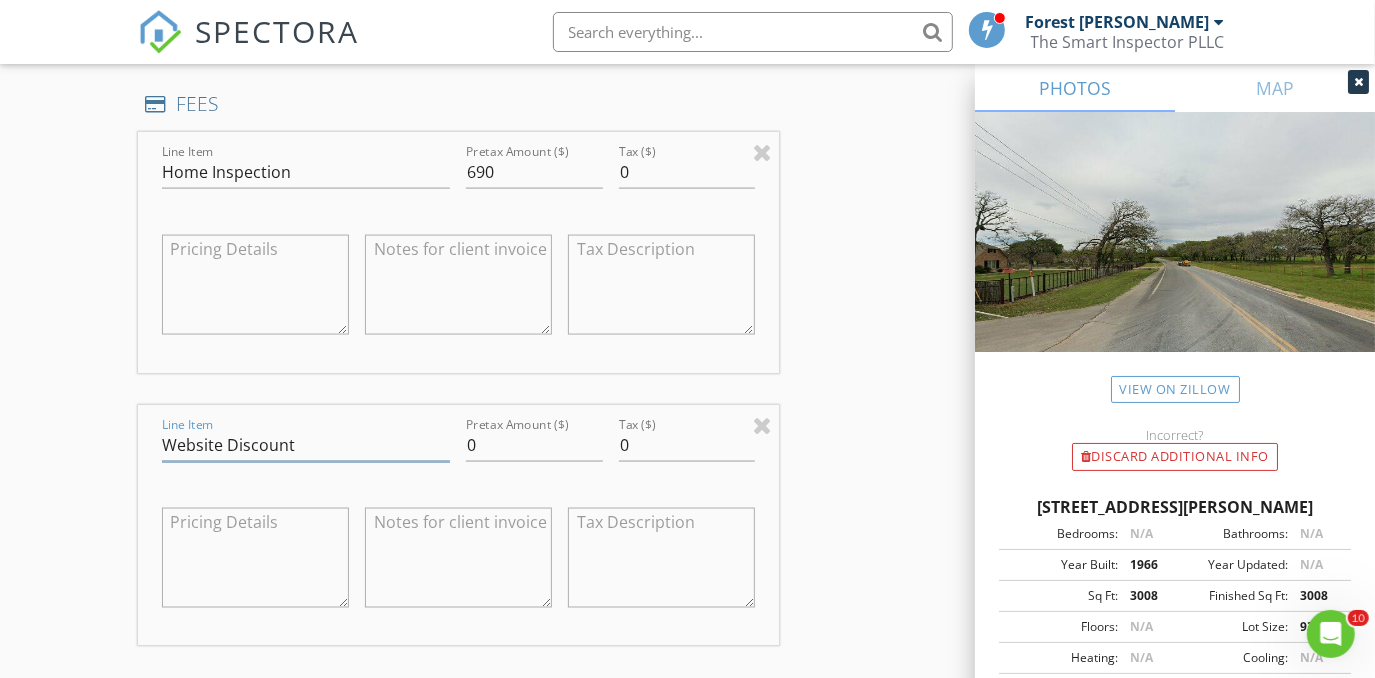 type on "Website Discount" 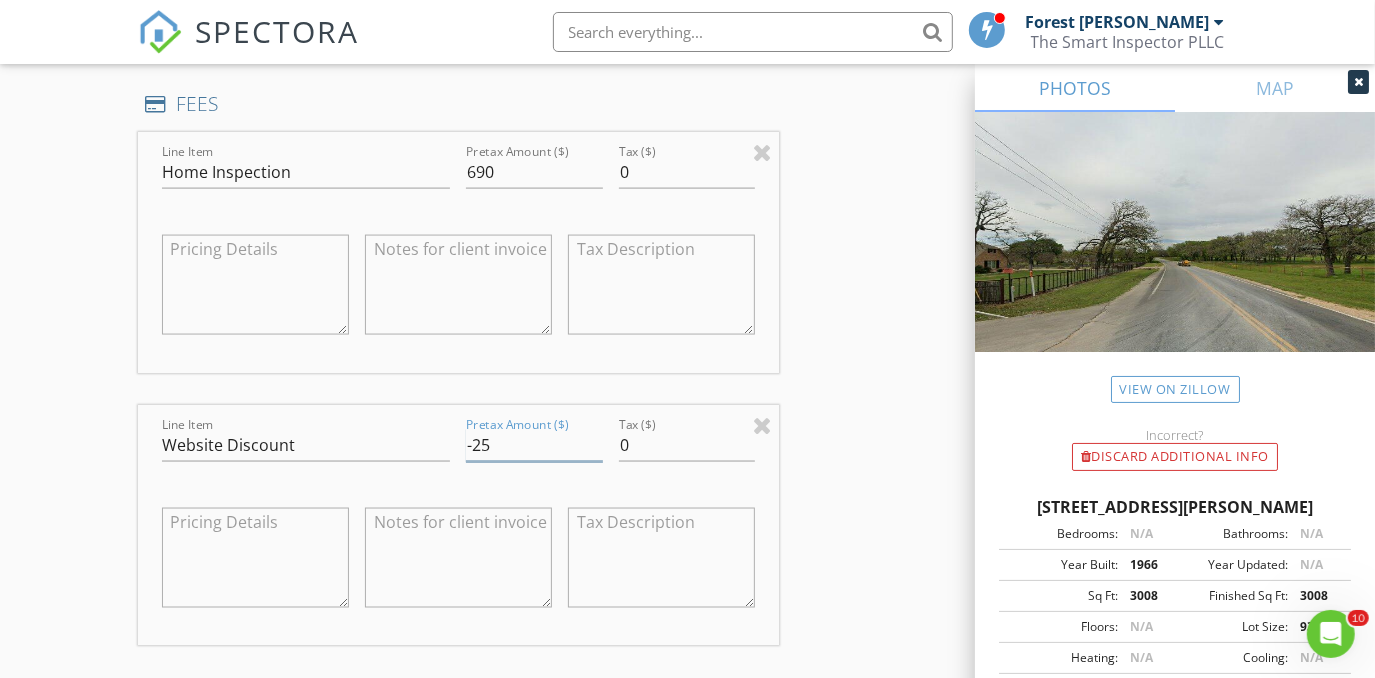 type on "-25" 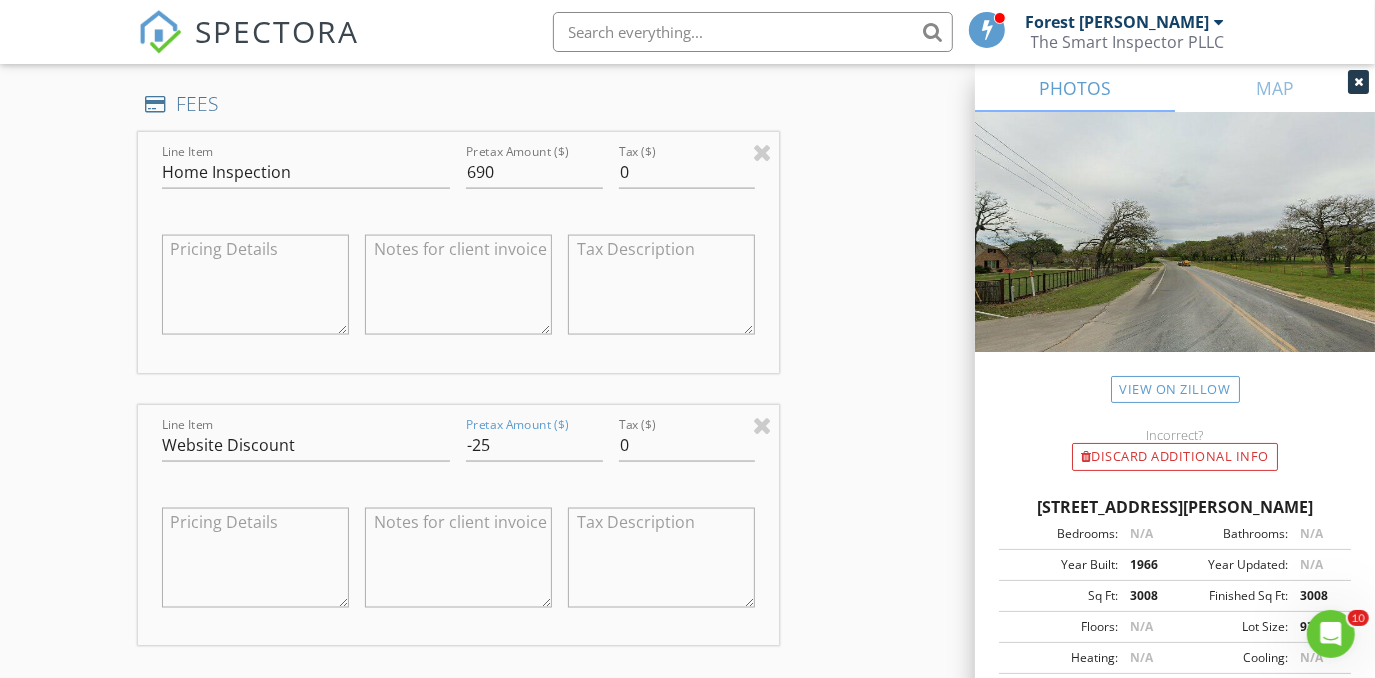 click on "New Inspection
Click here to use the New Order Form
INSPECTOR(S)
check_box   Forest Ivey     check_box_outline_blank   Brian Cain     check_box   Christopher Hudson   PRIMARY   check_box_outline_blank   Christopher Sarris     check_box_outline_blank   Antoine "Tony" Razzouk     Christopher Hudson,  Forest Ivey arrow_drop_down   check_box_outline_blank Forest Ivey specifically requested check_box_outline_blank Christopher Hudson specifically requested
Date/Time
07/12/2025 9:00 AM
Location
Address Search       Address 4109 E Bankhead Dr   Unit   City Weatherford   State TX   Zip 76087   County Parker     Square Feet 3008   Year Built 1966   Foundation Slab arrow_drop_down     Forest Ivey     36.3 miles     (an hour)         Christopher Hudson     36.3 miles     (an hour)
client
check_box Enable Client CC email for this inspection" at bounding box center (687, 277) 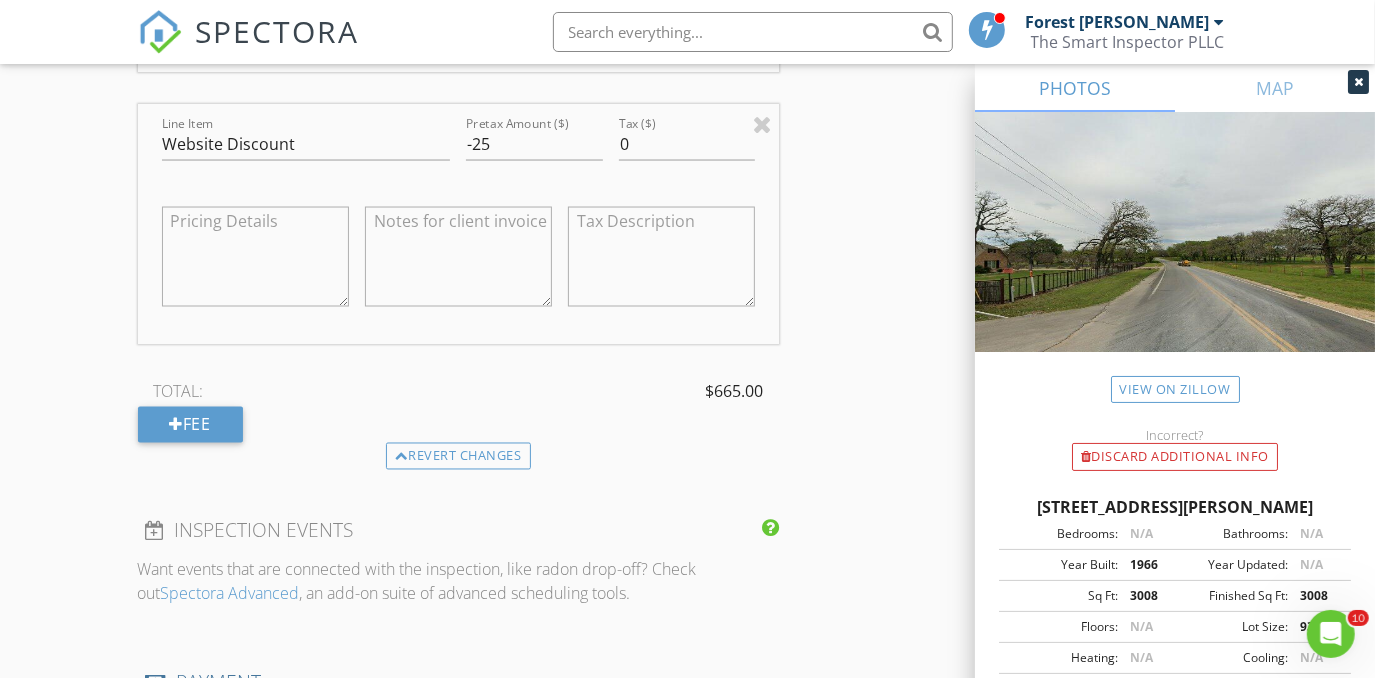 scroll, scrollTop: 2272, scrollLeft: 0, axis: vertical 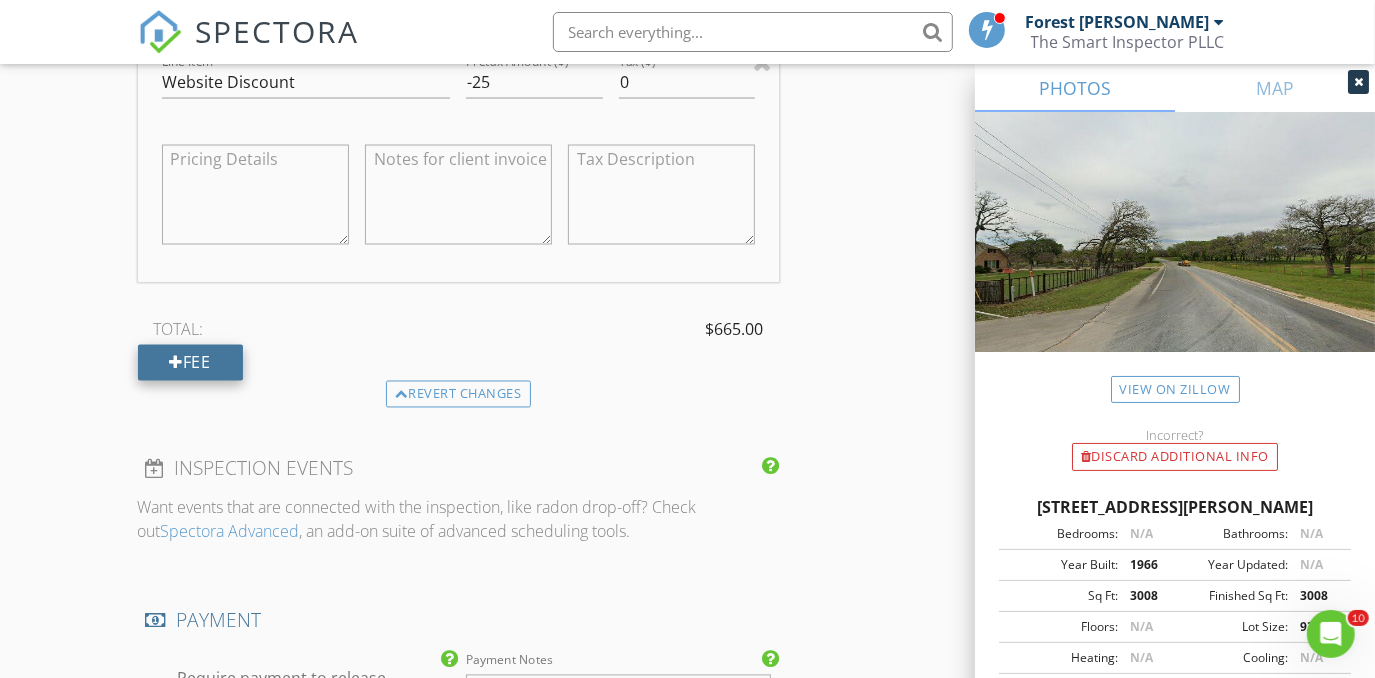 click on "Fee" at bounding box center [190, 363] 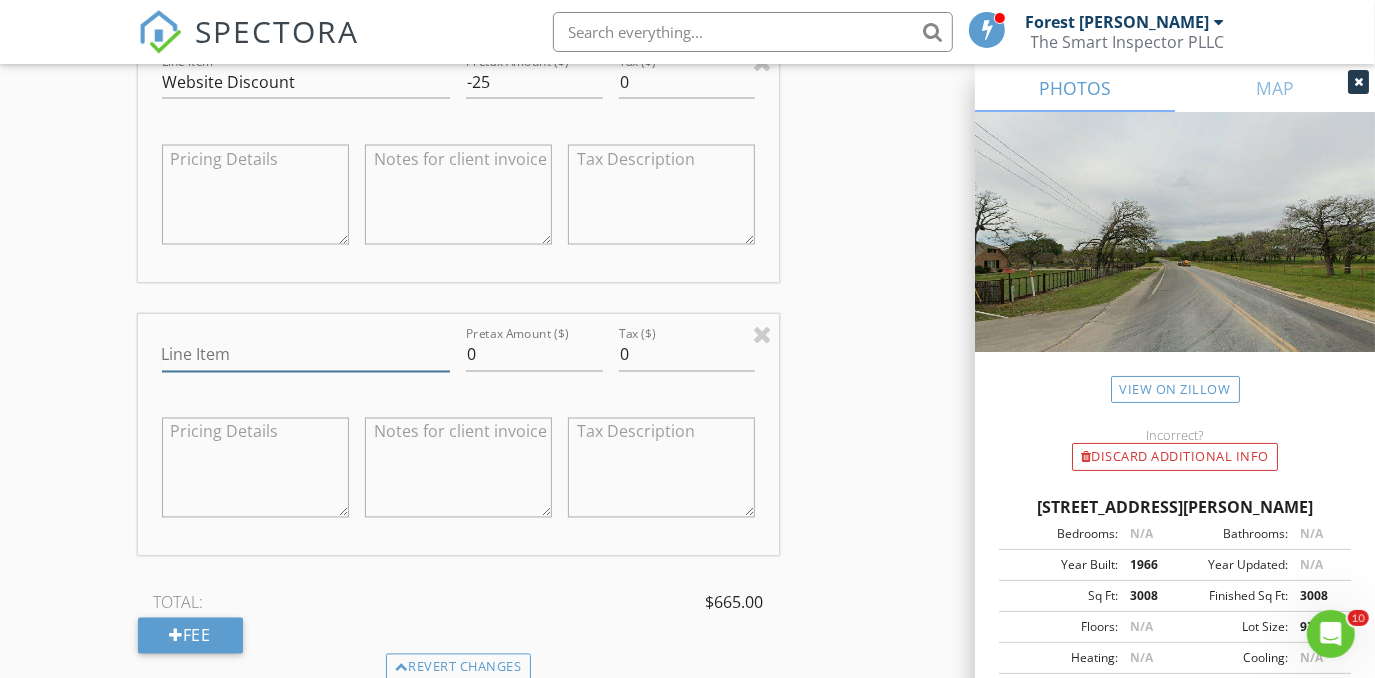 click on "Line Item" at bounding box center [306, 355] 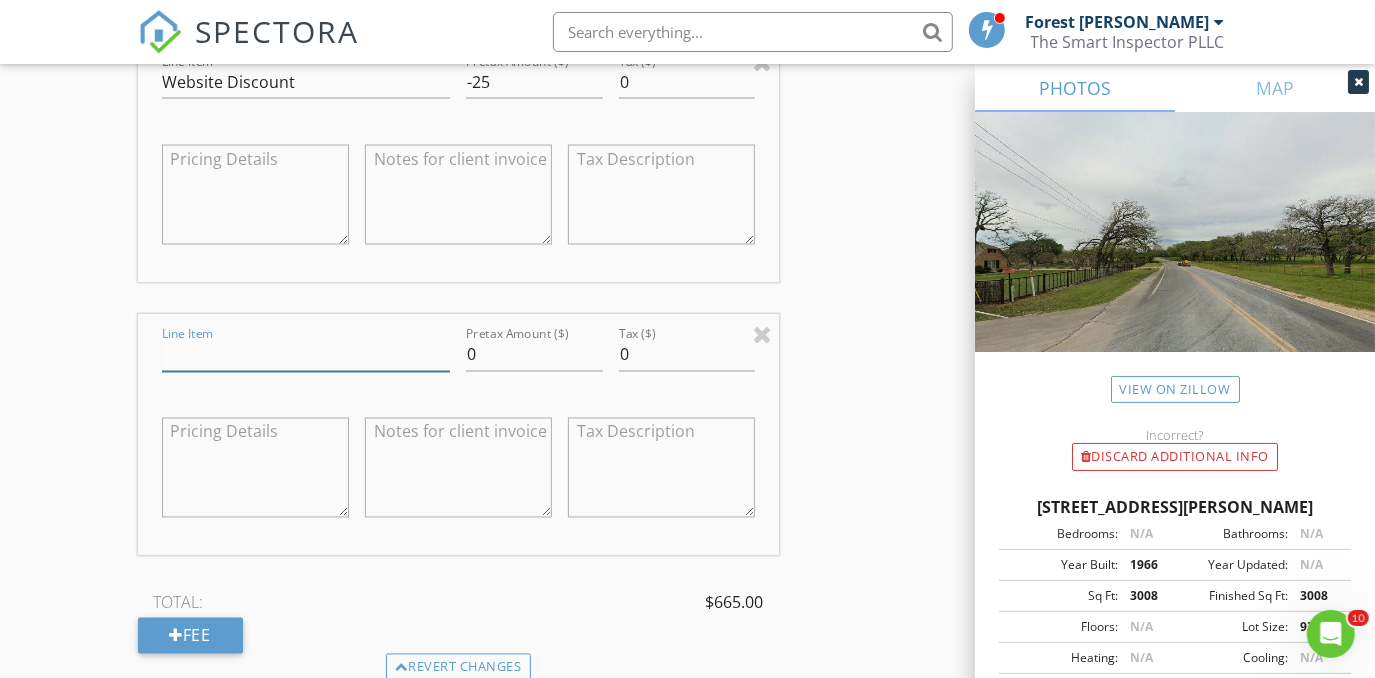 type on "Sewer Scope Inspection" 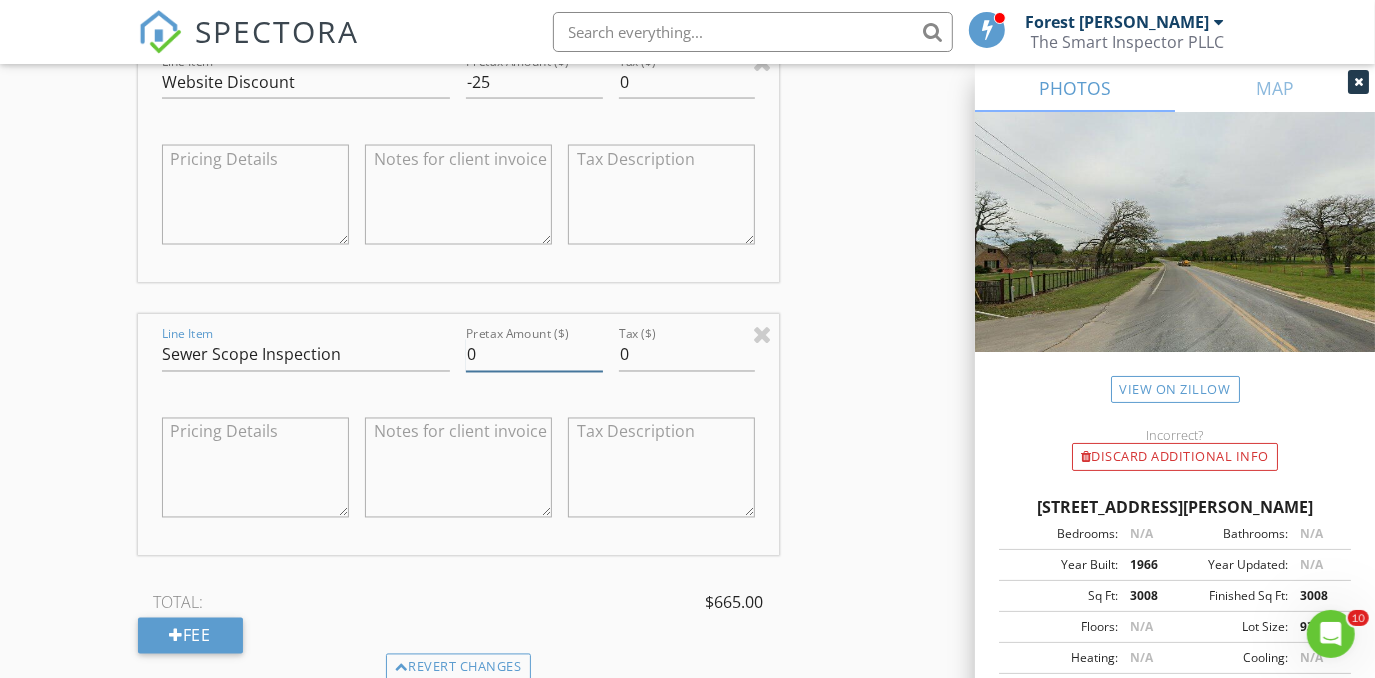 click on "0" at bounding box center [534, 355] 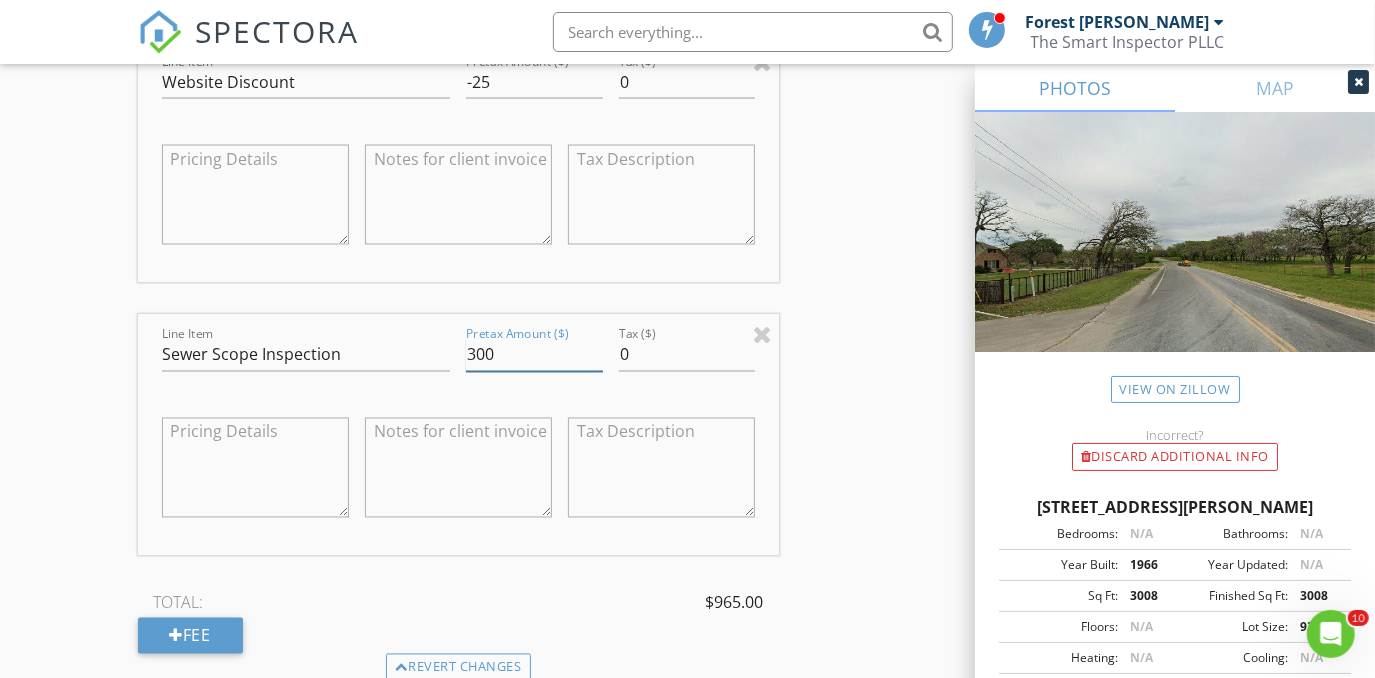 type on "300" 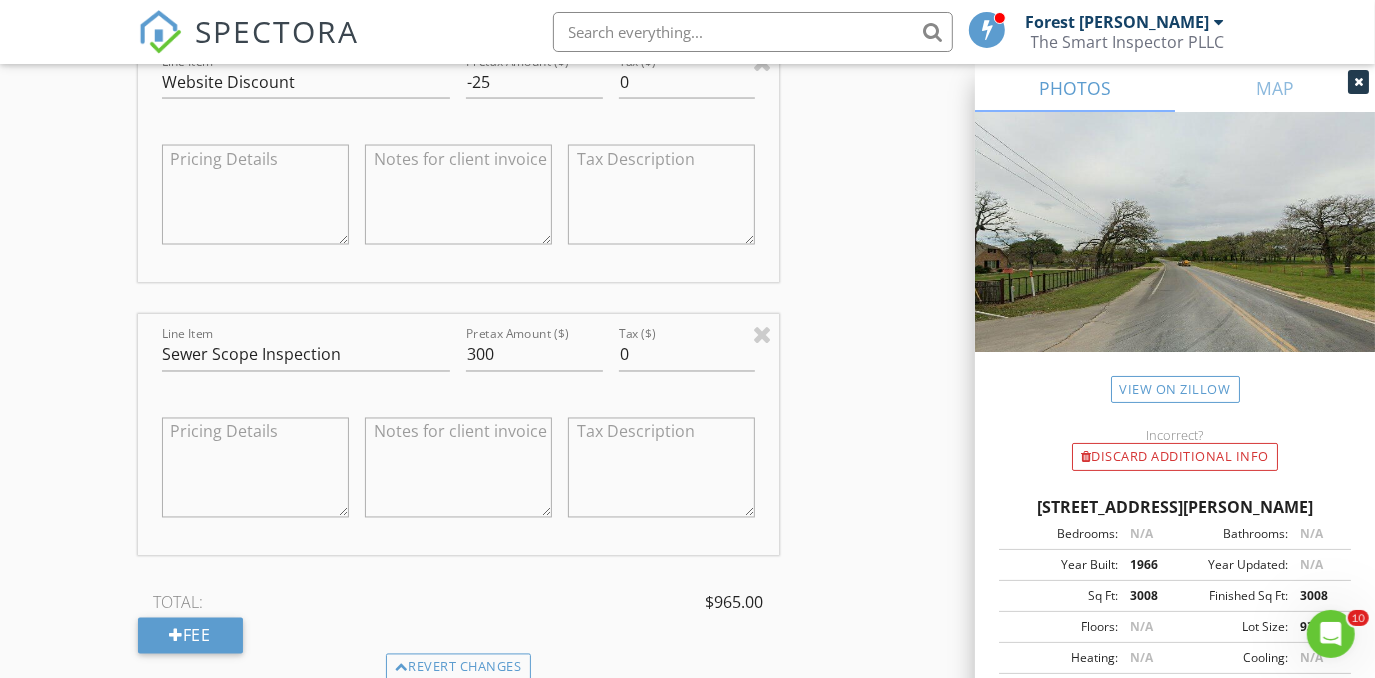 click on "New Inspection
Click here to use the New Order Form
INSPECTOR(S)
check_box   Forest Ivey     check_box_outline_blank   Brian Cain     check_box   Christopher Hudson   PRIMARY   check_box_outline_blank   Christopher Sarris     check_box_outline_blank   Antoine "Tony" Razzouk     Christopher Hudson,  Forest Ivey arrow_drop_down   check_box_outline_blank Forest Ivey specifically requested check_box_outline_blank Christopher Hudson specifically requested
Date/Time
07/12/2025 9:00 AM
Location
Address Search       Address 4109 E Bankhead Dr   Unit   City Weatherford   State TX   Zip 76087   County Parker     Square Feet 3008   Year Built 1966   Foundation Slab arrow_drop_down     Forest Ivey     36.3 miles     (an hour)         Christopher Hudson     36.3 miles     (an hour)
client
check_box Enable Client CC email for this inspection" at bounding box center [687, 50] 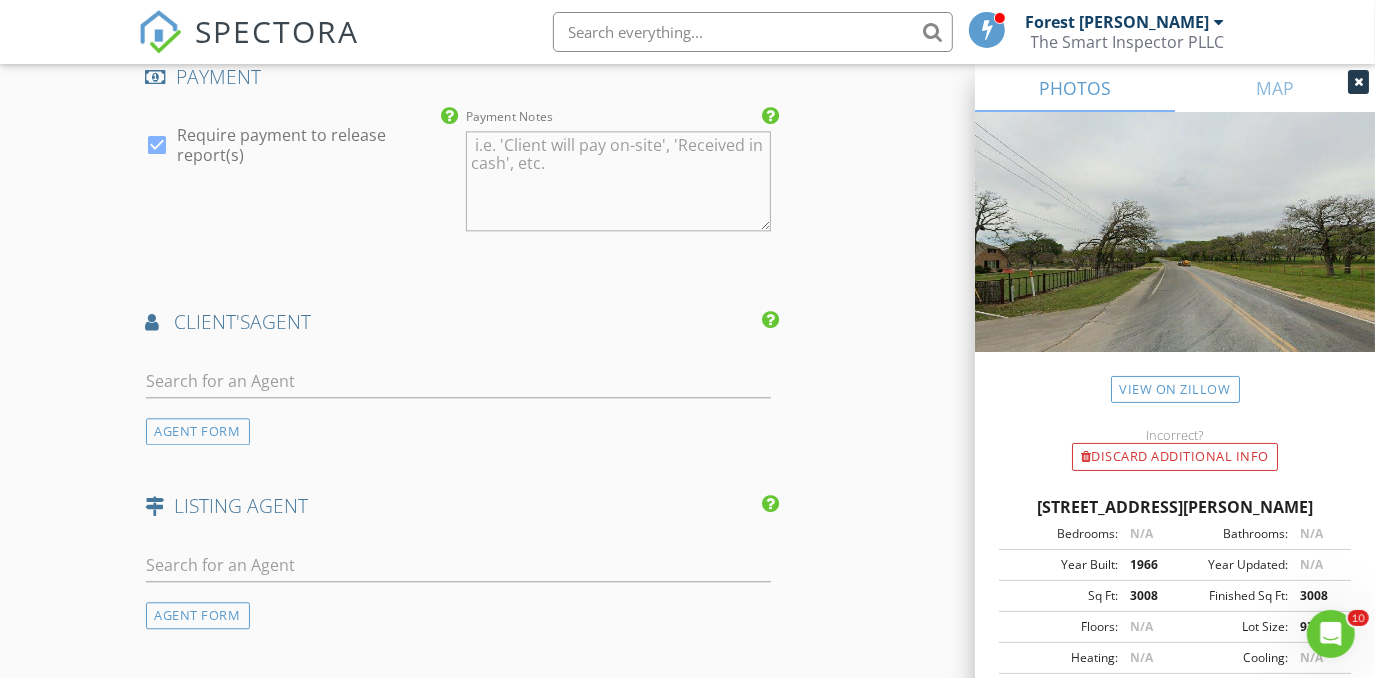 scroll, scrollTop: 3090, scrollLeft: 0, axis: vertical 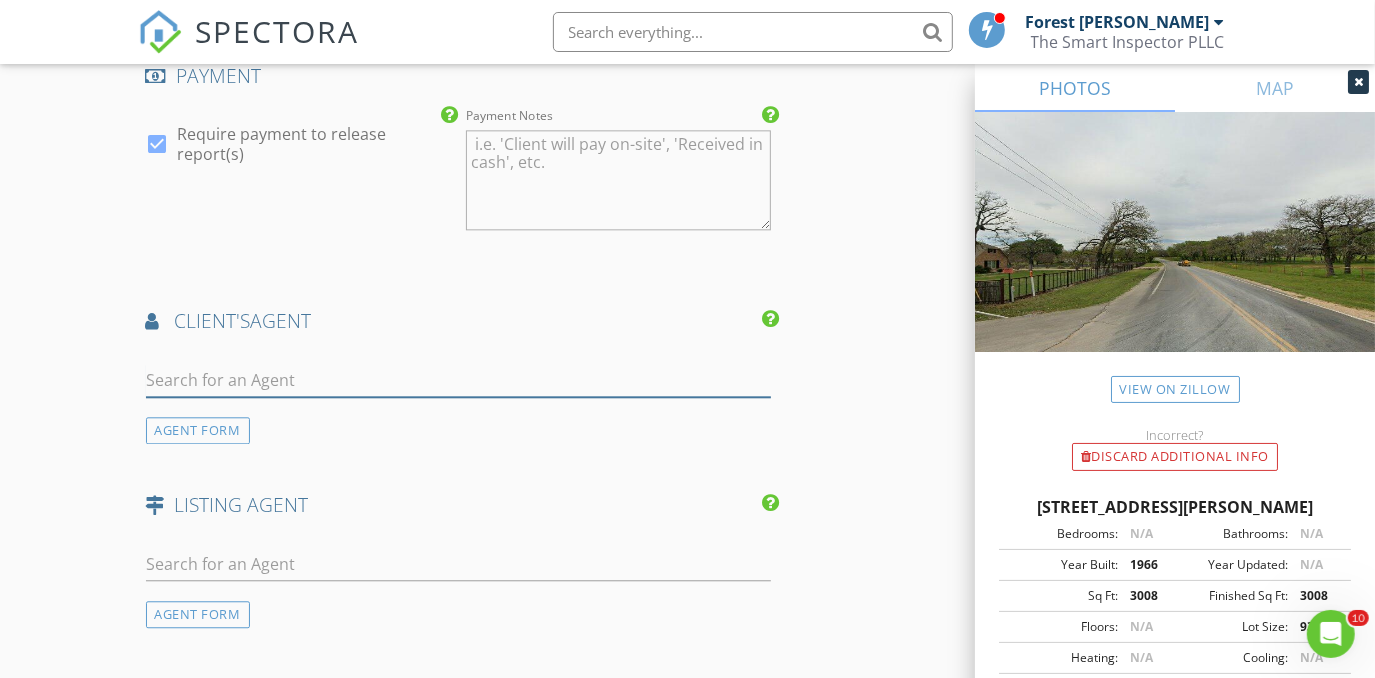 click at bounding box center (459, 380) 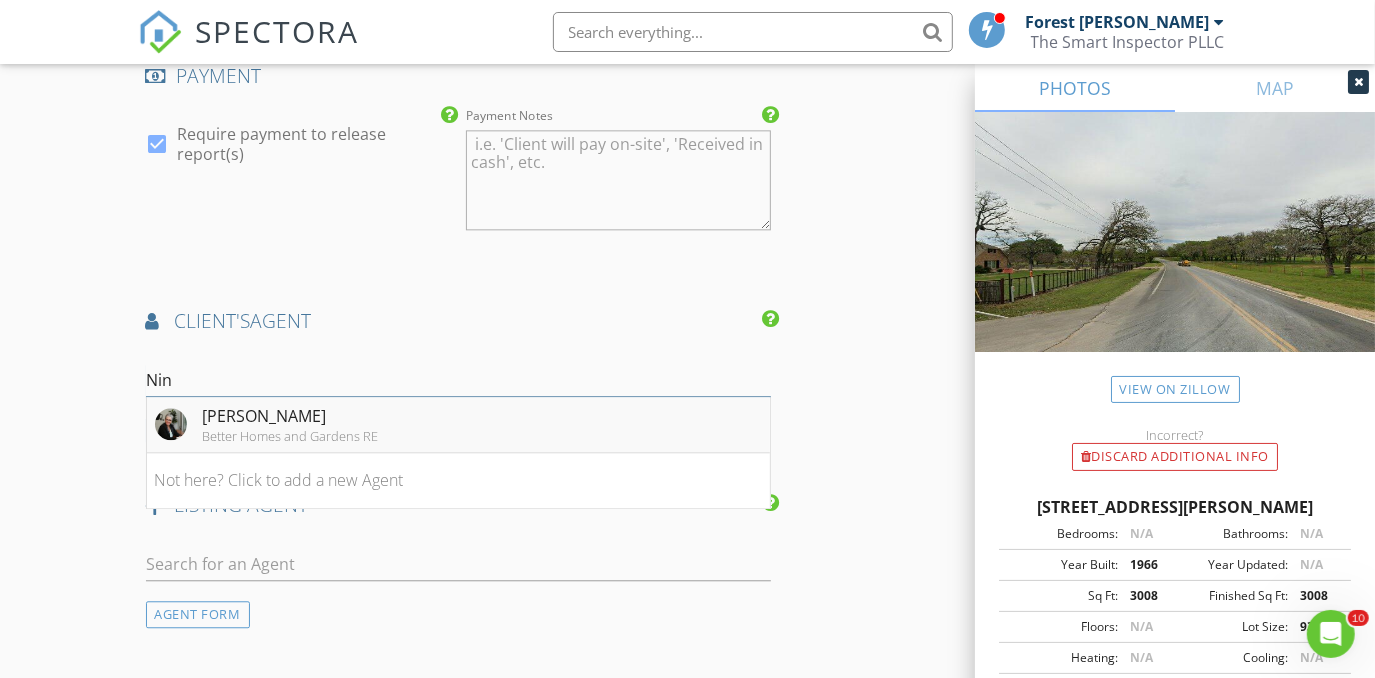 type on "Nin" 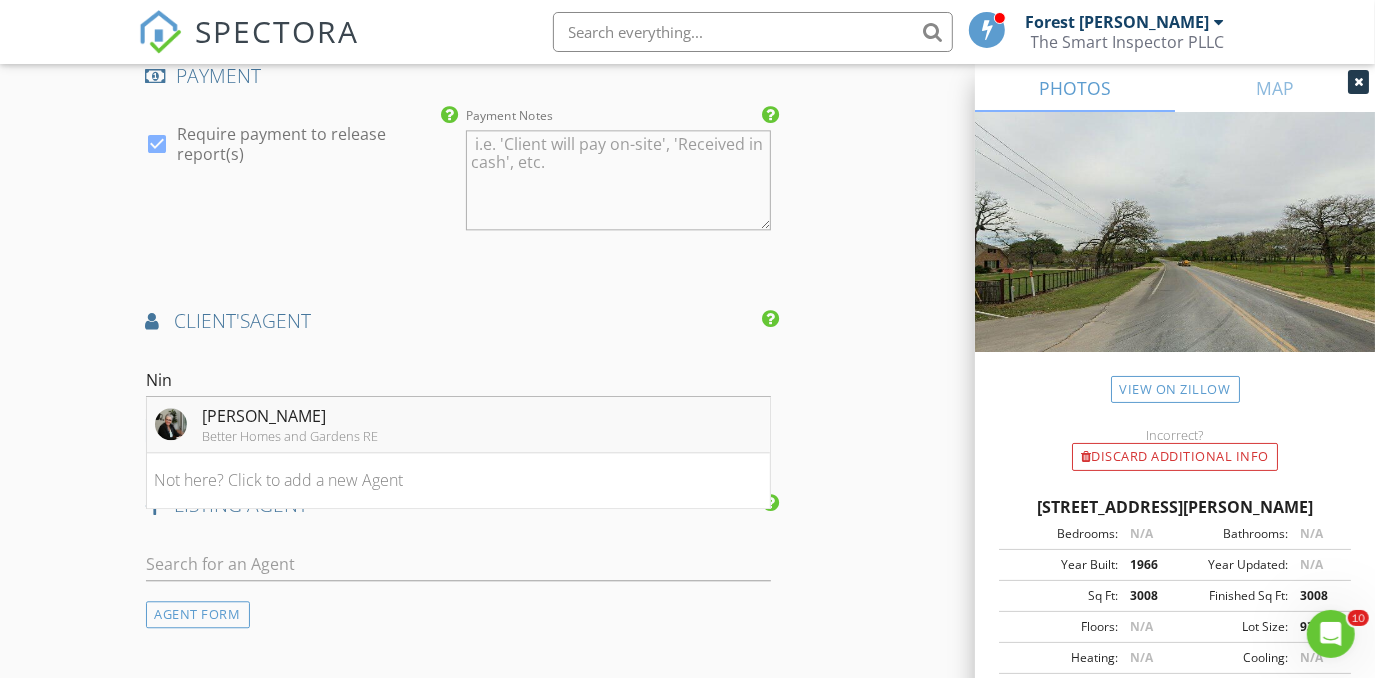 click on "Niña Henderson" at bounding box center [291, 416] 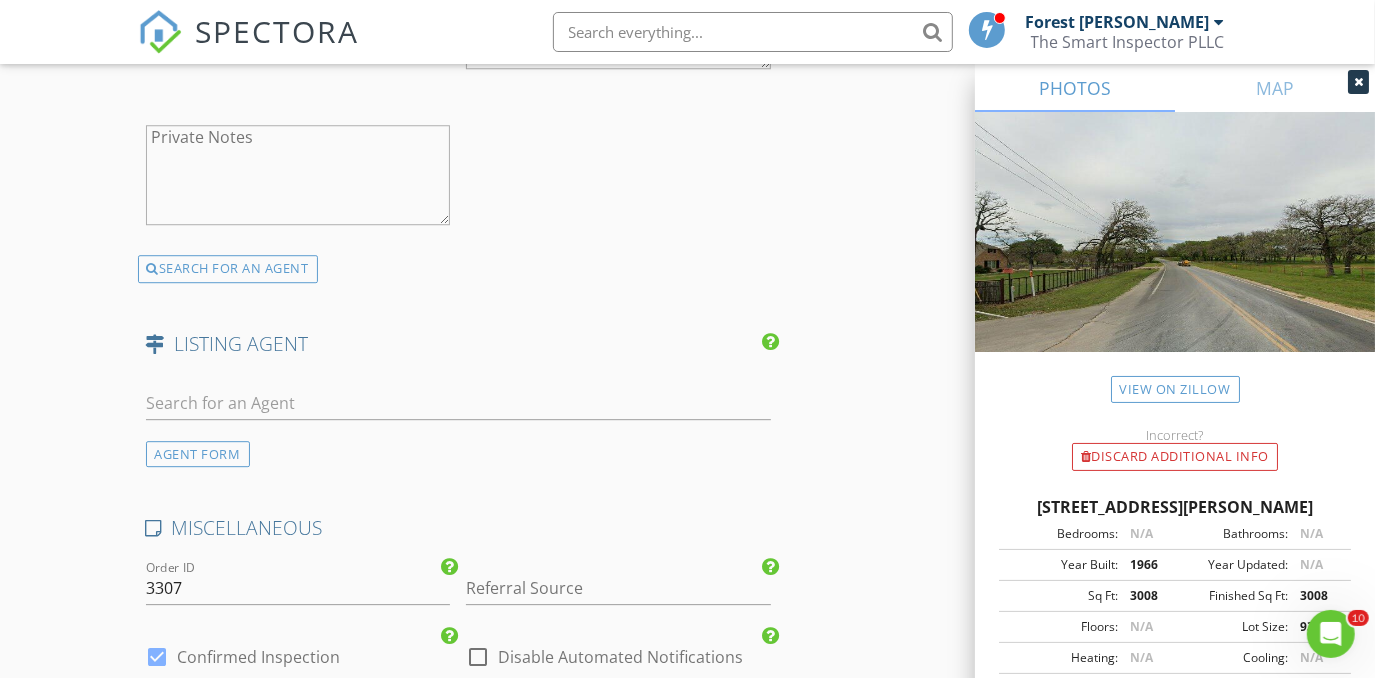 scroll, scrollTop: 3818, scrollLeft: 0, axis: vertical 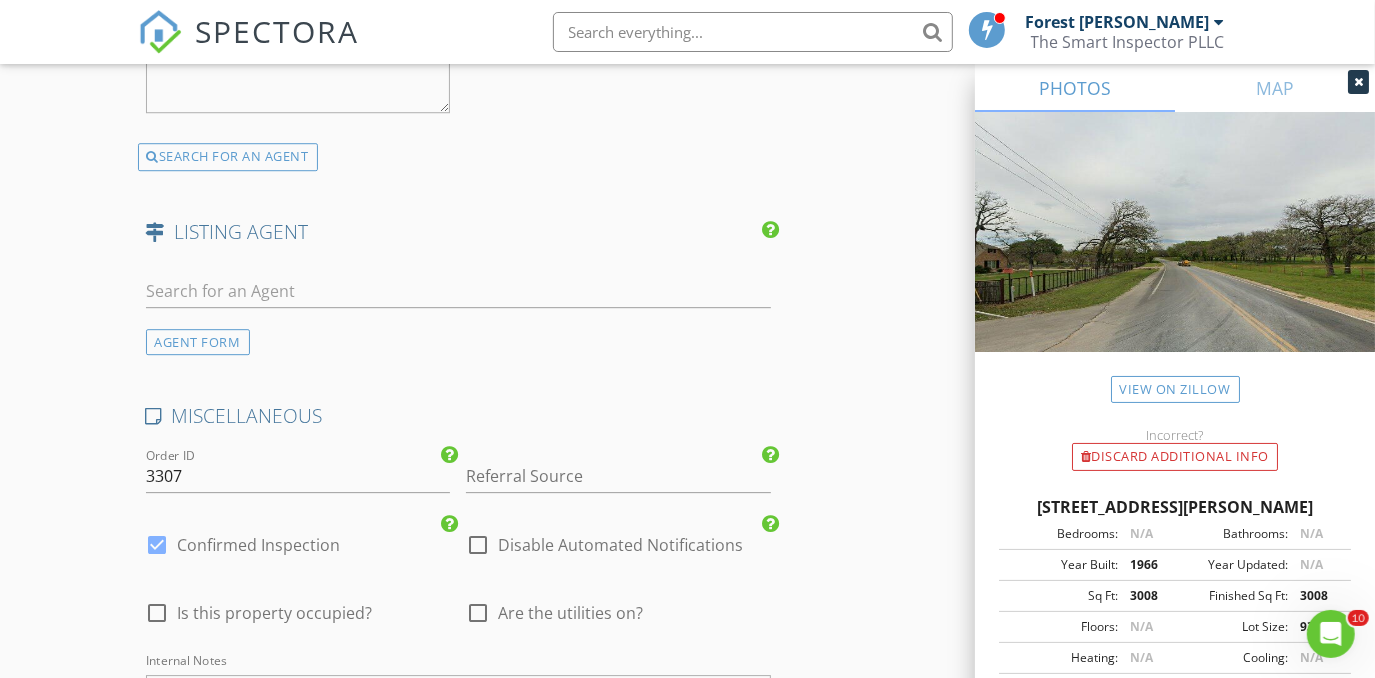 click on "Are the utilities on?" at bounding box center [570, 613] 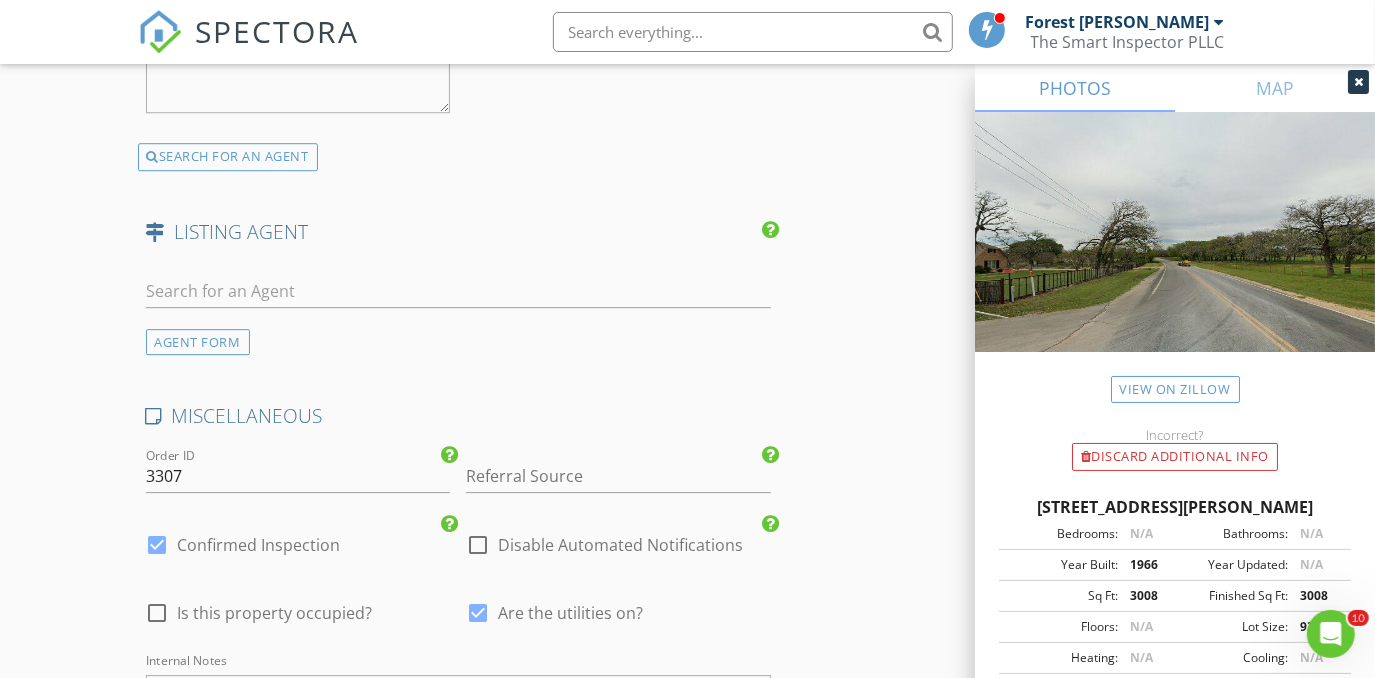 scroll, scrollTop: 4000, scrollLeft: 0, axis: vertical 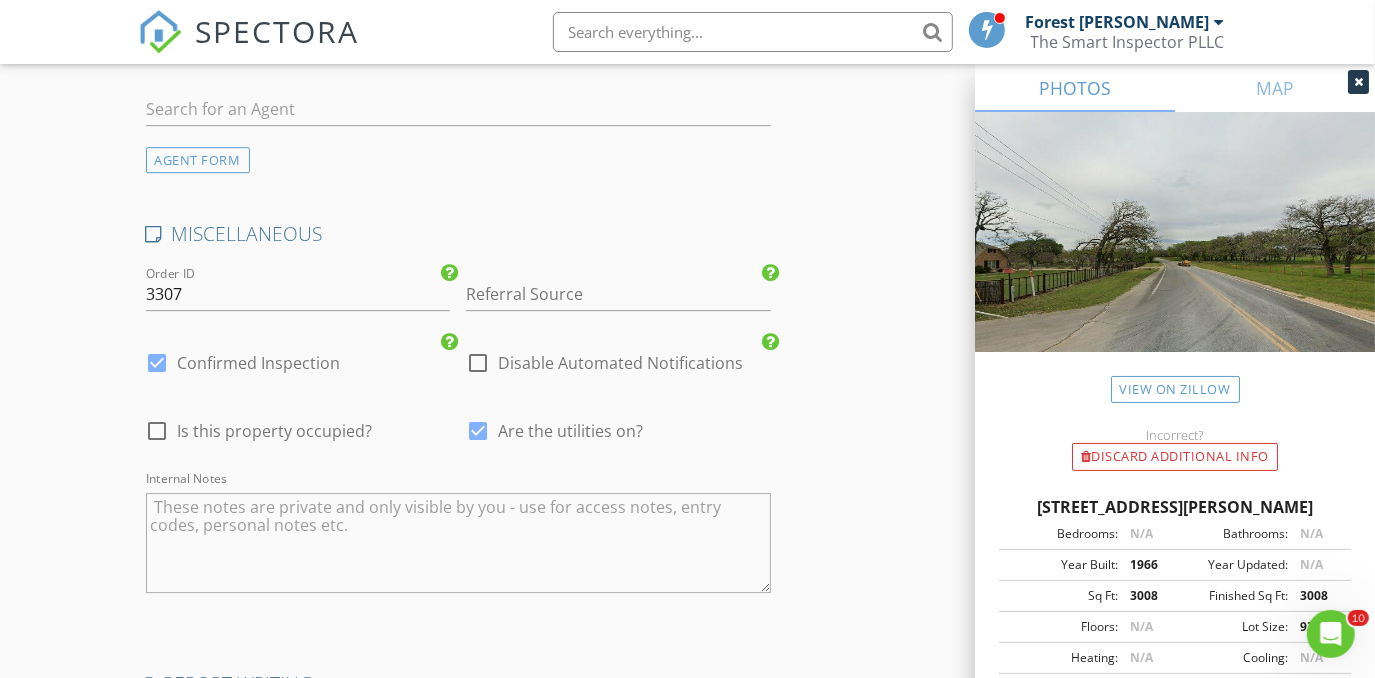 click on "Is this property occupied?" at bounding box center (275, 431) 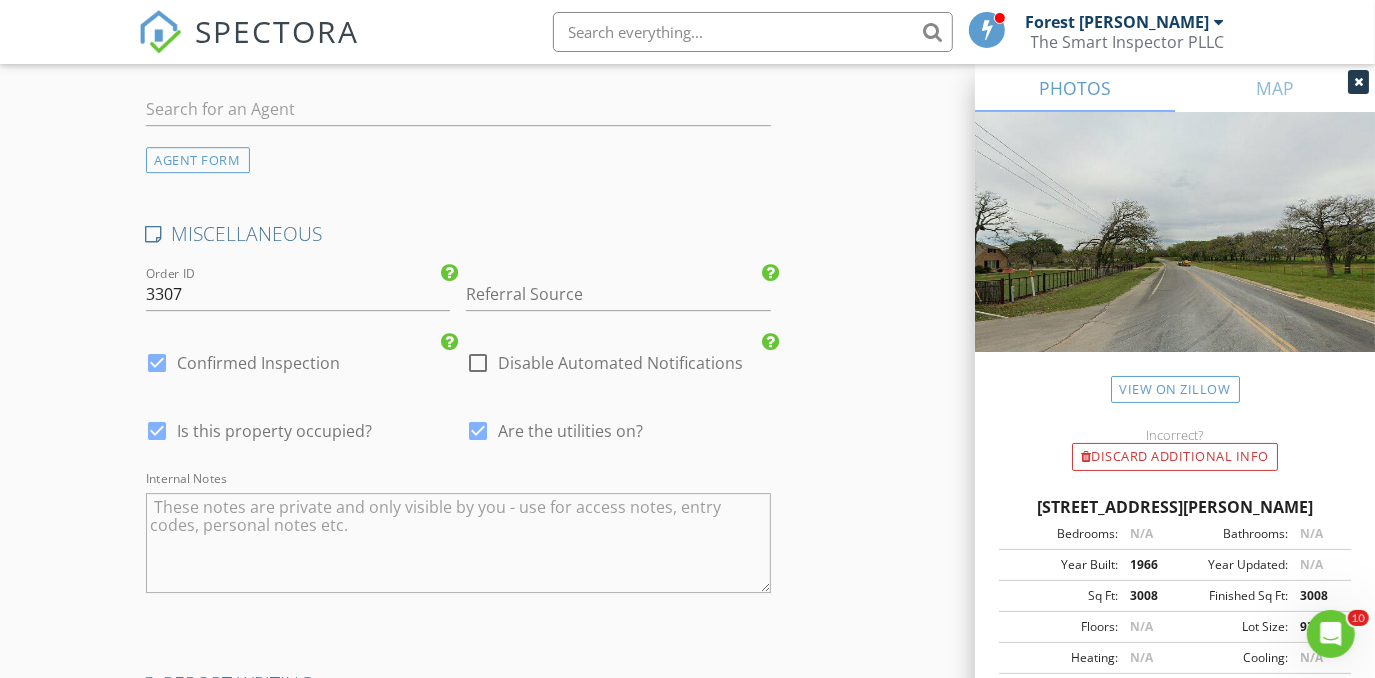 click at bounding box center (459, 543) 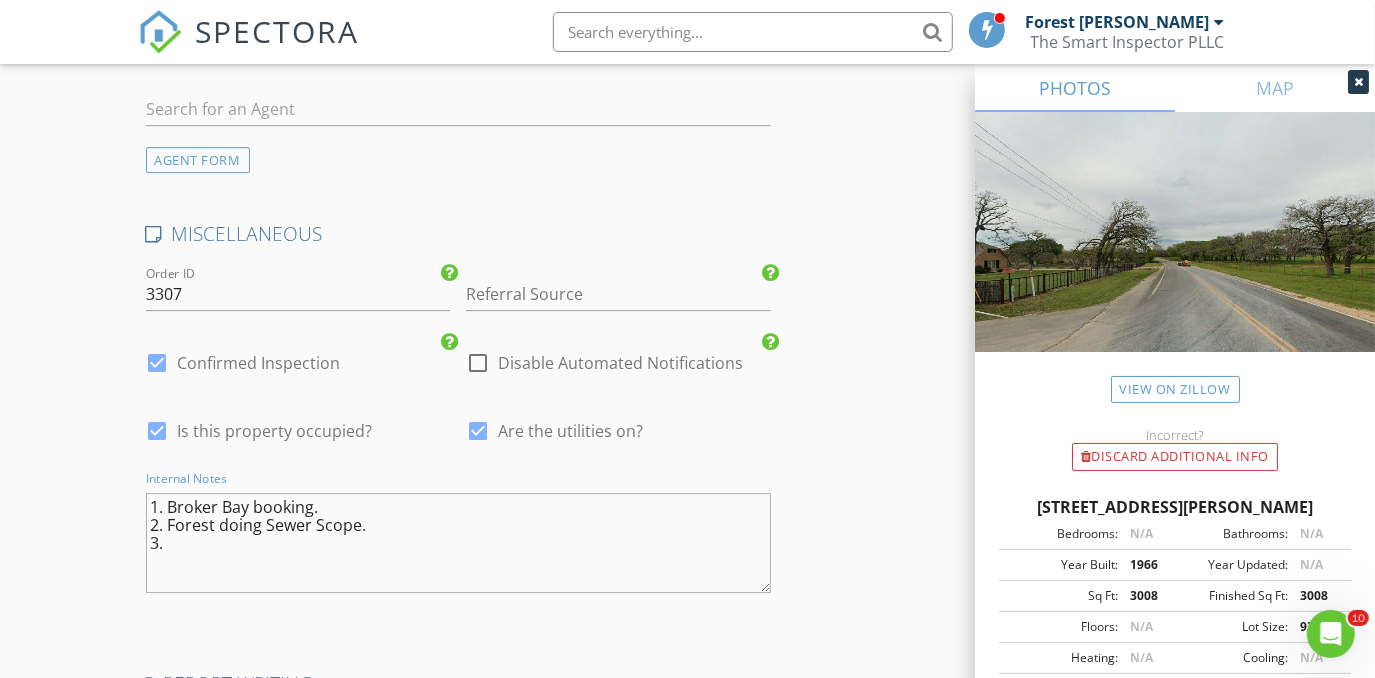 click on "1. Broker Bay booking.
2. Forest doing Sewer Scope.
3." at bounding box center [459, 543] 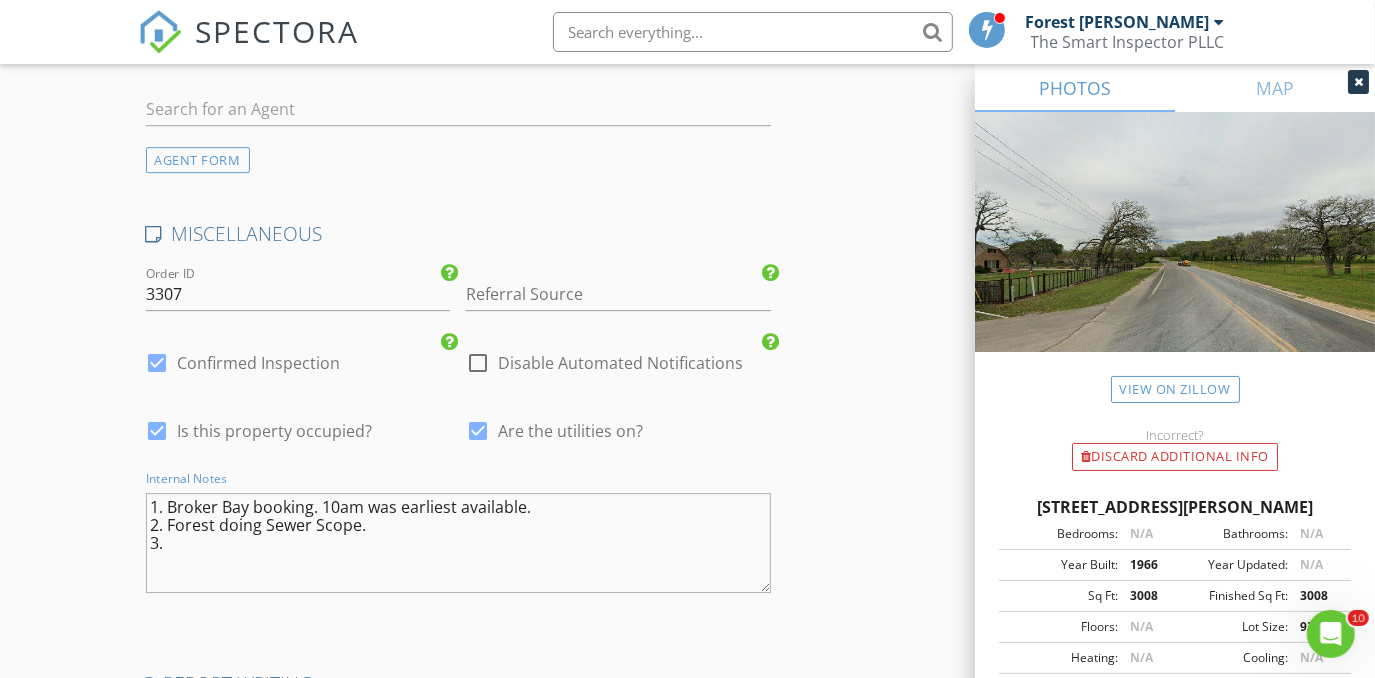 click on "1. Broker Bay booking. 10am was earliest available.
2. Forest doing Sewer Scope.
3." at bounding box center (459, 543) 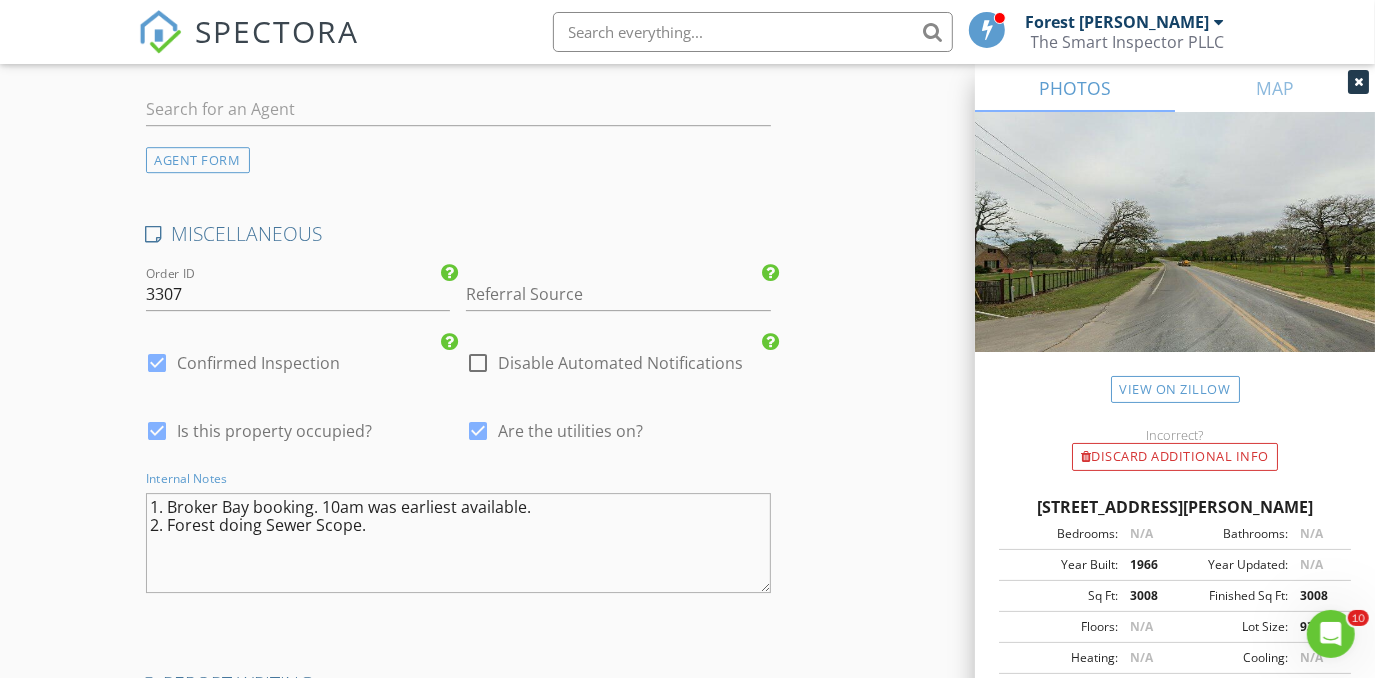 type on "1. Broker Bay booking. 10am was earliest available.
2. Forest doing Sewer Scope." 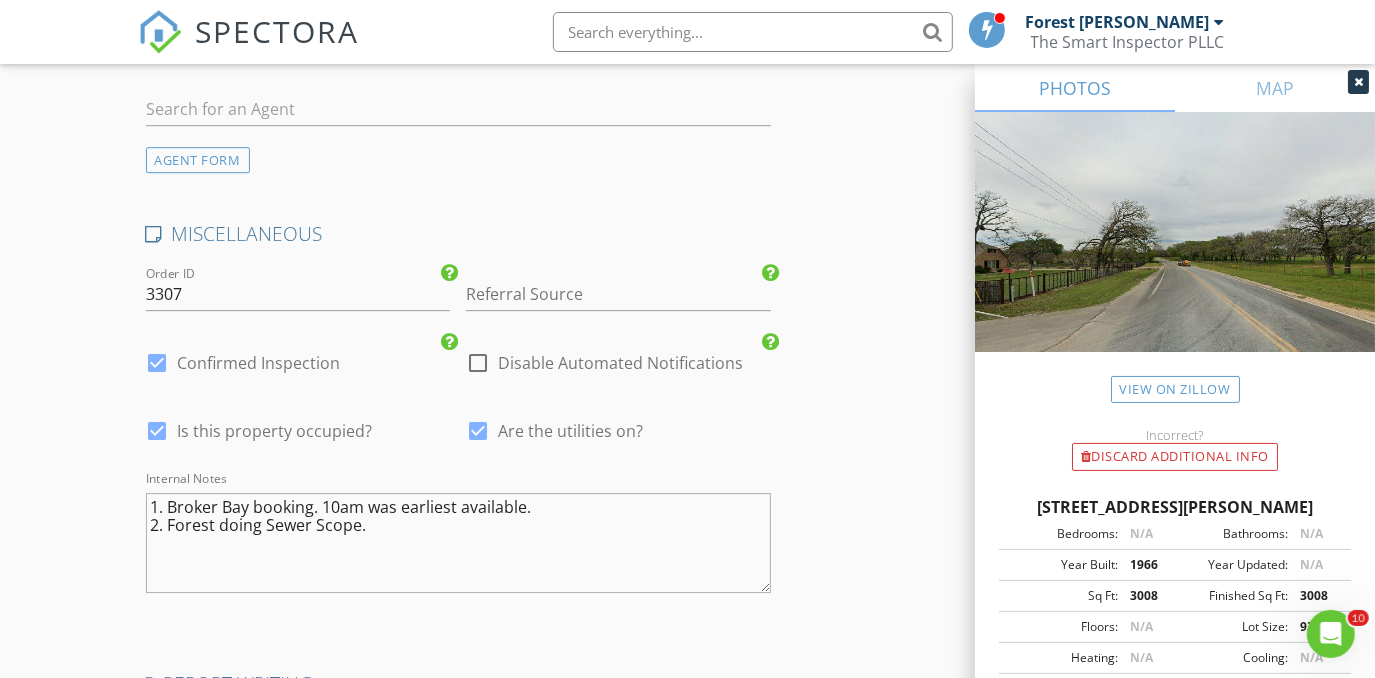 scroll, scrollTop: 3818, scrollLeft: 0, axis: vertical 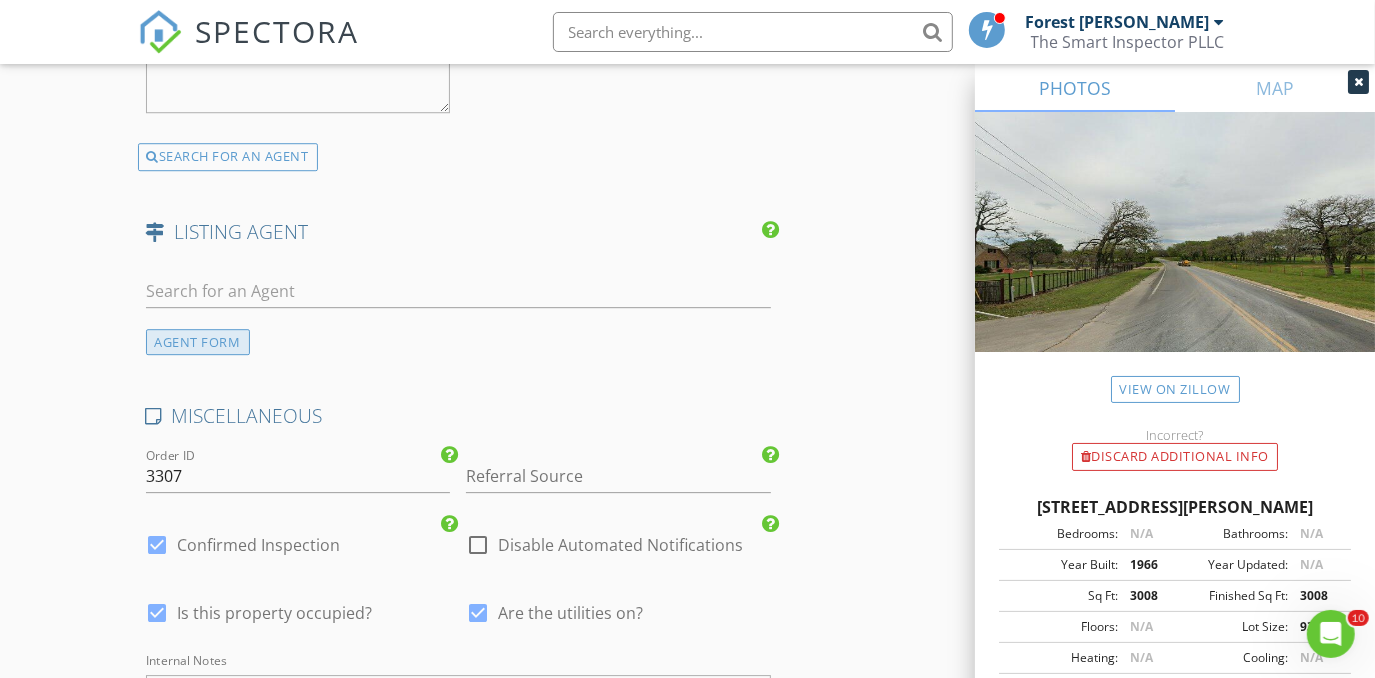 click on "AGENT FORM" at bounding box center [198, 342] 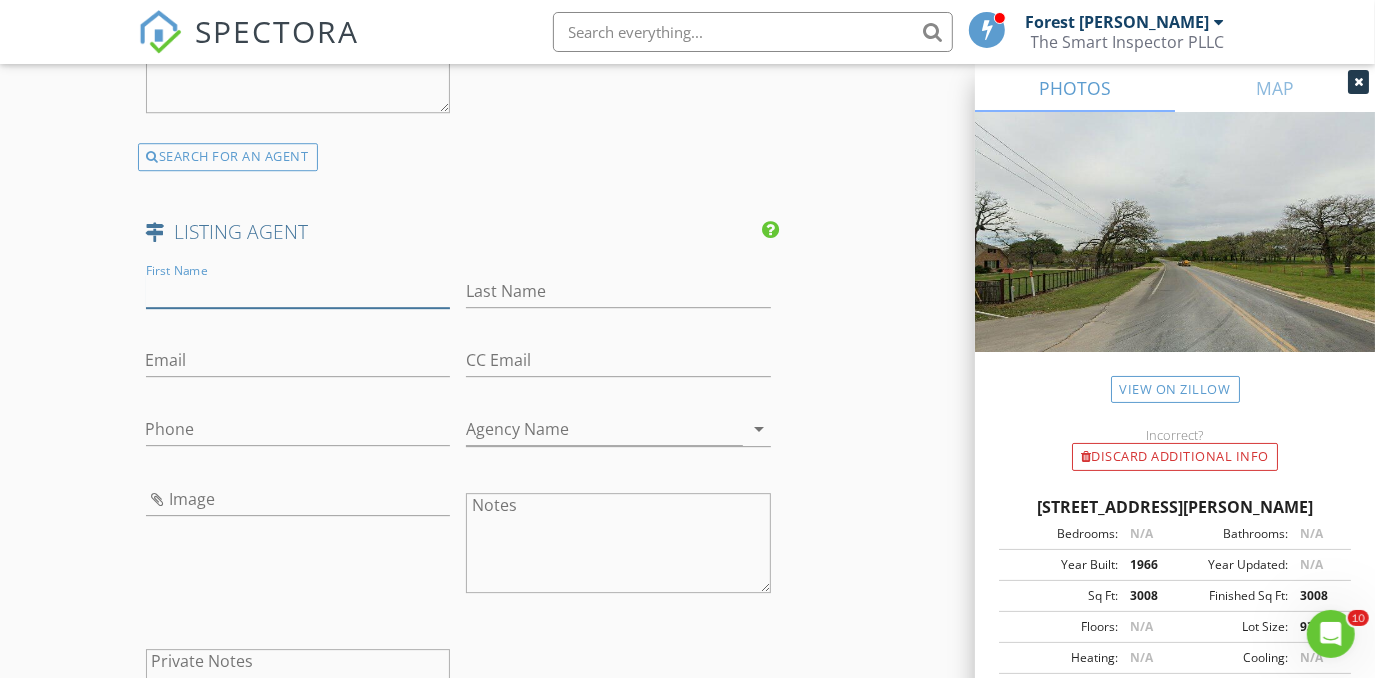 click on "First Name" at bounding box center [298, 291] 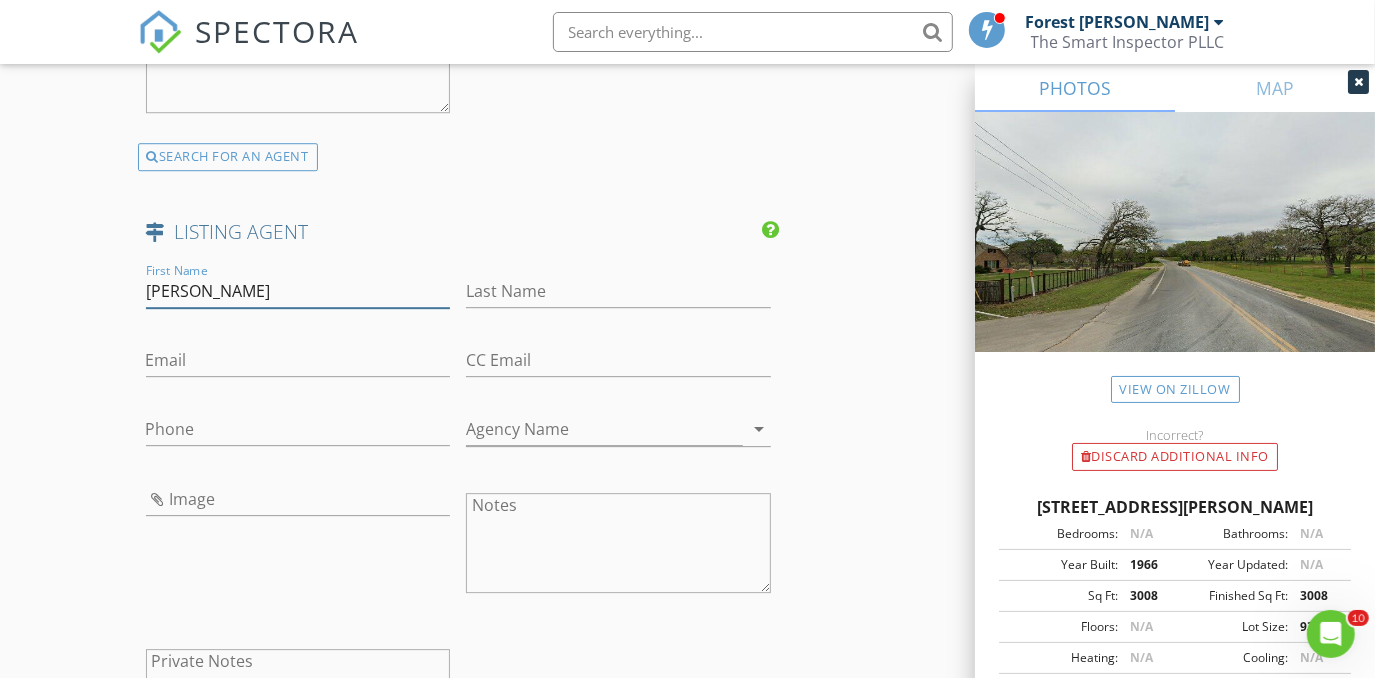 type on "Elise" 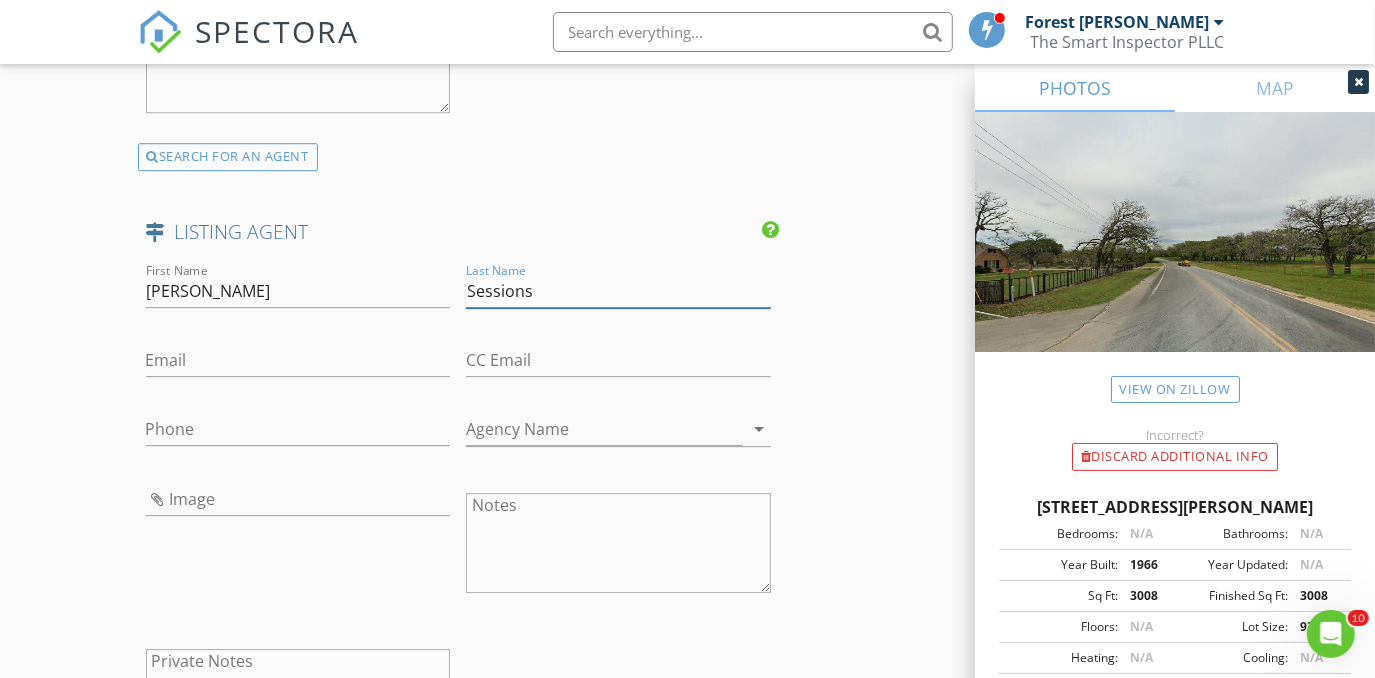 type on "Sessions" 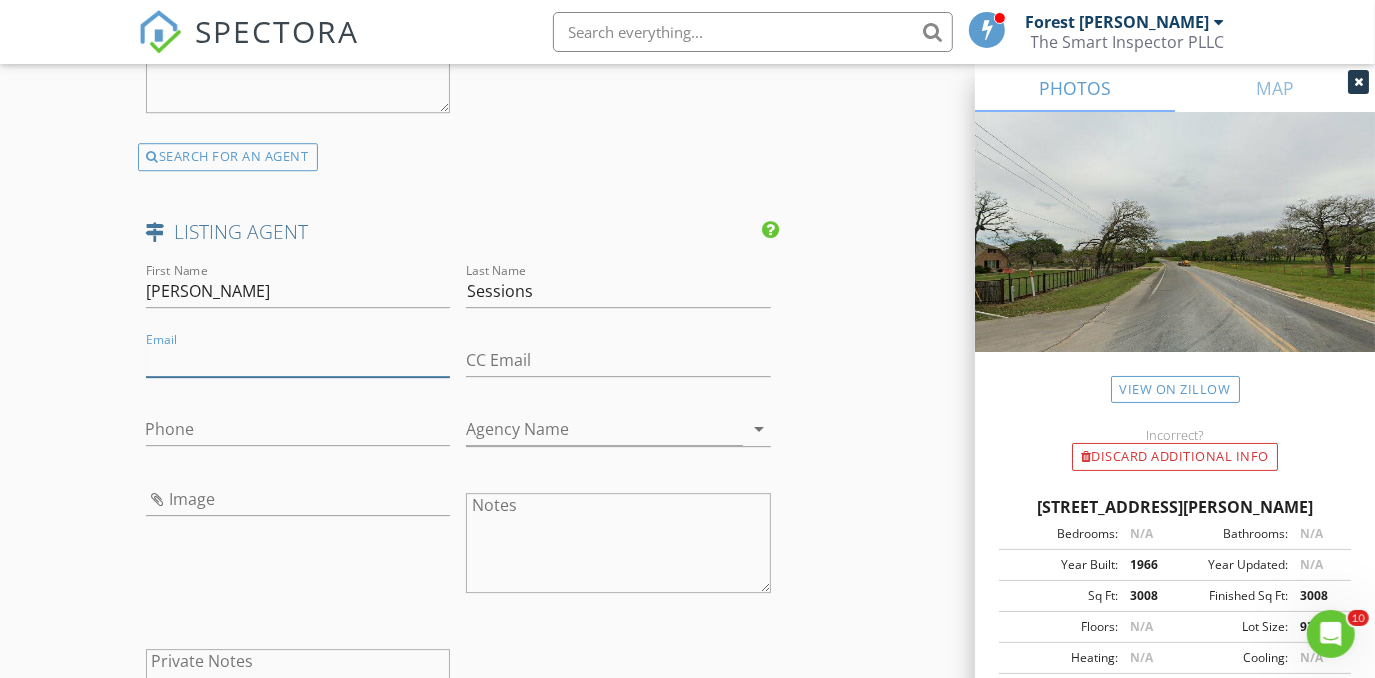 paste on "elisesessions@gmail.com" 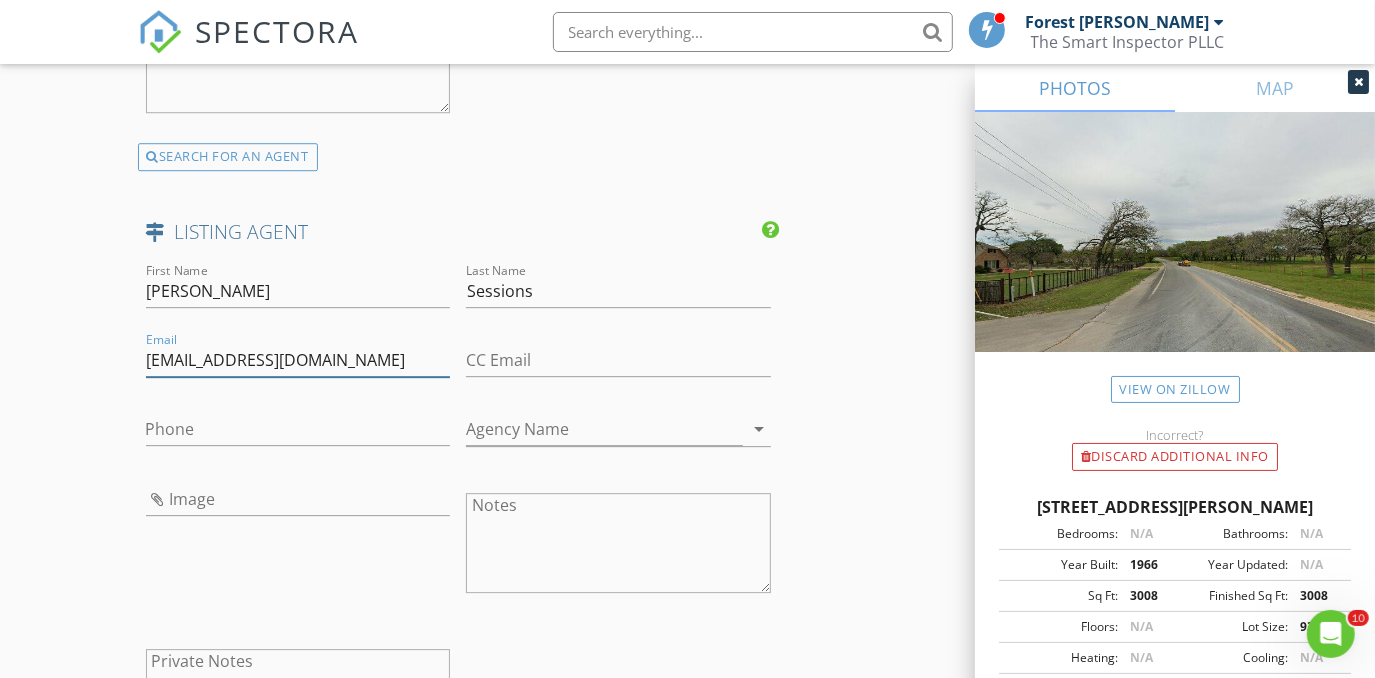 type on "elisesessions@gmail.com" 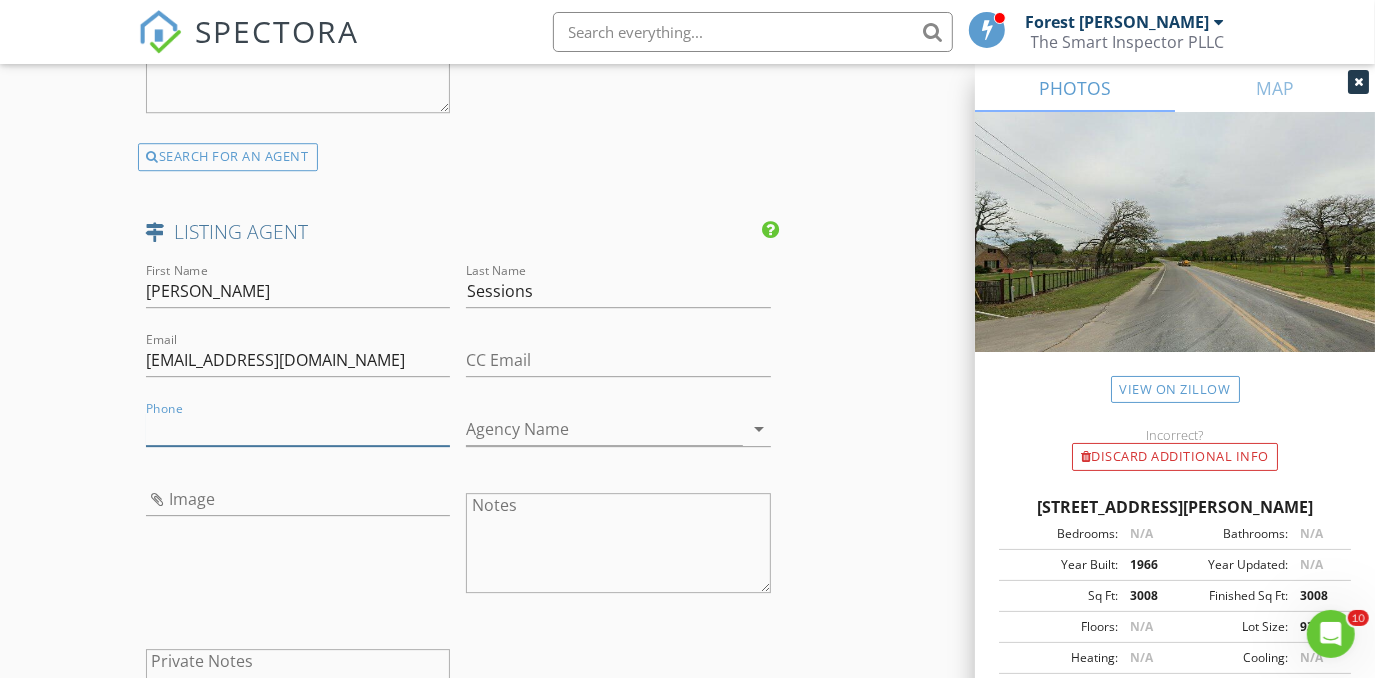 paste on "214-394-5837" 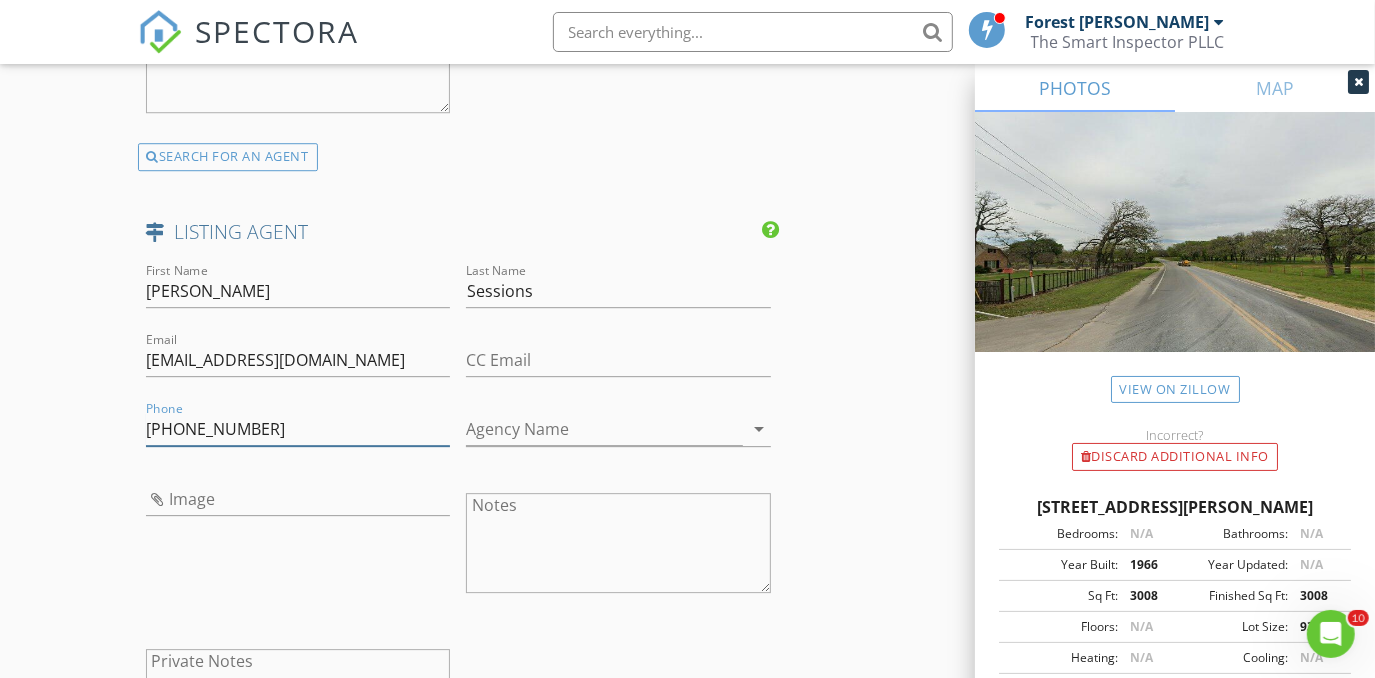 type on "214-394-5837" 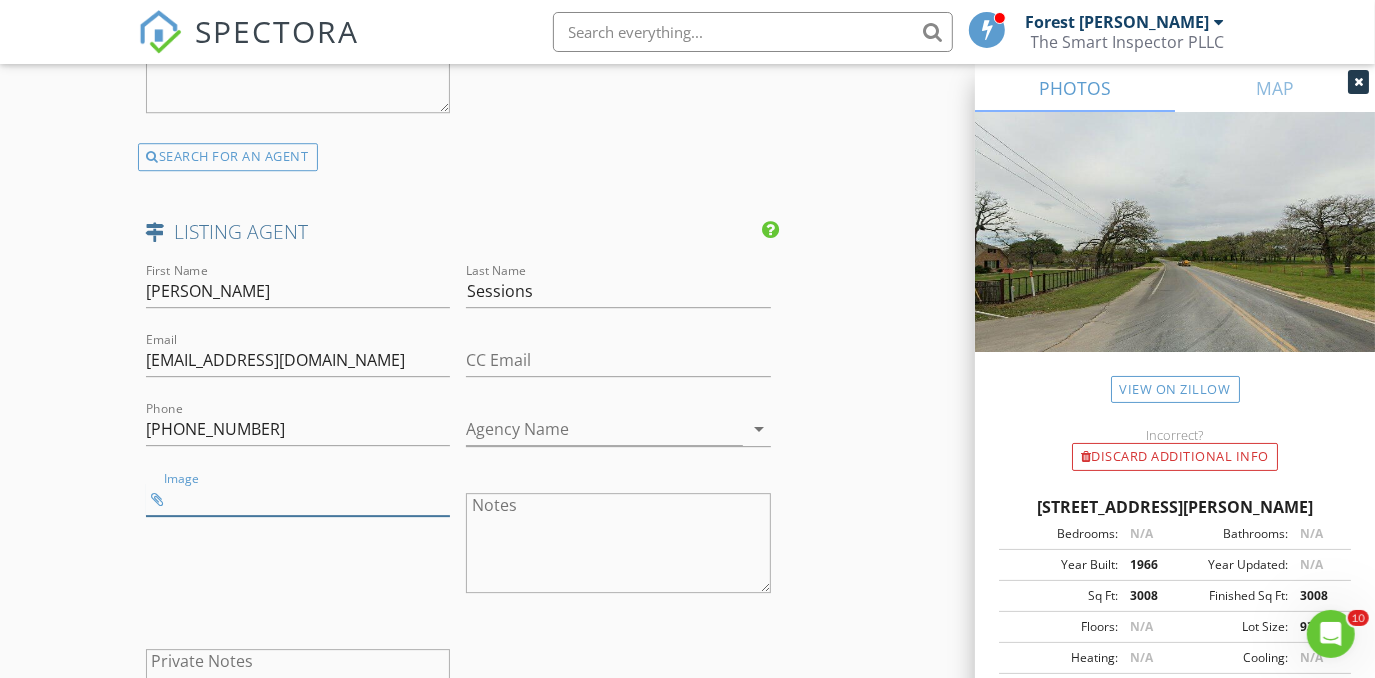click at bounding box center (298, 499) 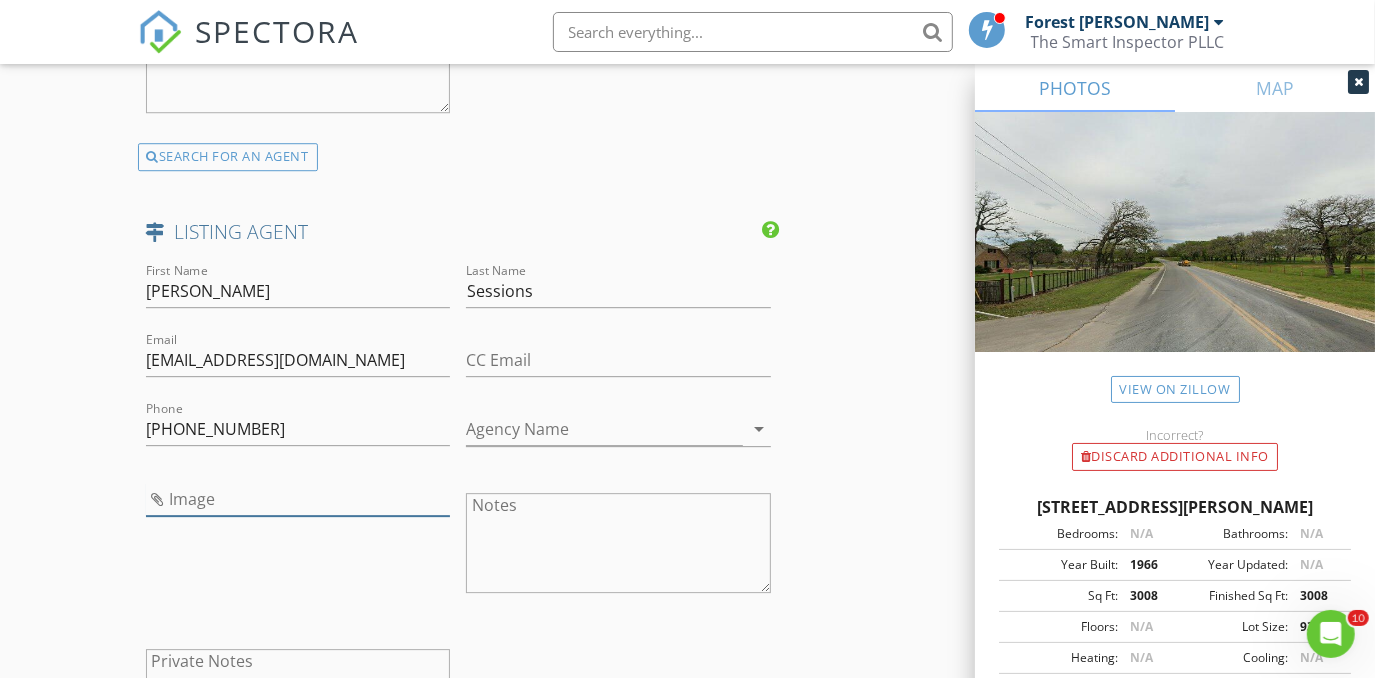 type on "elisesessions.jpg" 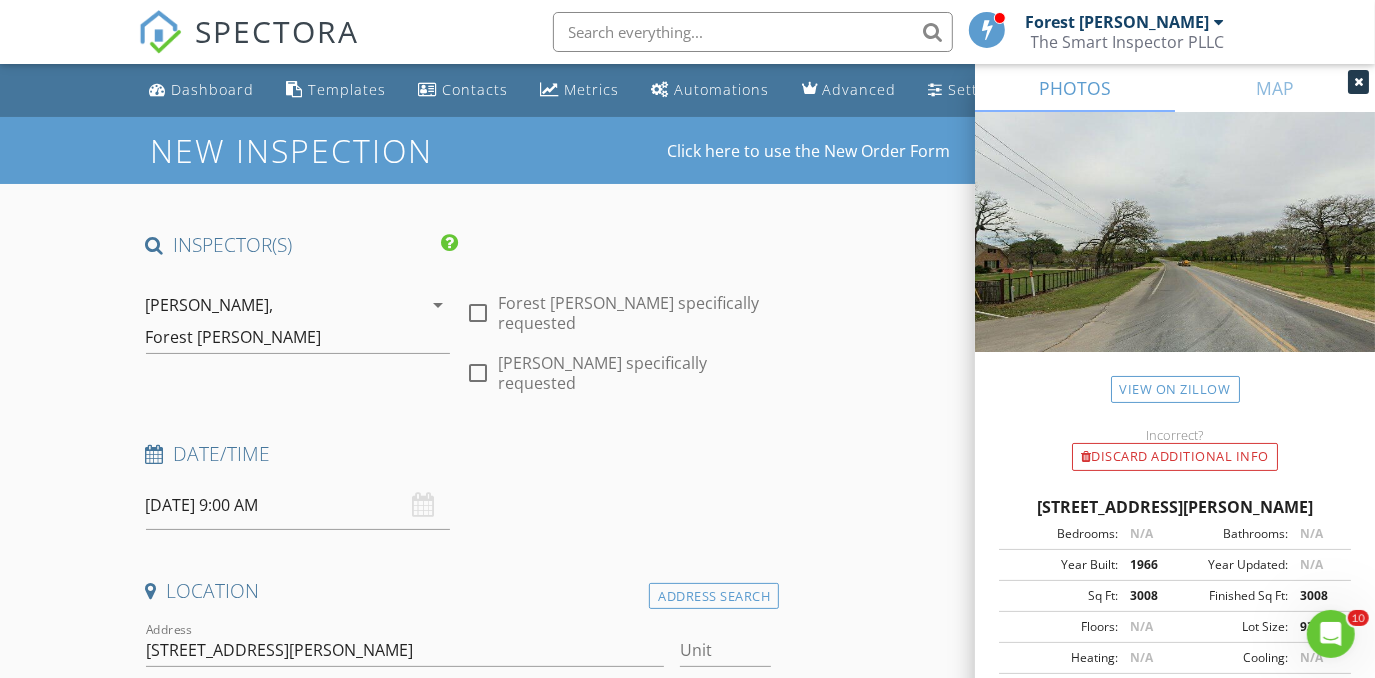scroll, scrollTop: 181, scrollLeft: 0, axis: vertical 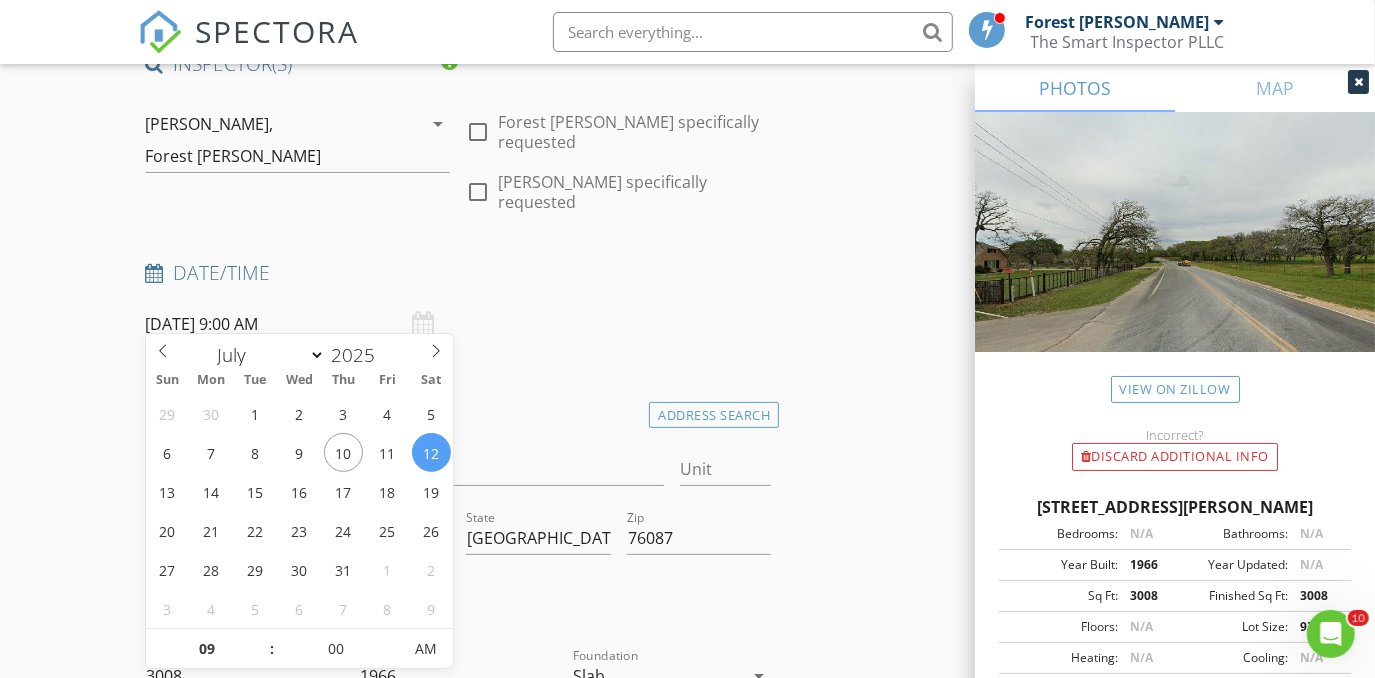 click on "07/12/2025 9:00 AM" at bounding box center (298, 324) 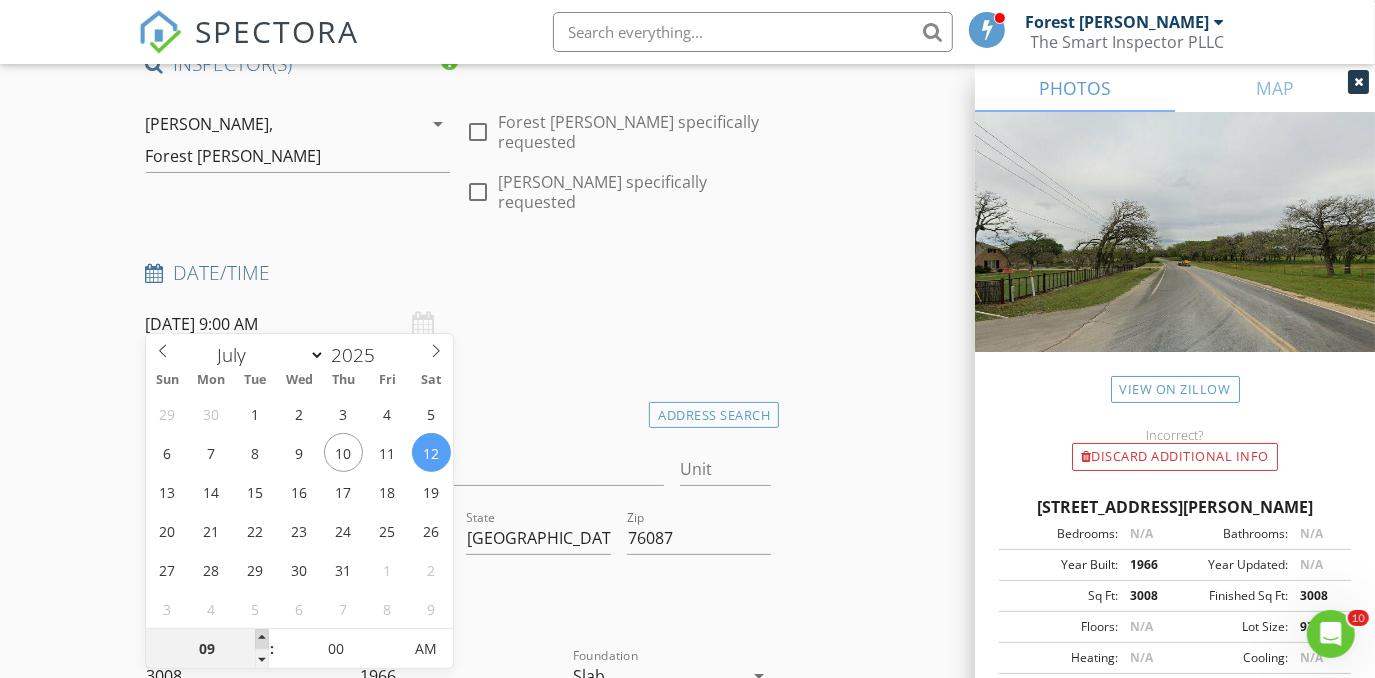 type on "10" 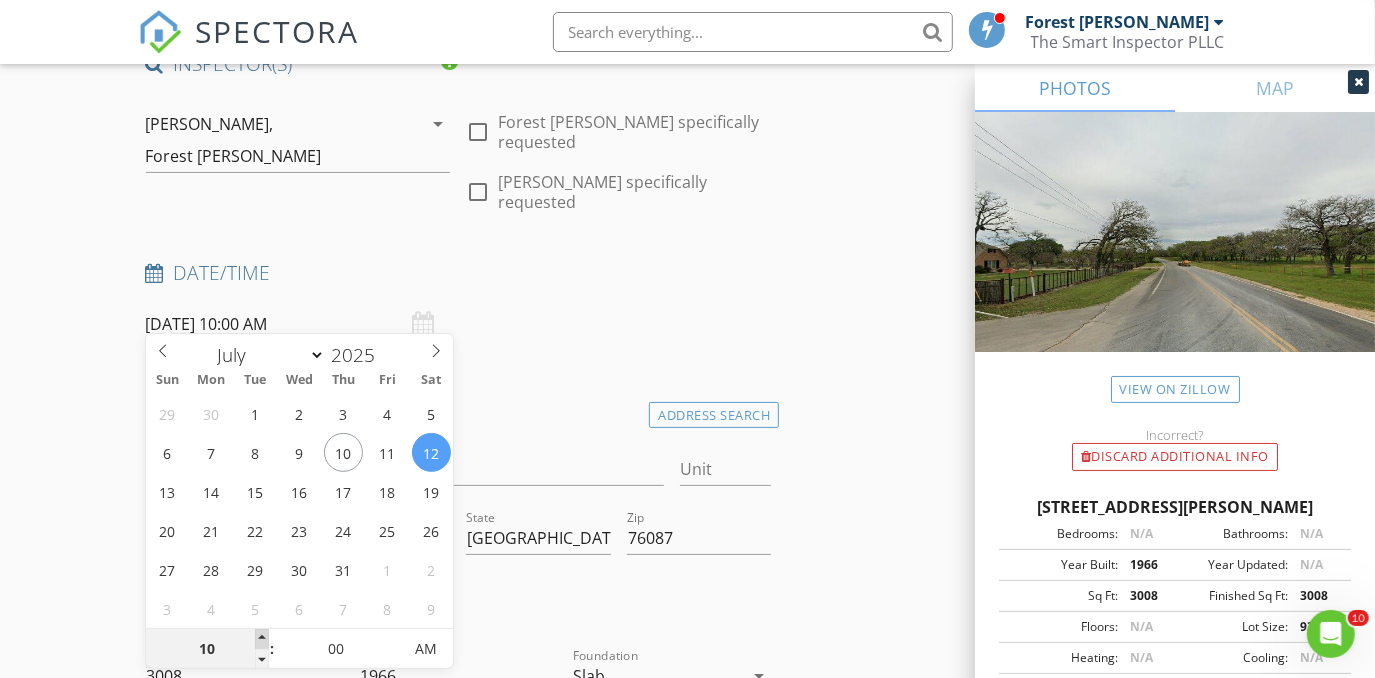 click at bounding box center [262, 639] 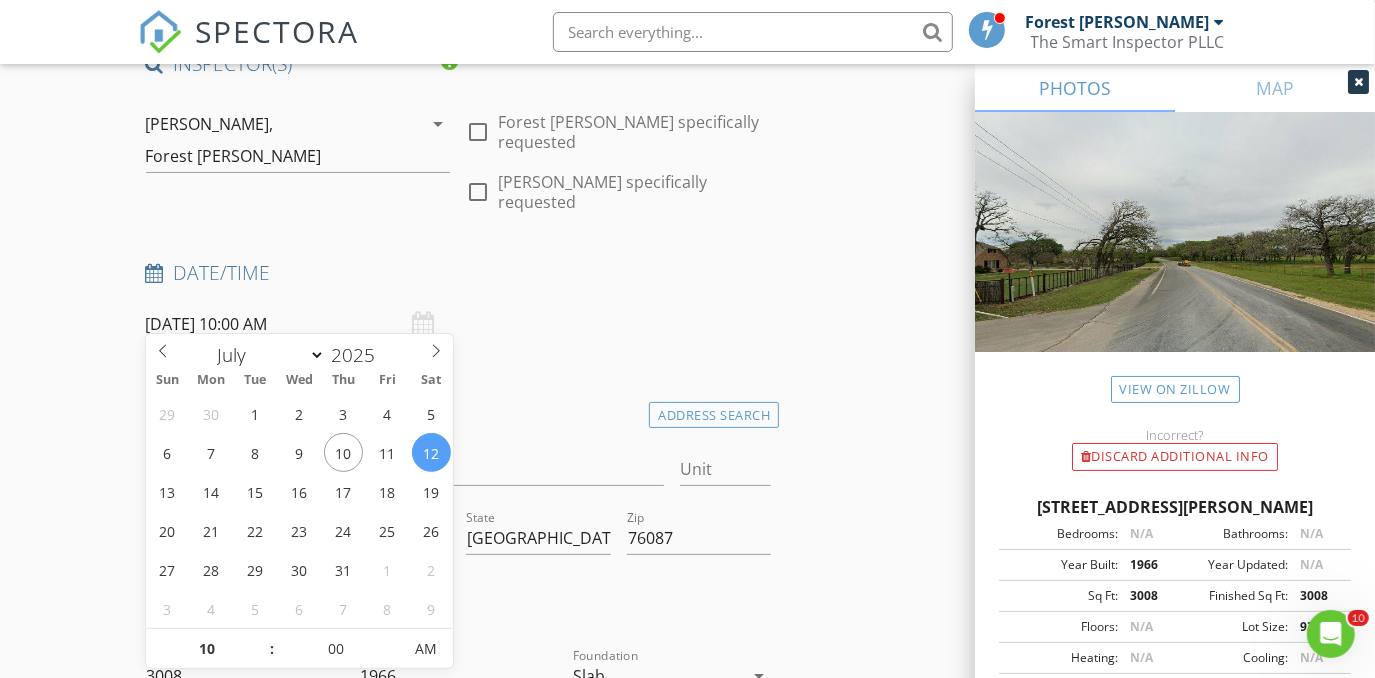 click on "INSPECTOR(S)
check_box   Forest Ivey     check_box_outline_blank   Brian Cain     check_box   Christopher Hudson   PRIMARY   check_box_outline_blank   Christopher Sarris     check_box_outline_blank   Antoine "Tony" Razzouk     Christopher Hudson,  Forest Ivey arrow_drop_down   check_box_outline_blank Forest Ivey specifically requested check_box_outline_blank Christopher Hudson specifically requested
Date/Time
07/12/2025 10:00 AM
Location
Address Search       Address 4109 E Bankhead Dr   Unit   City Weatherford   State TX   Zip 76087   County Parker     Square Feet 3008   Year Built 1966   Foundation Slab arrow_drop_down     Forest Ivey     36.3 miles     (an hour)         Christopher Hudson     36.3 miles     (an hour)
client
check_box Enable Client CC email for this inspection   Client Search     check_box_outline_blank Client is a Company/Organization" at bounding box center [688, 2628] 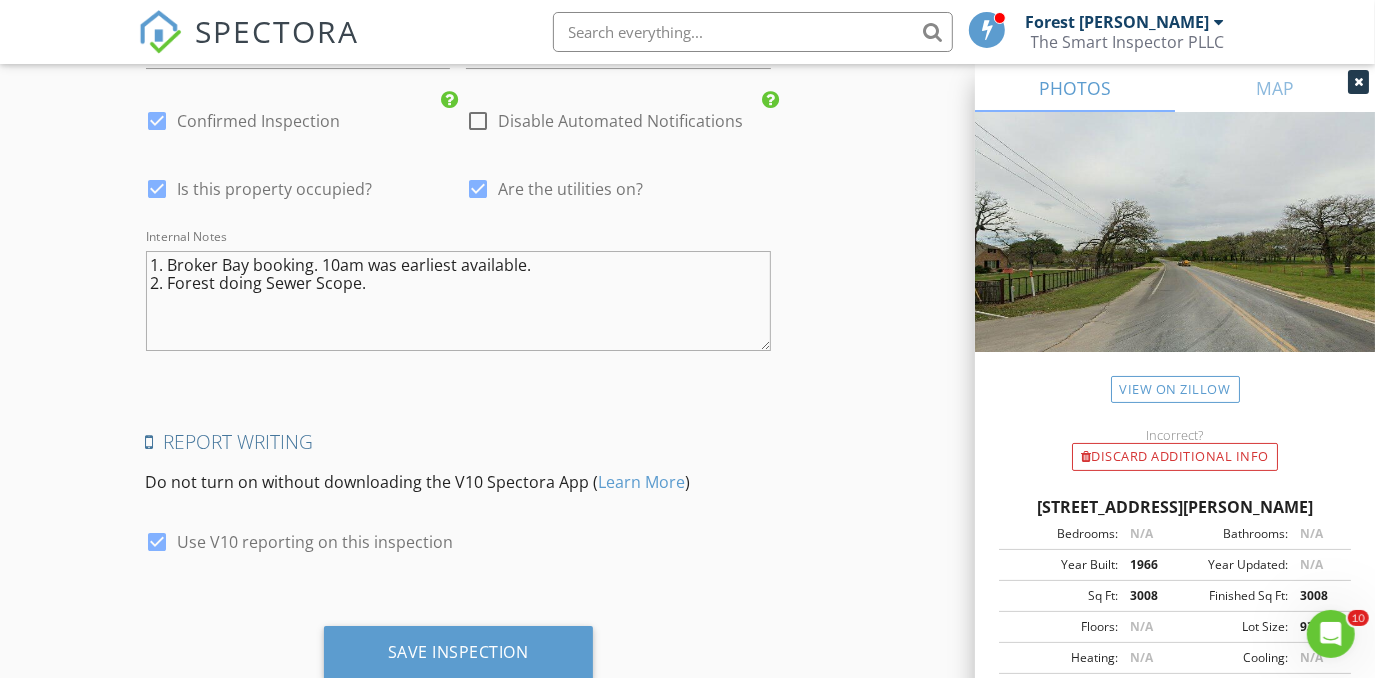 scroll, scrollTop: 4733, scrollLeft: 0, axis: vertical 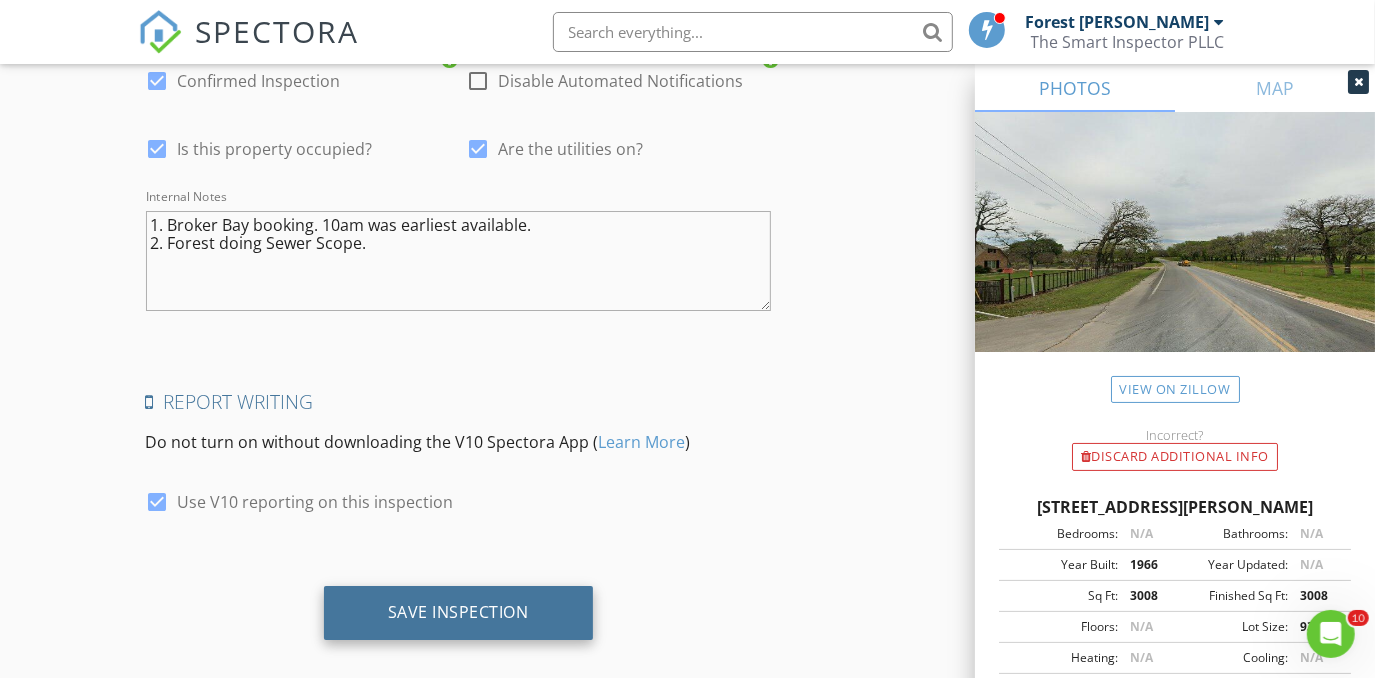 click on "Save Inspection" at bounding box center [458, 612] 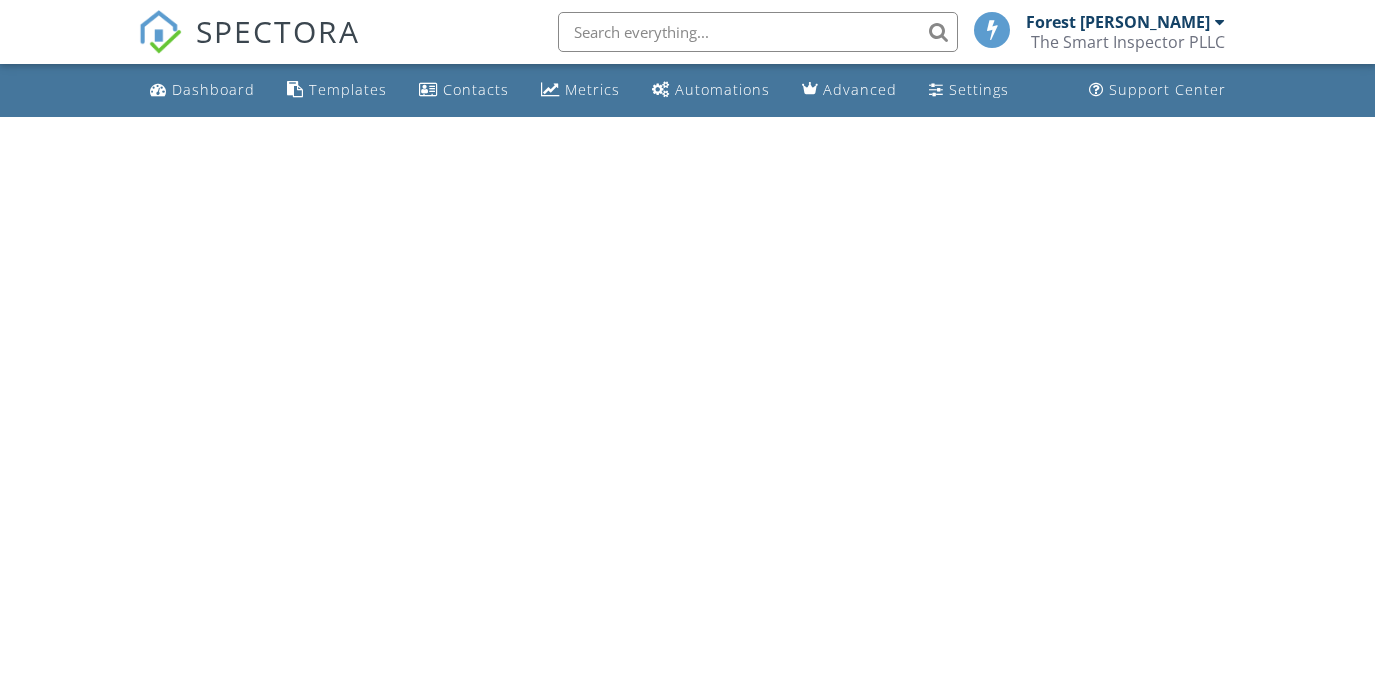 scroll, scrollTop: 0, scrollLeft: 0, axis: both 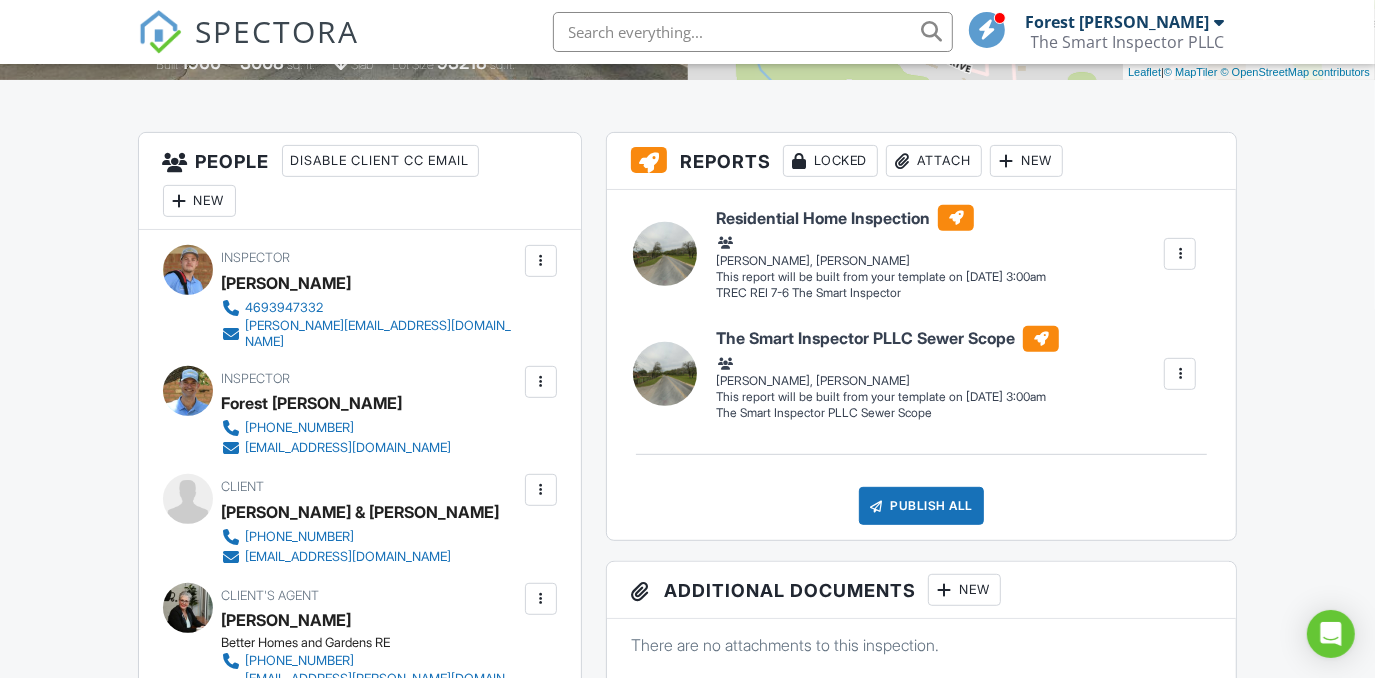 click at bounding box center [1180, 254] 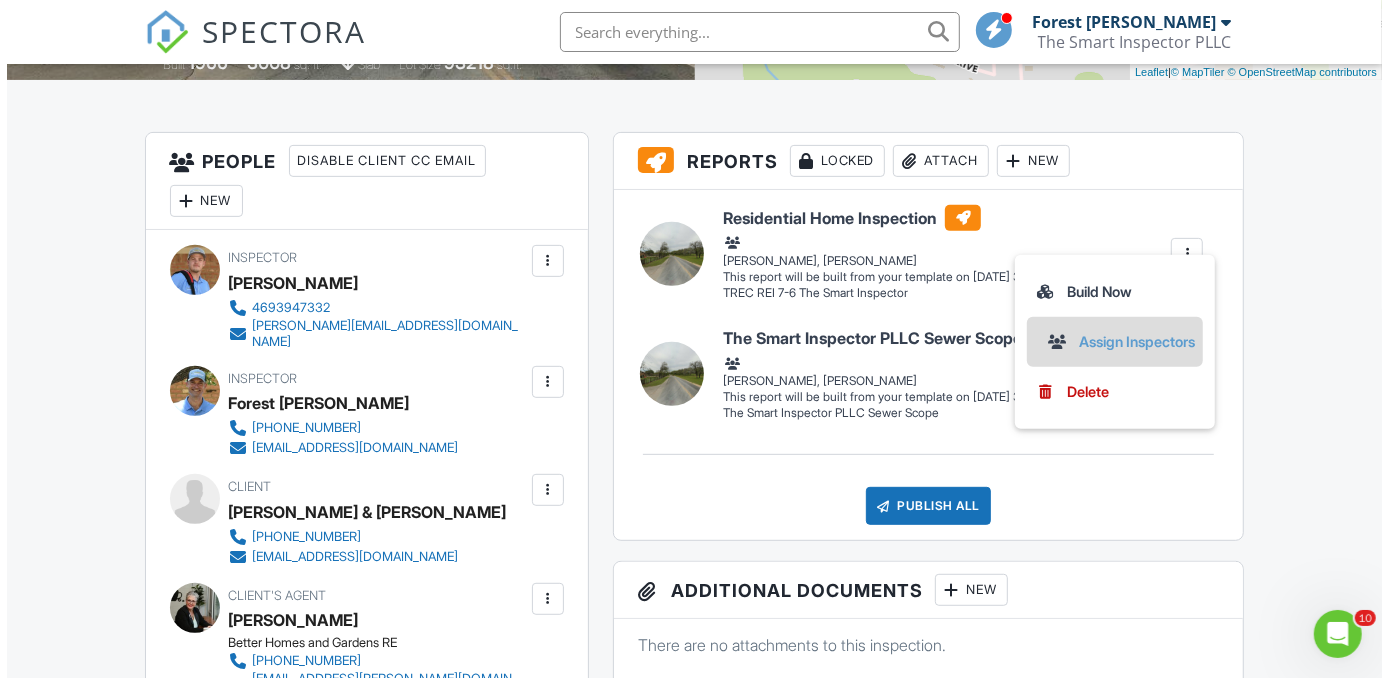 scroll, scrollTop: 0, scrollLeft: 0, axis: both 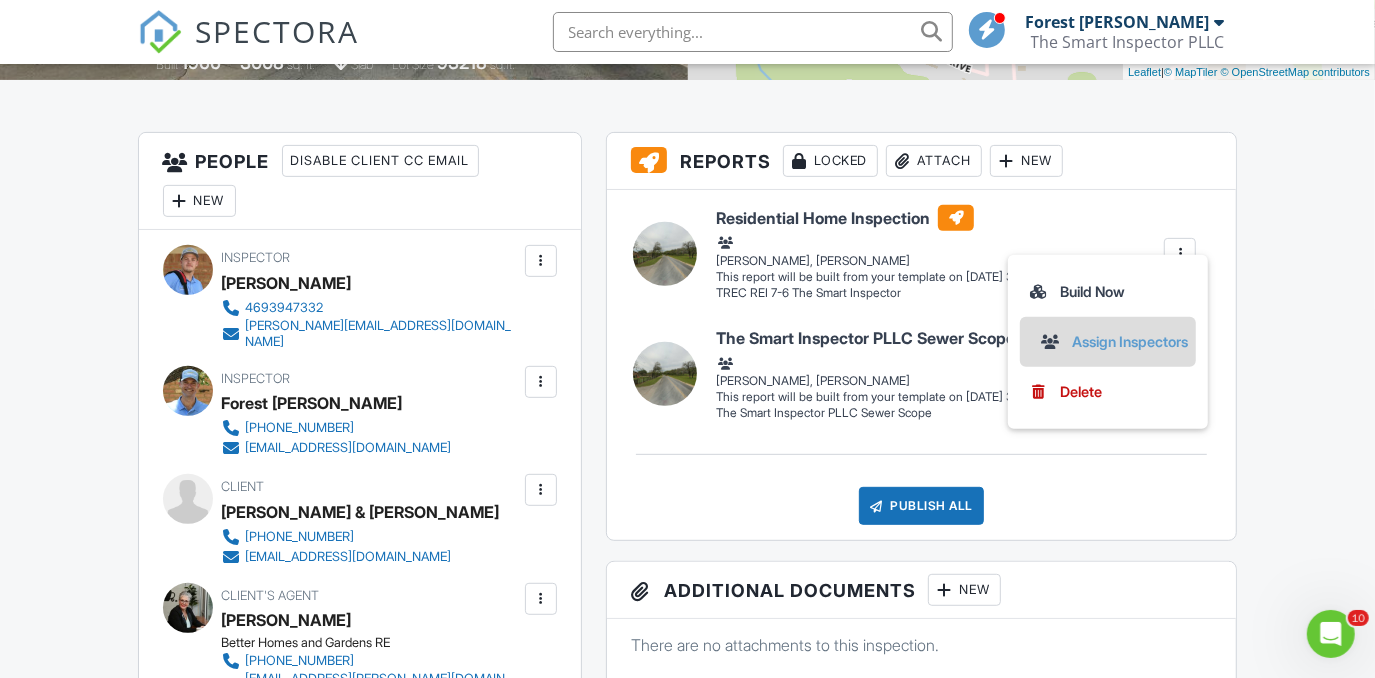 click on "Assign Inspectors" at bounding box center (1120, 342) 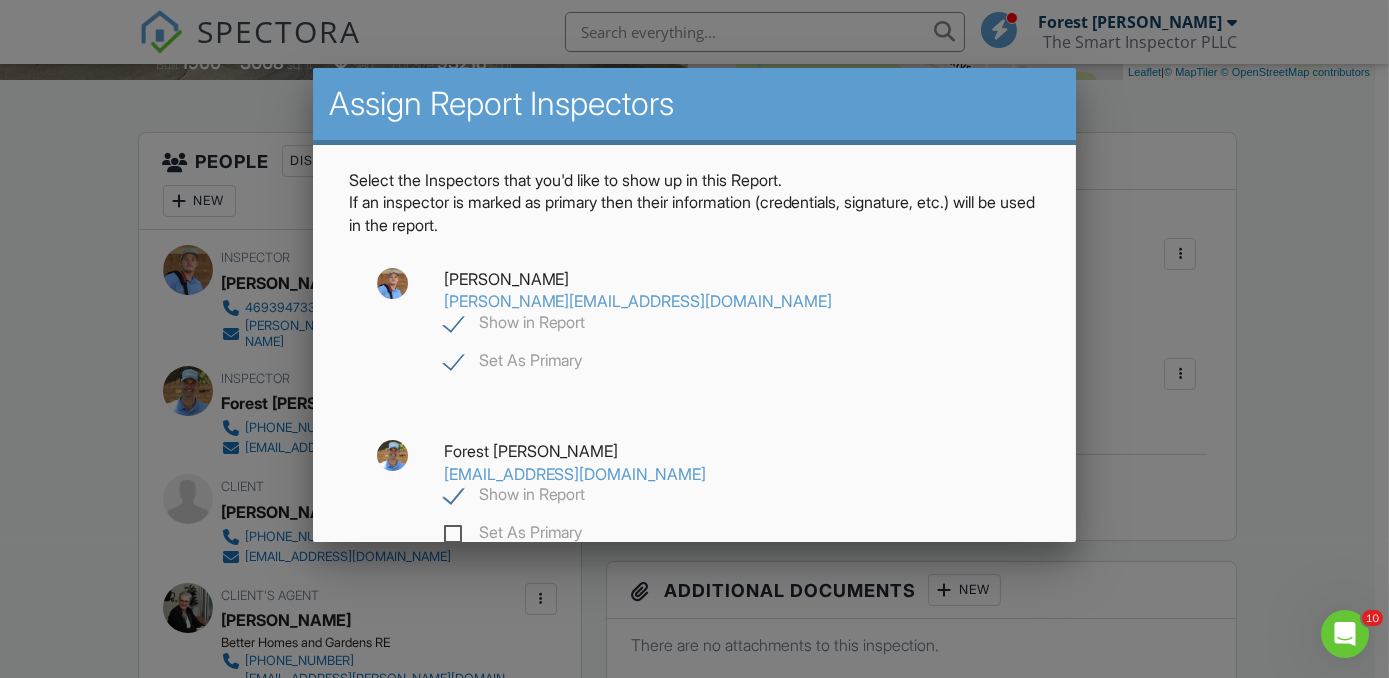 click on "Show in Report" at bounding box center [515, 497] 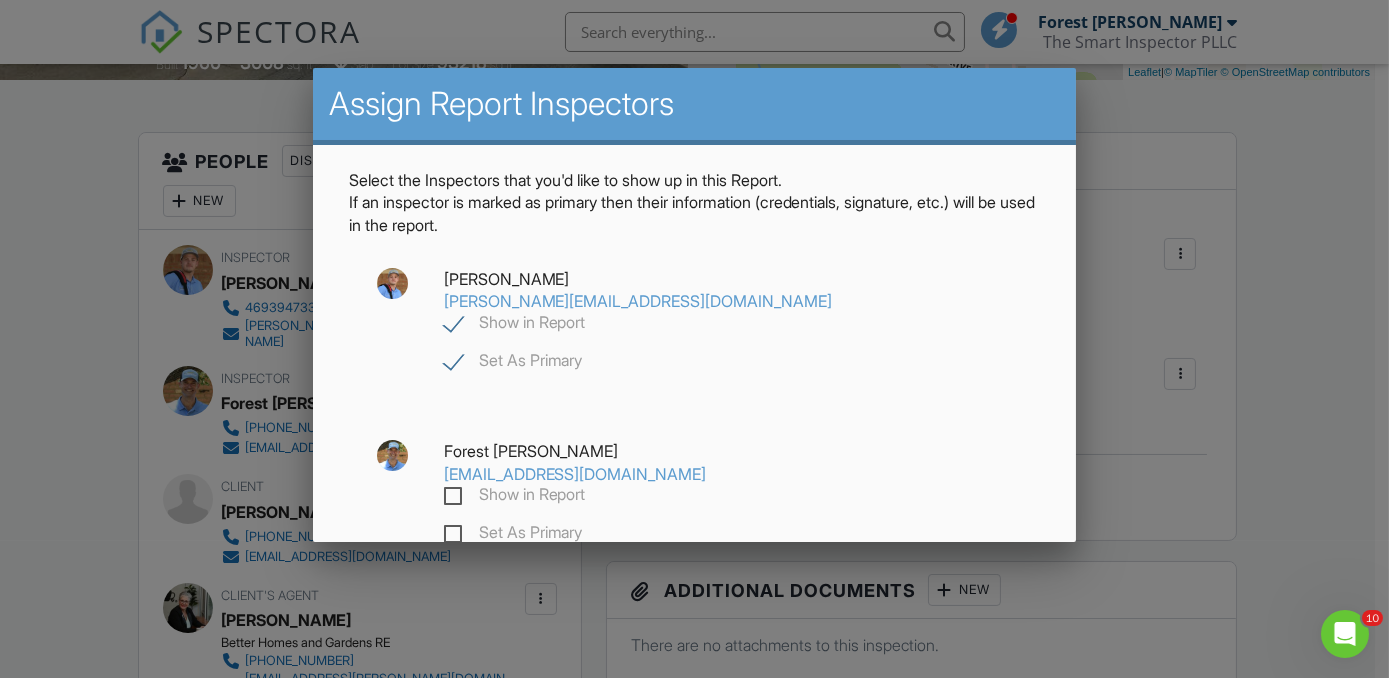 checkbox on "false" 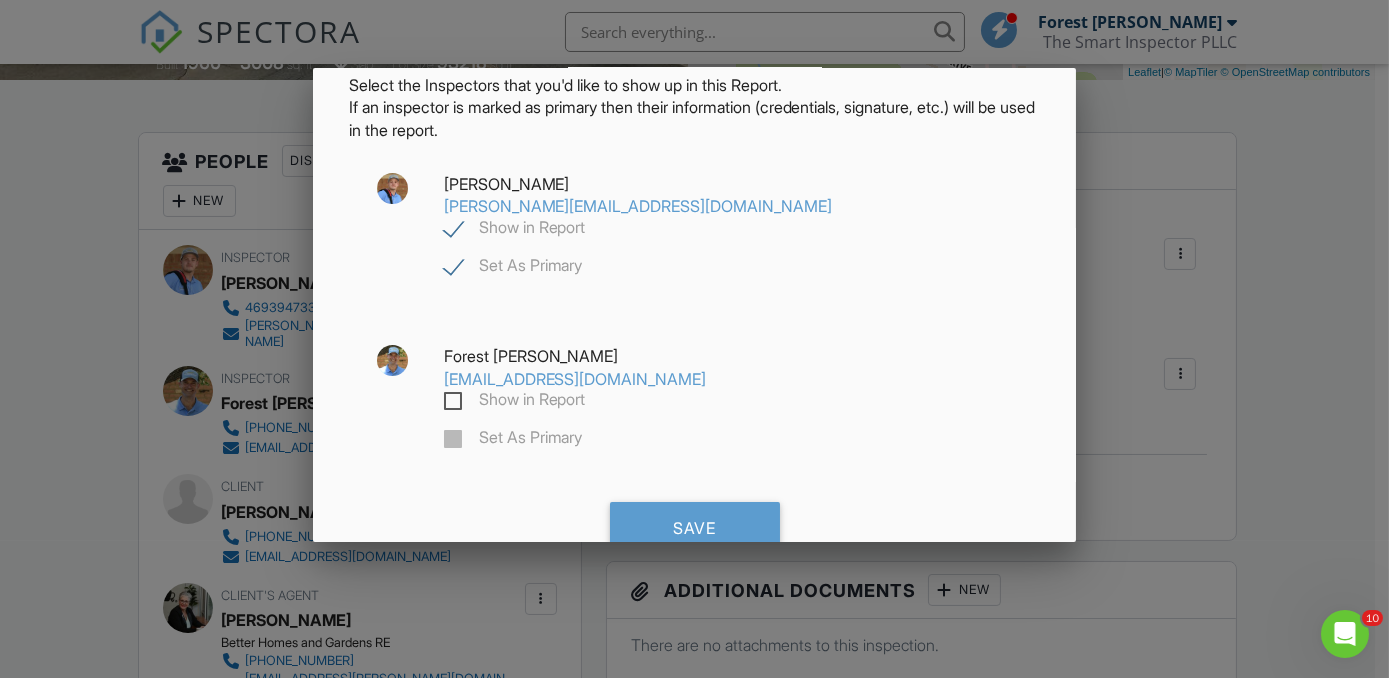 scroll, scrollTop: 166, scrollLeft: 0, axis: vertical 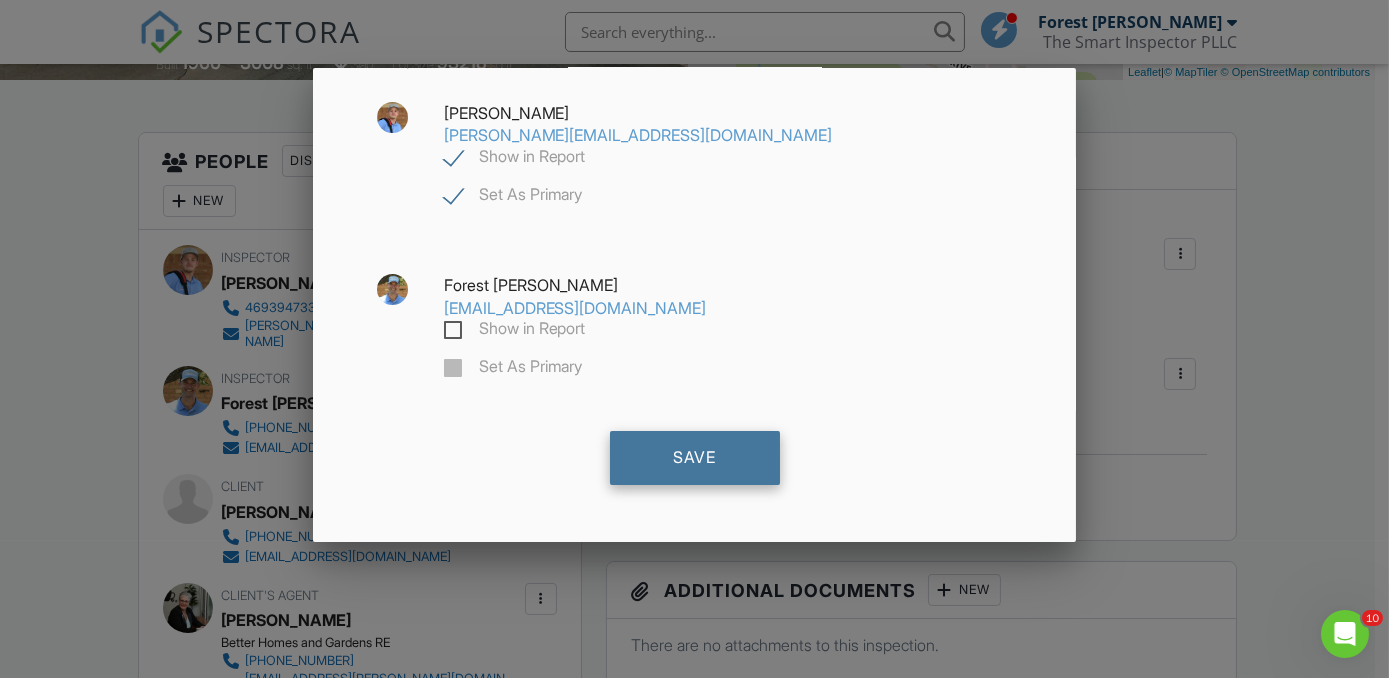 click on "Save" at bounding box center [695, 458] 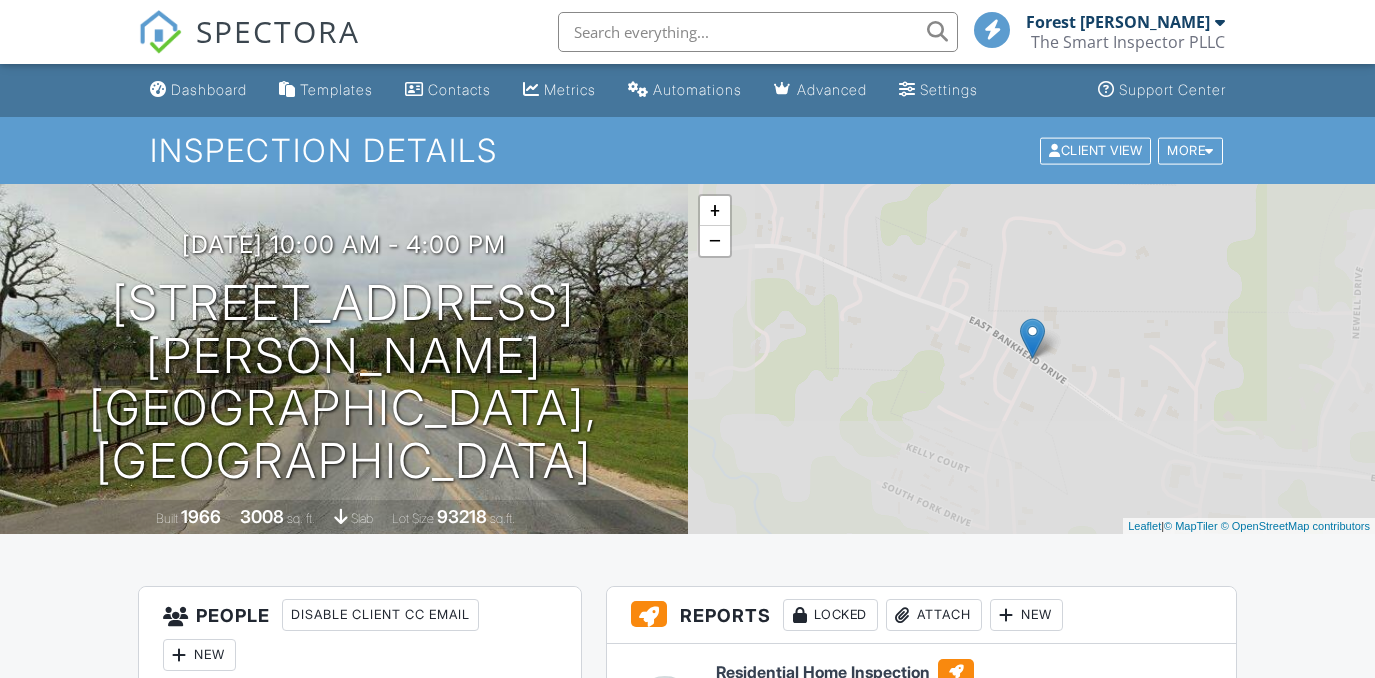 click at bounding box center (1180, 828) 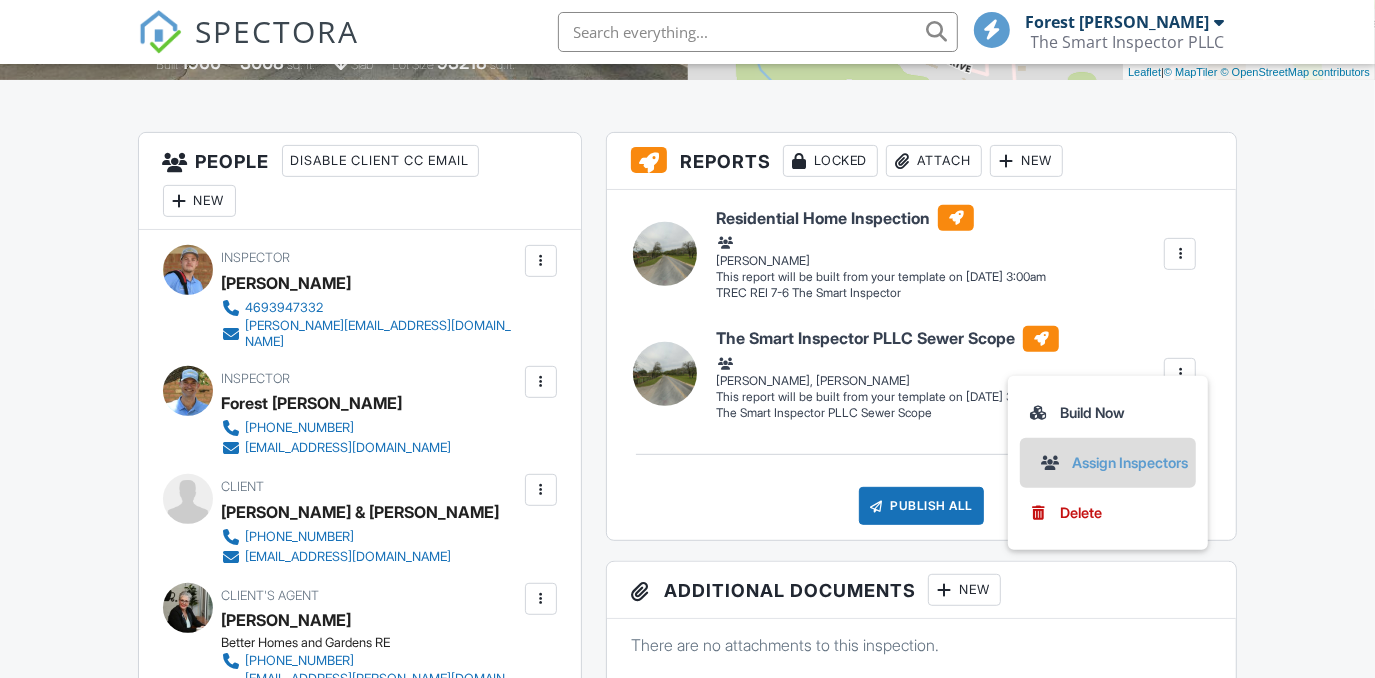 scroll, scrollTop: 454, scrollLeft: 0, axis: vertical 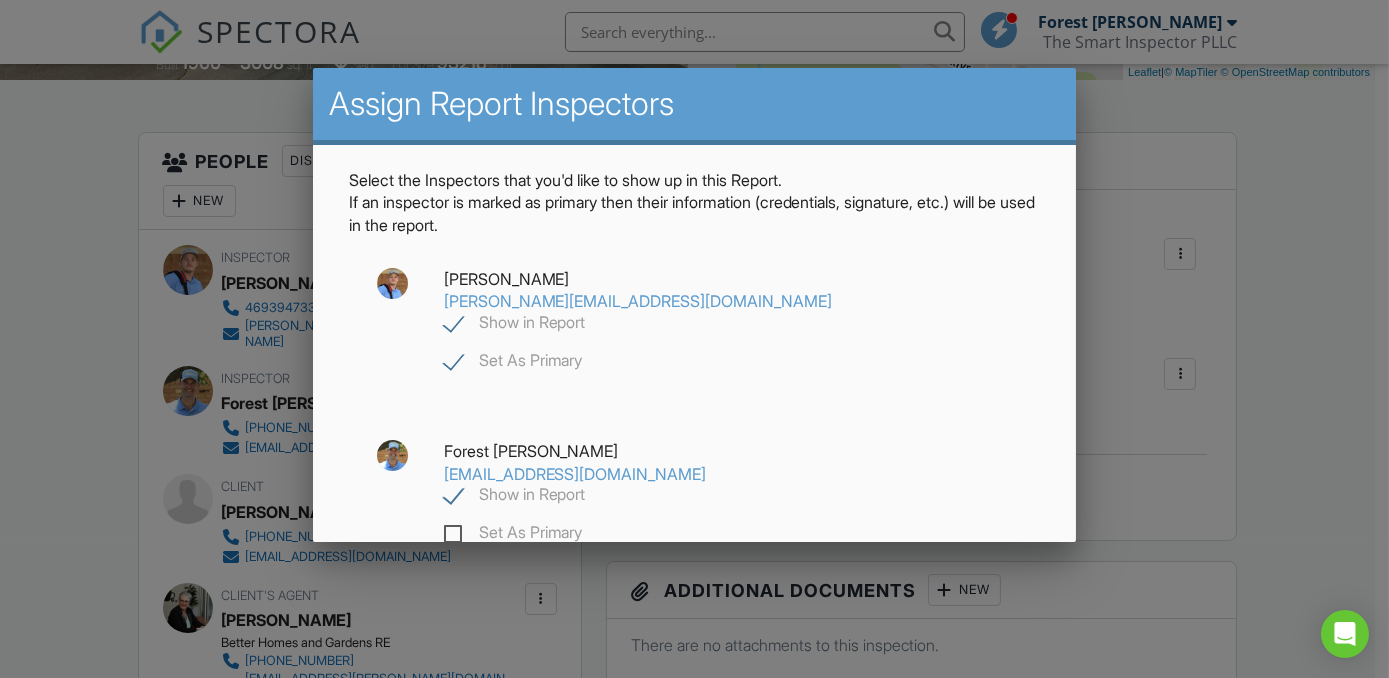 click on "Show in Report" at bounding box center [515, 325] 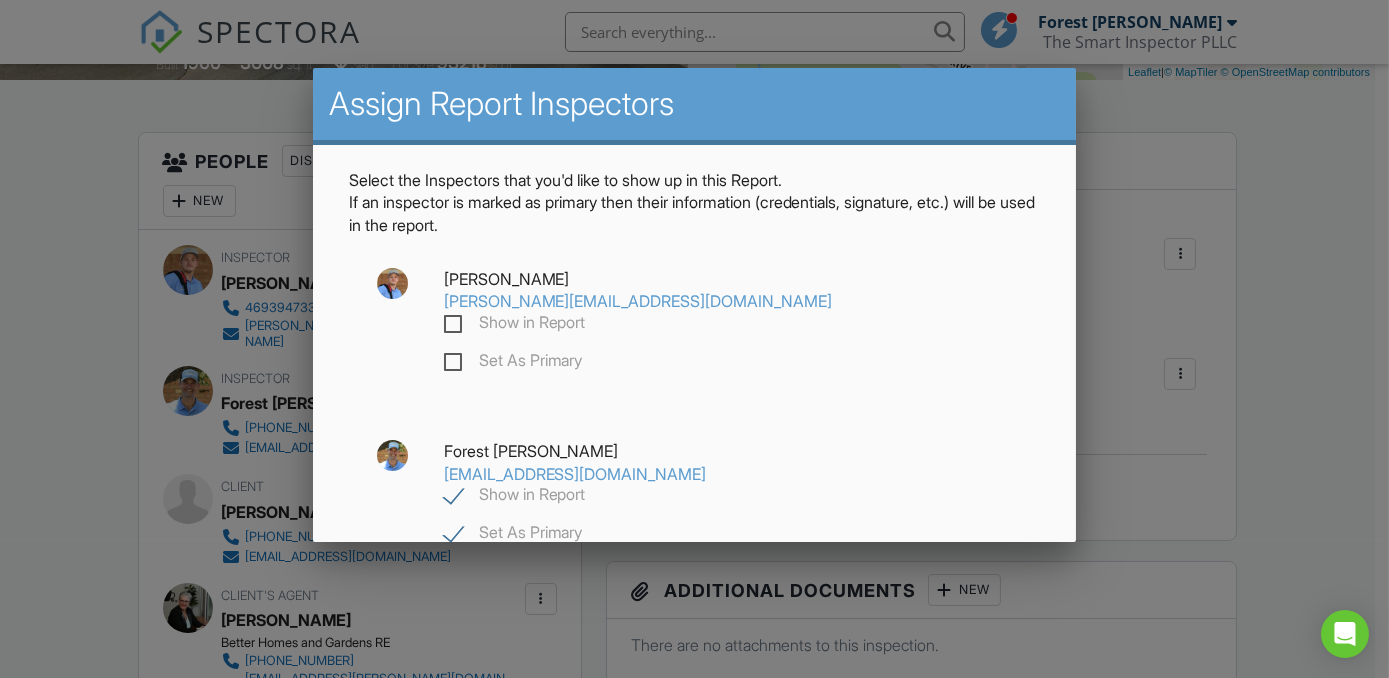 checkbox on "false" 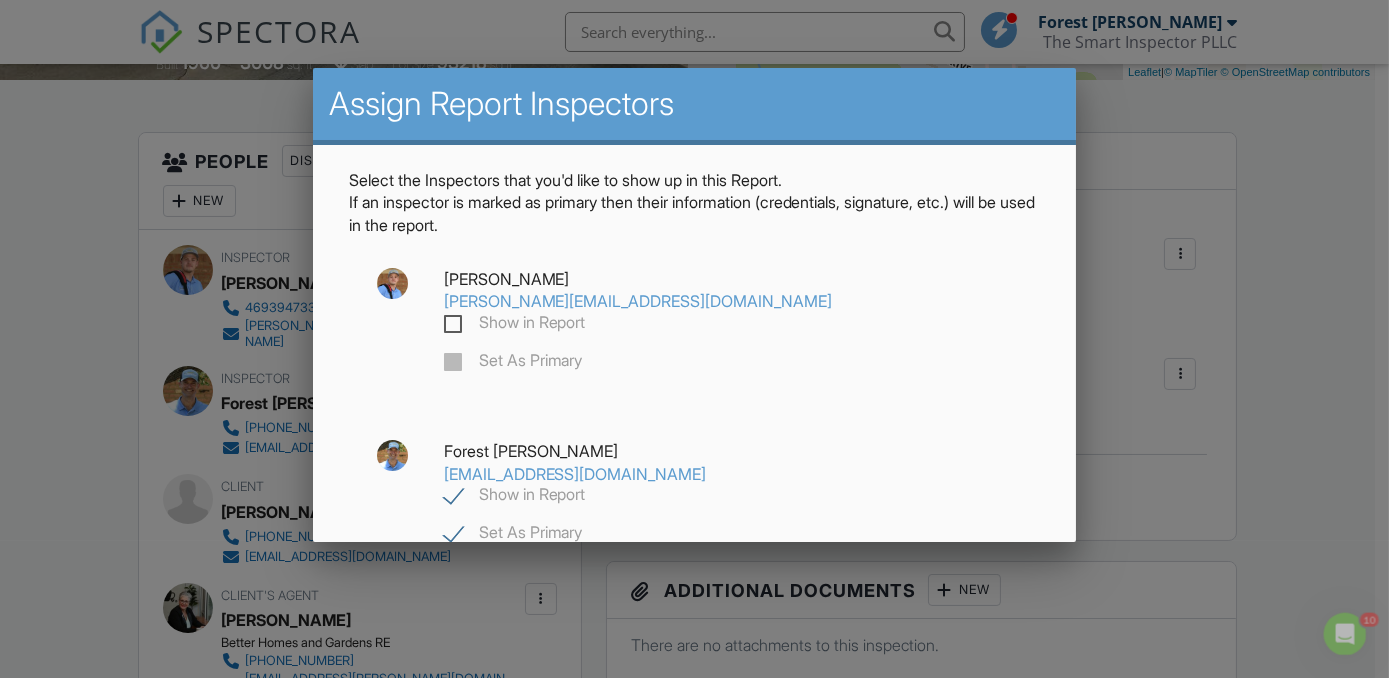 scroll, scrollTop: 0, scrollLeft: 0, axis: both 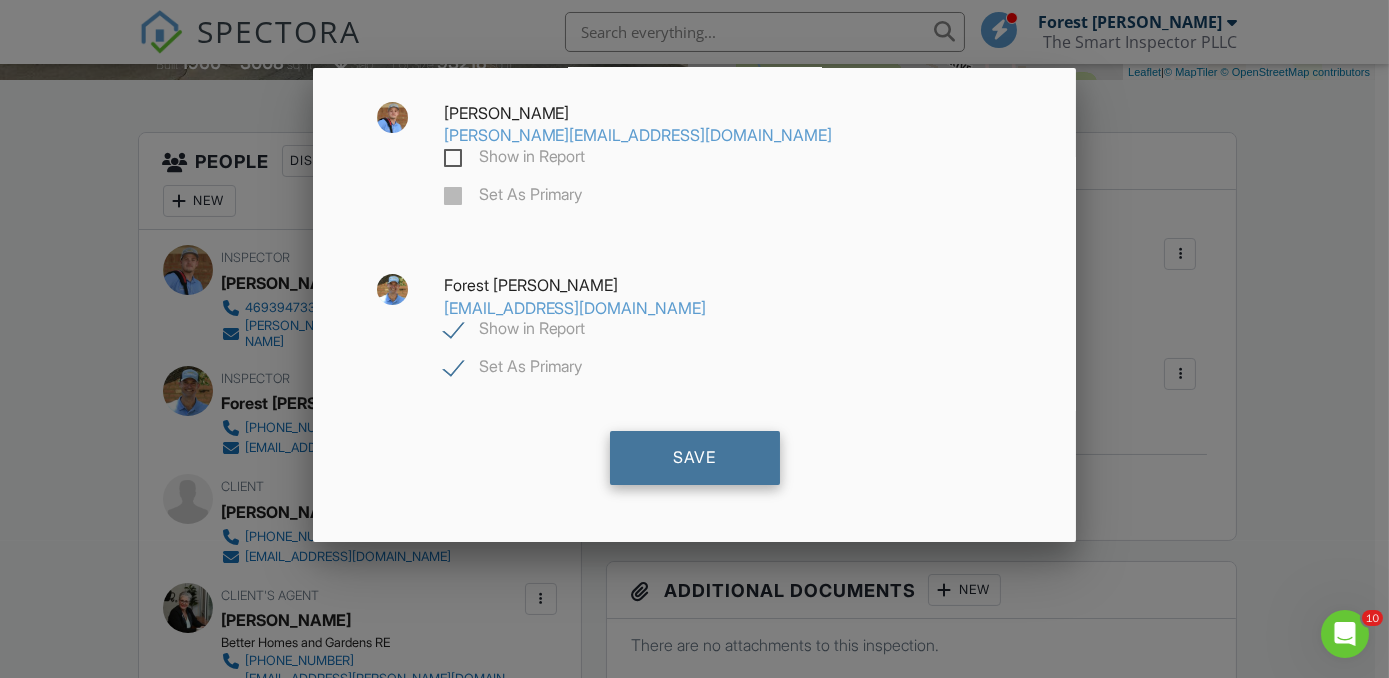 click on "Save" at bounding box center [695, 458] 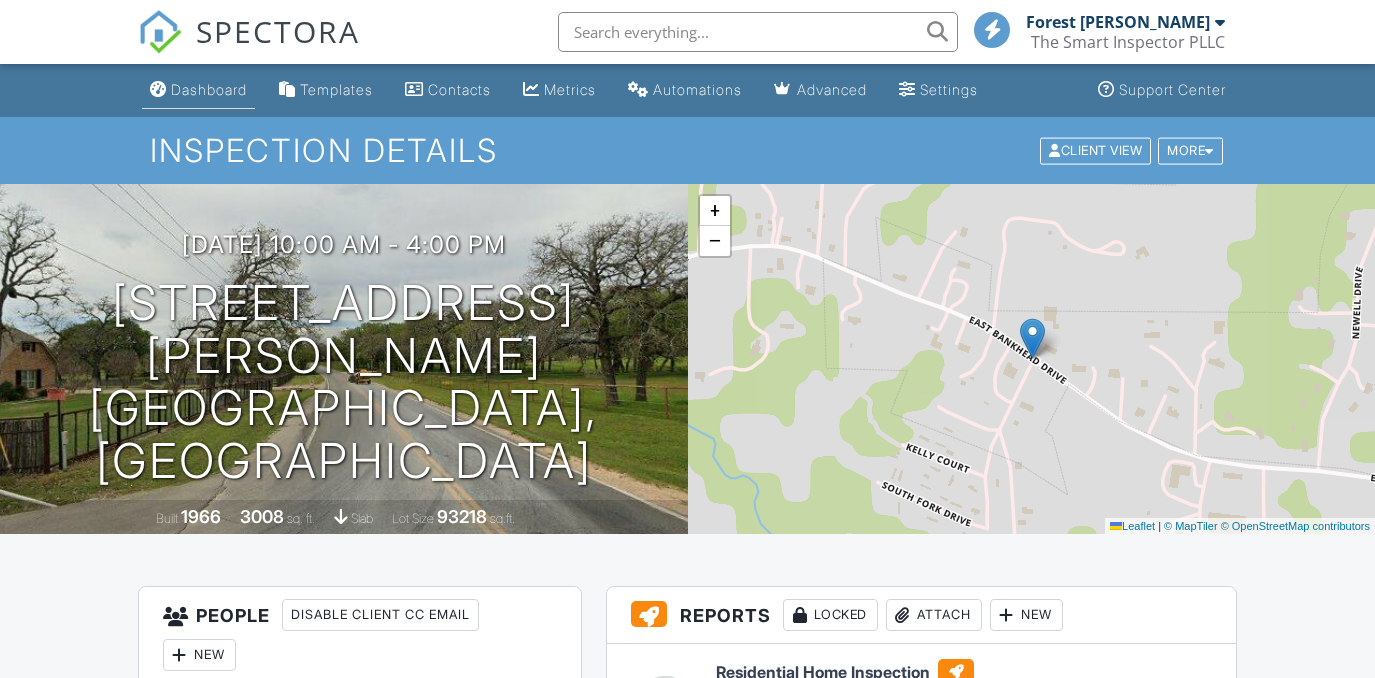 click on "Dashboard" at bounding box center (209, 89) 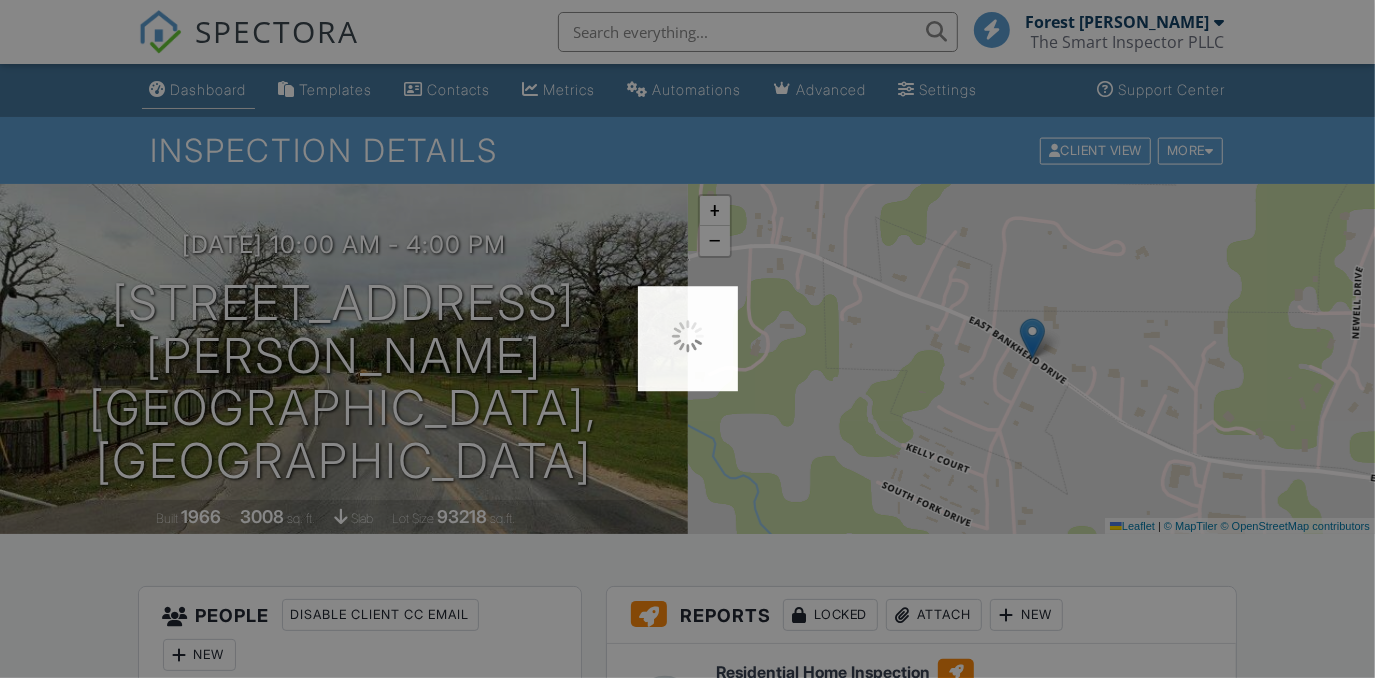 scroll, scrollTop: 0, scrollLeft: 0, axis: both 